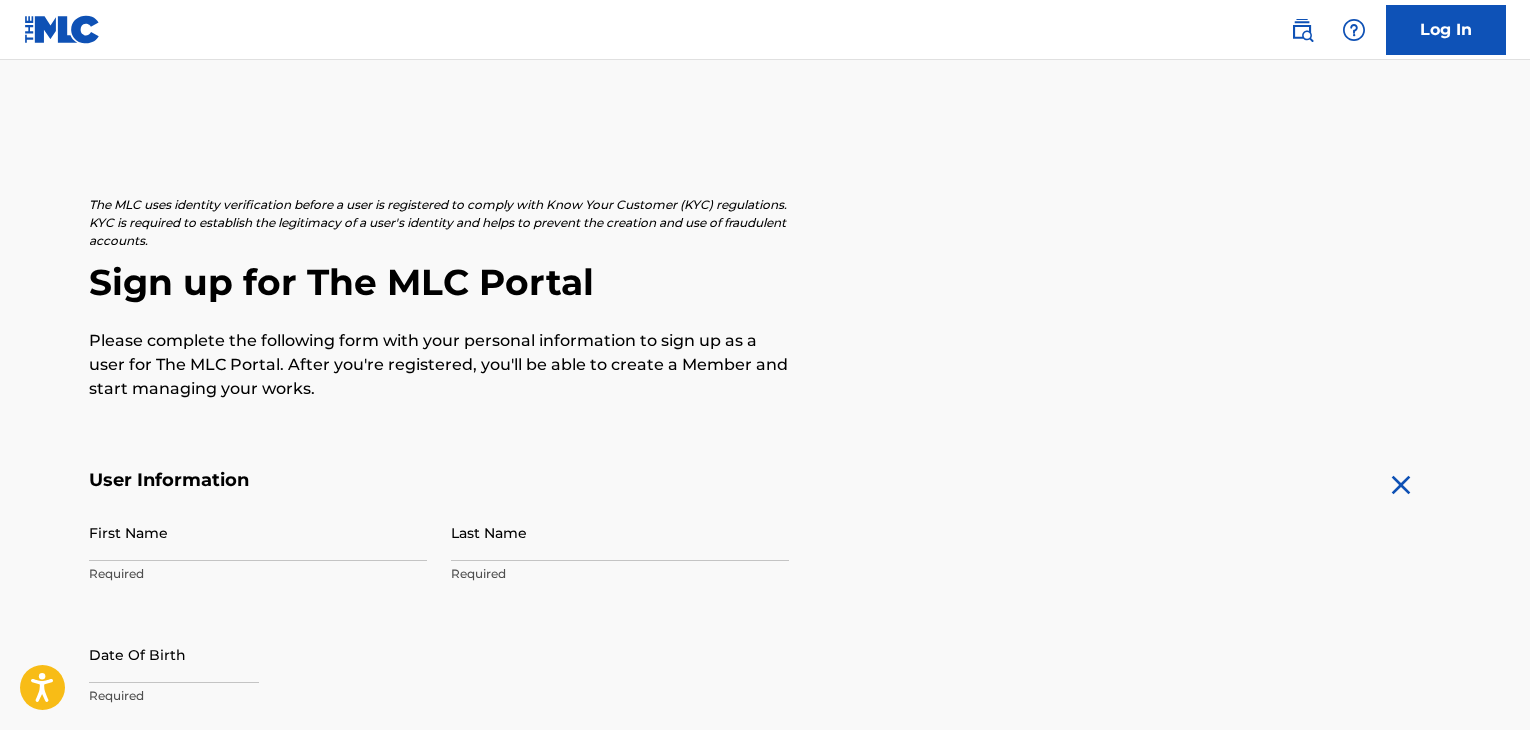 scroll, scrollTop: 0, scrollLeft: 0, axis: both 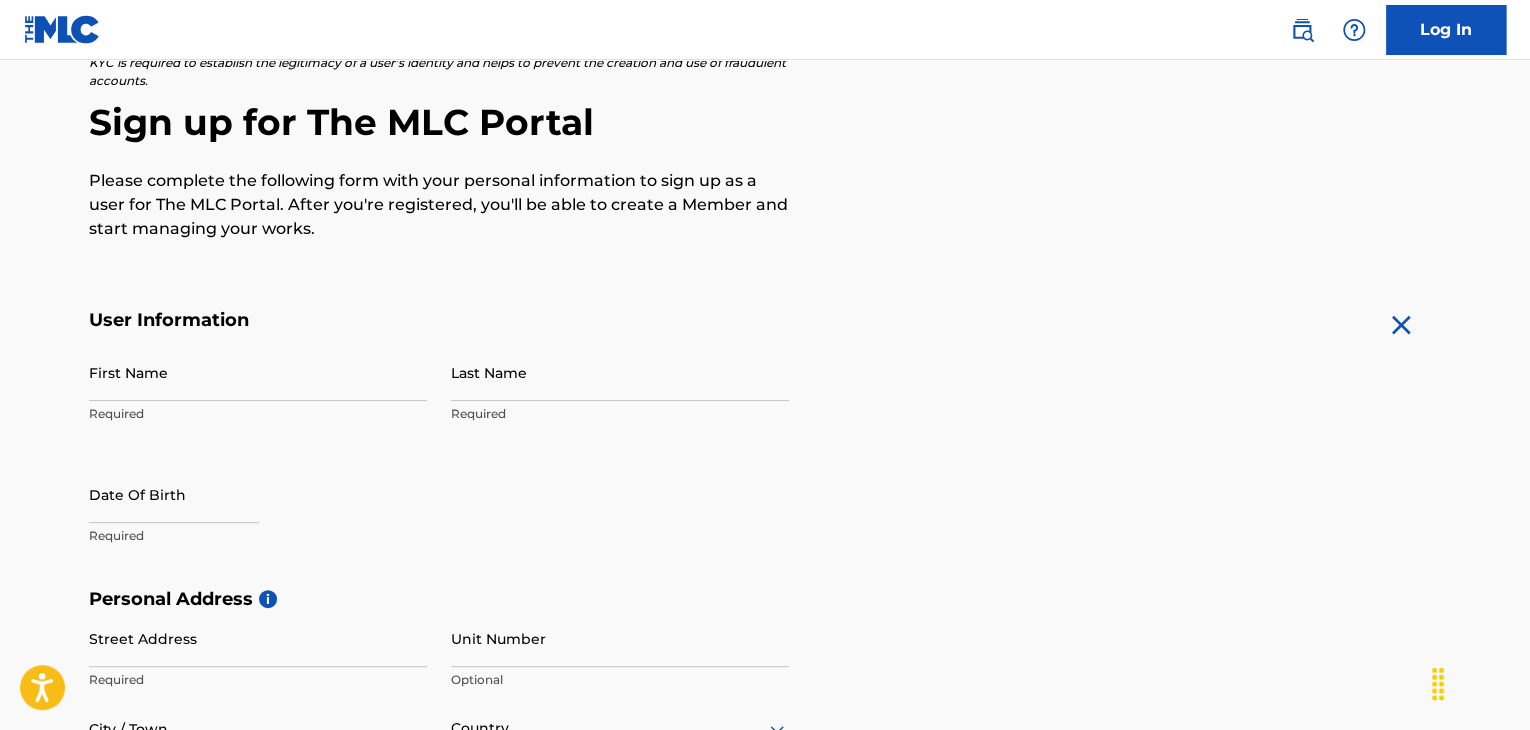 click on "First Name Required" at bounding box center [258, 389] 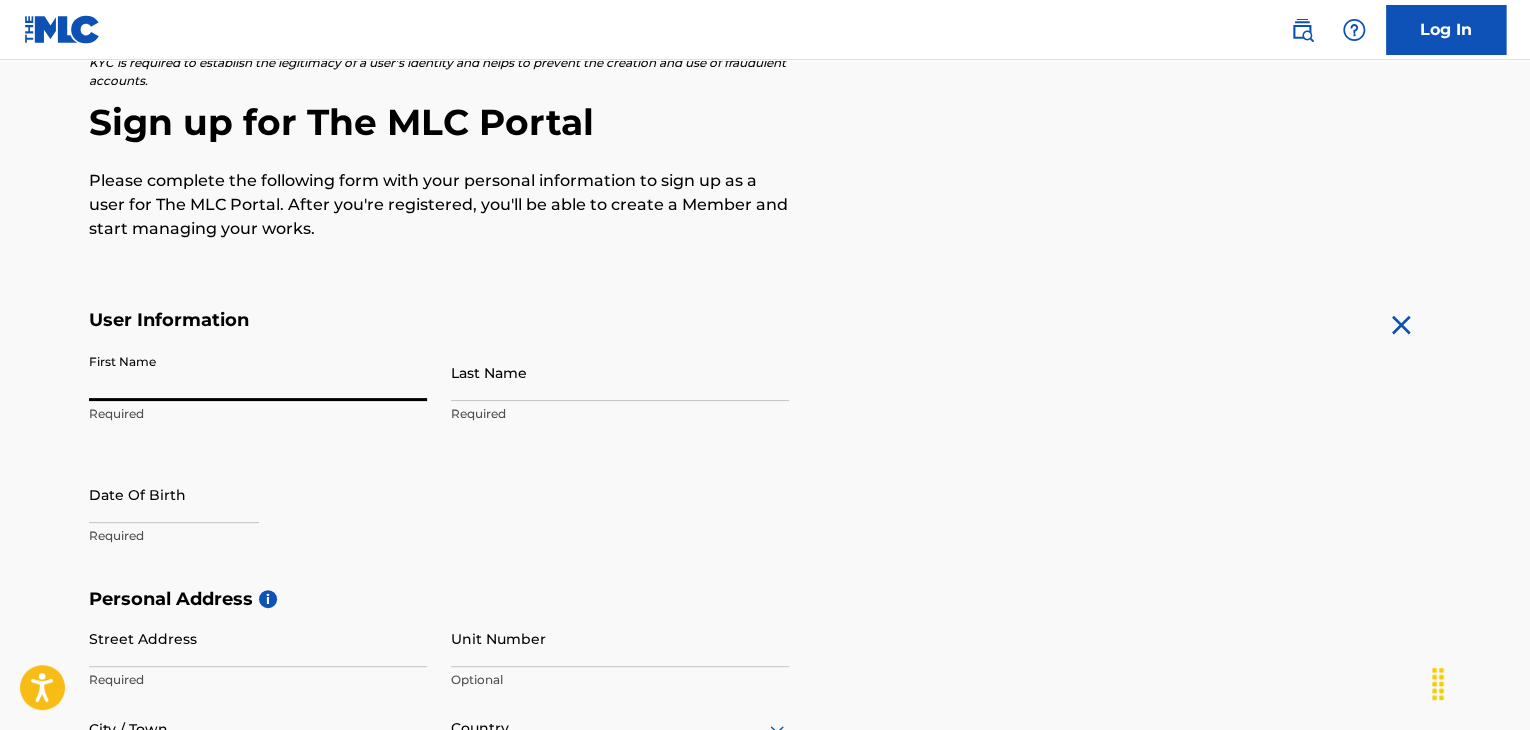 click on "First Name" at bounding box center (258, 372) 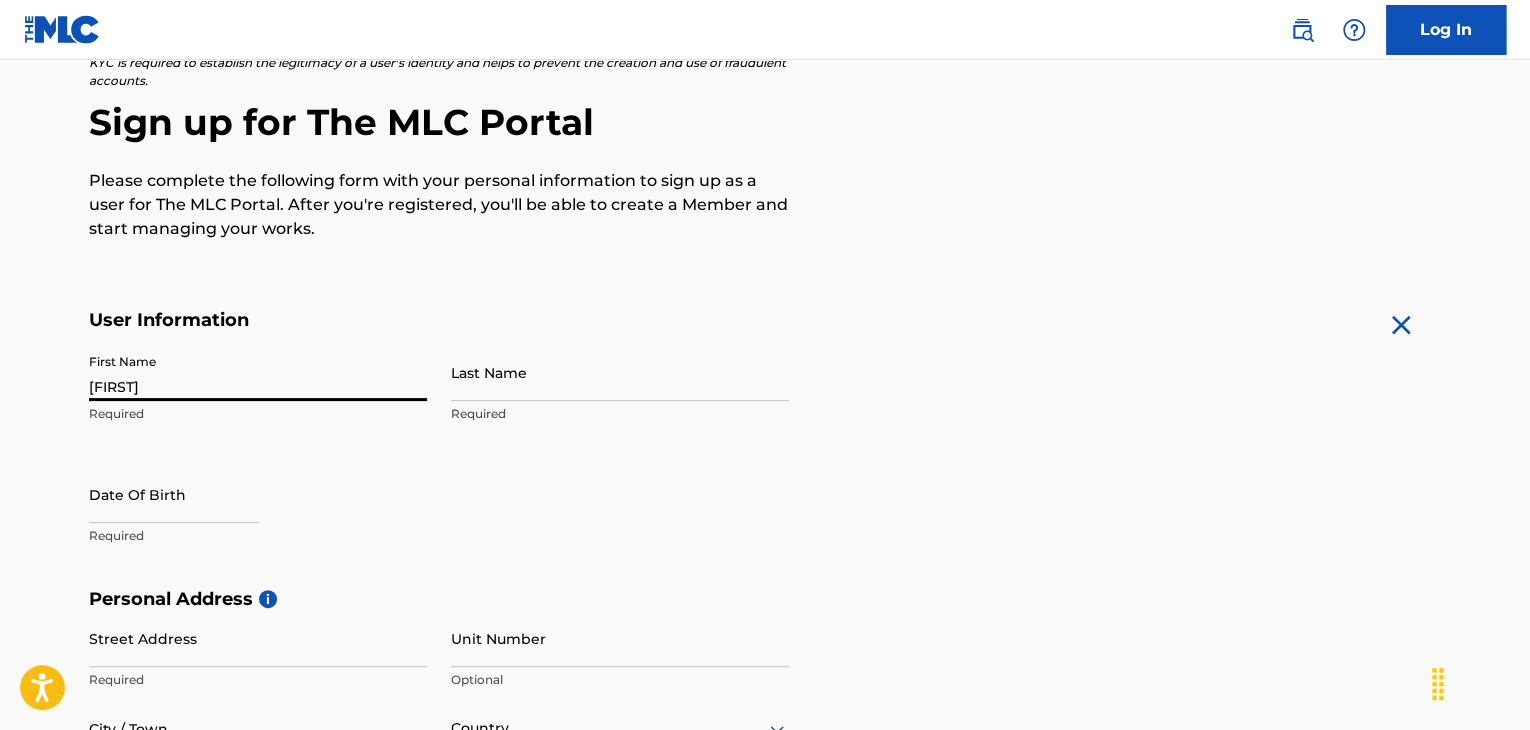 type on "[LAST]" 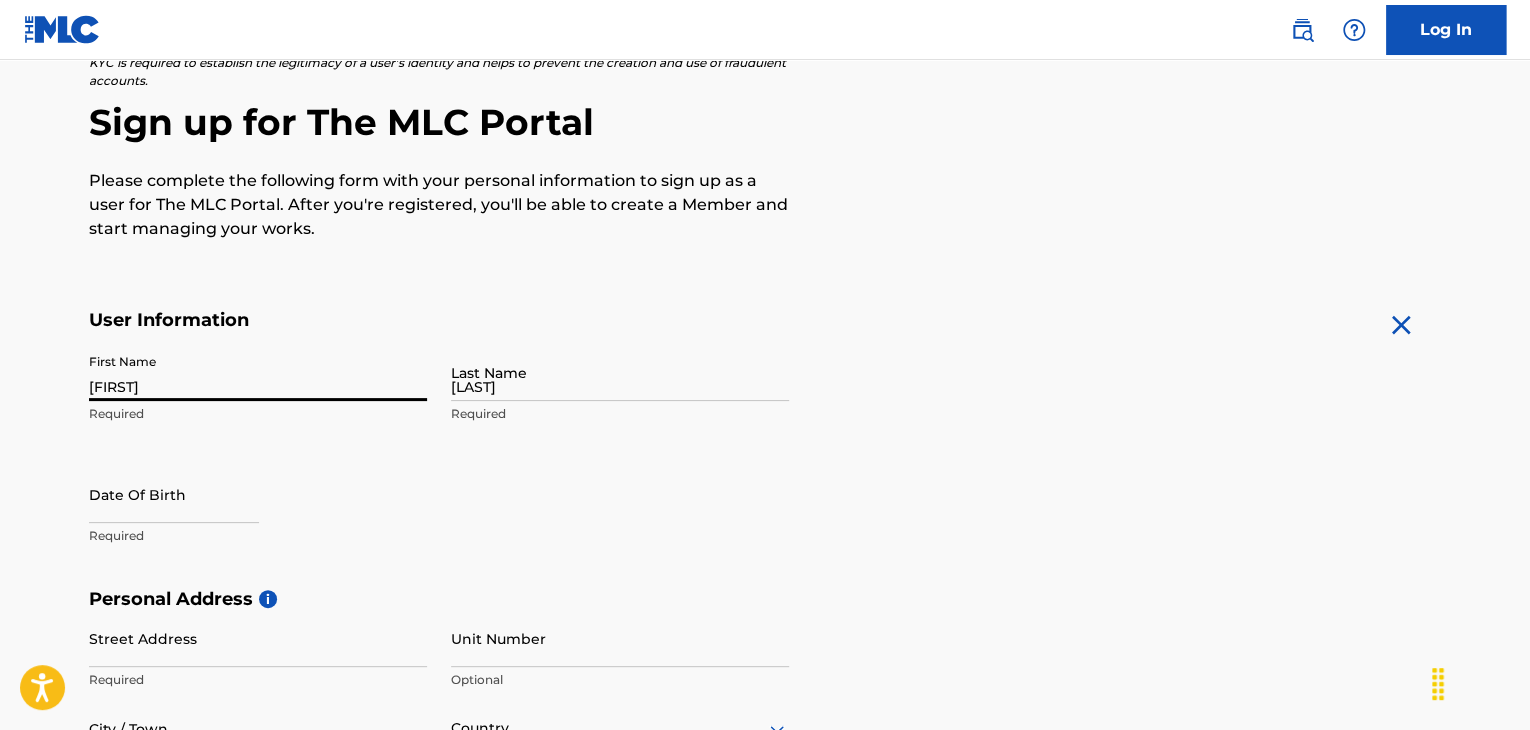 type on "Via Stazione, 41" 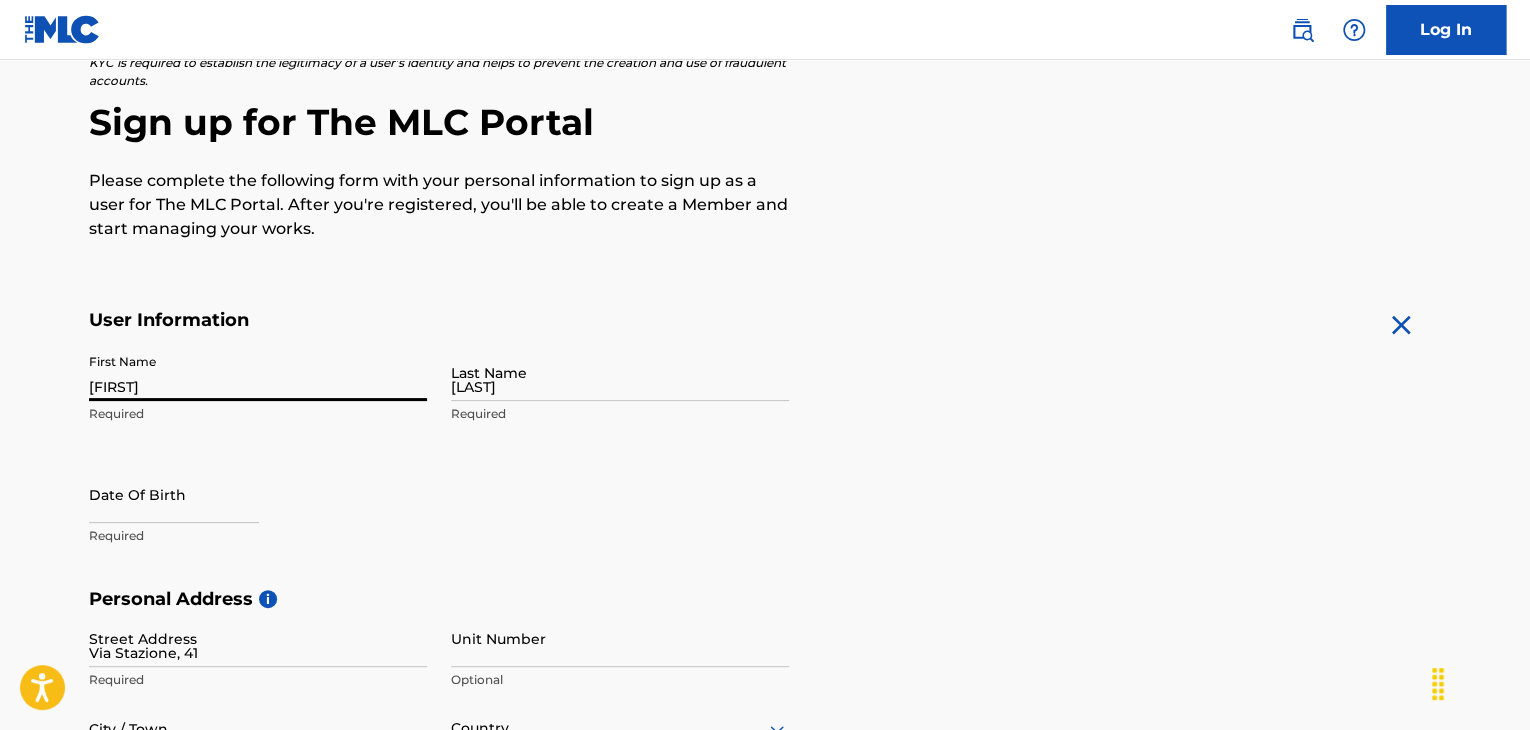 type on "calcinato" 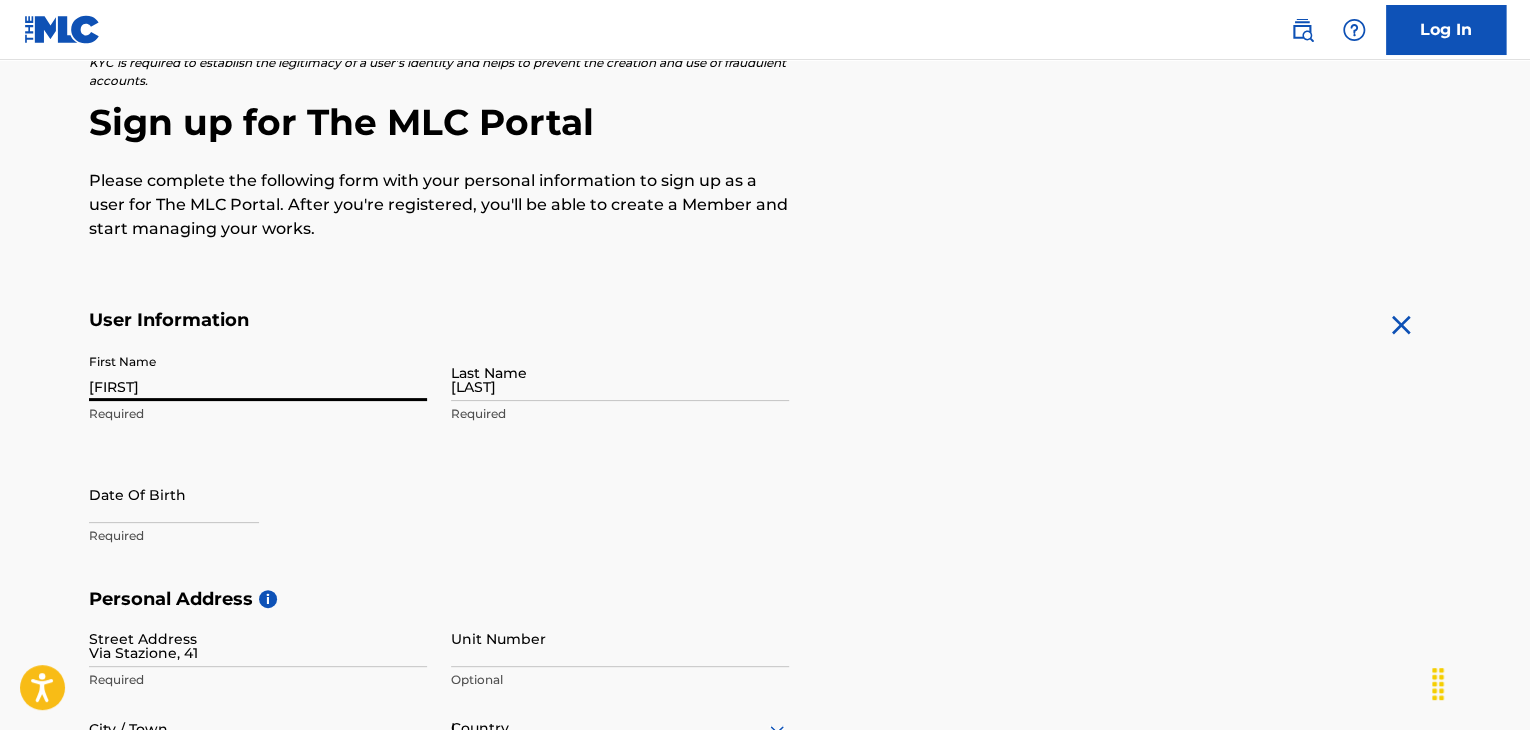 type on "Brescia" 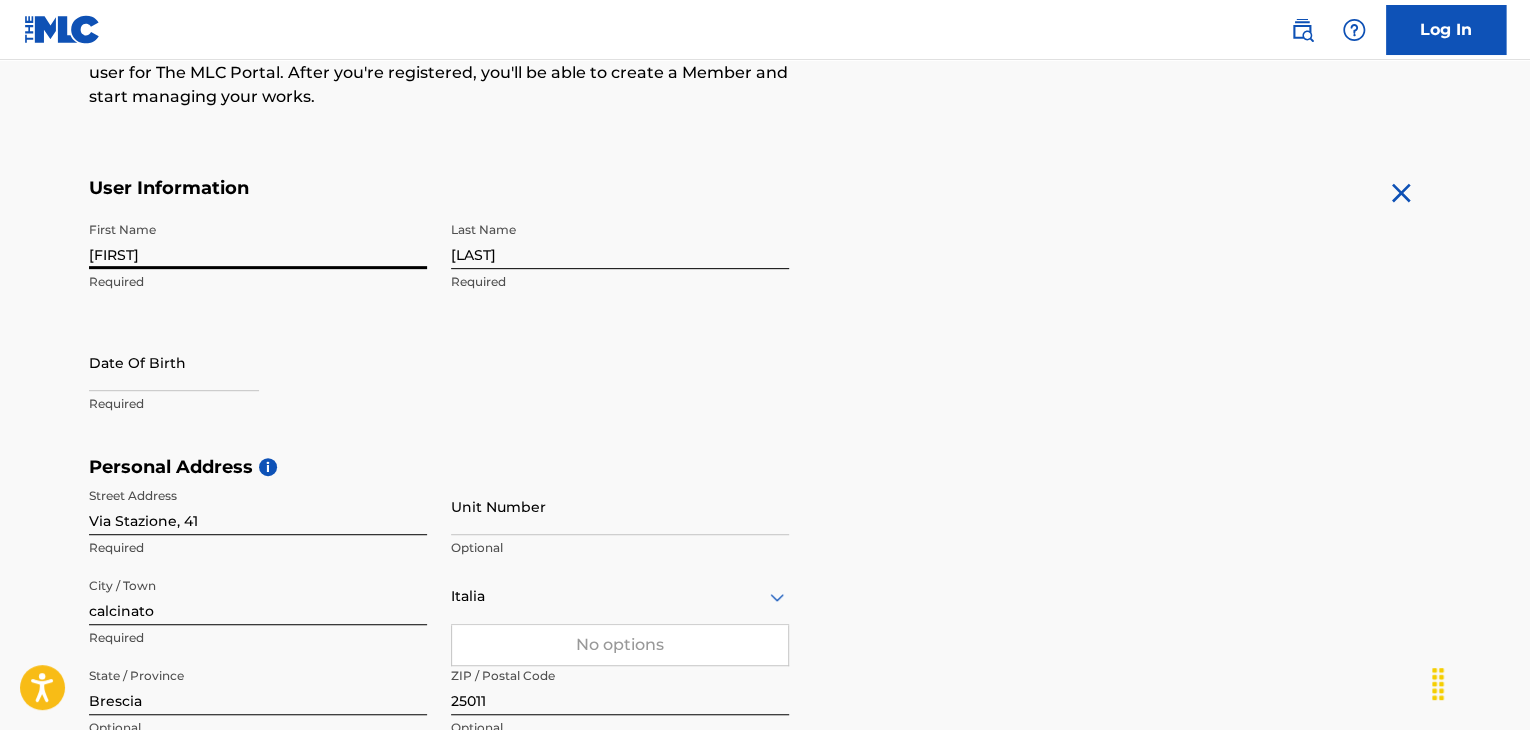 scroll, scrollTop: 244, scrollLeft: 0, axis: vertical 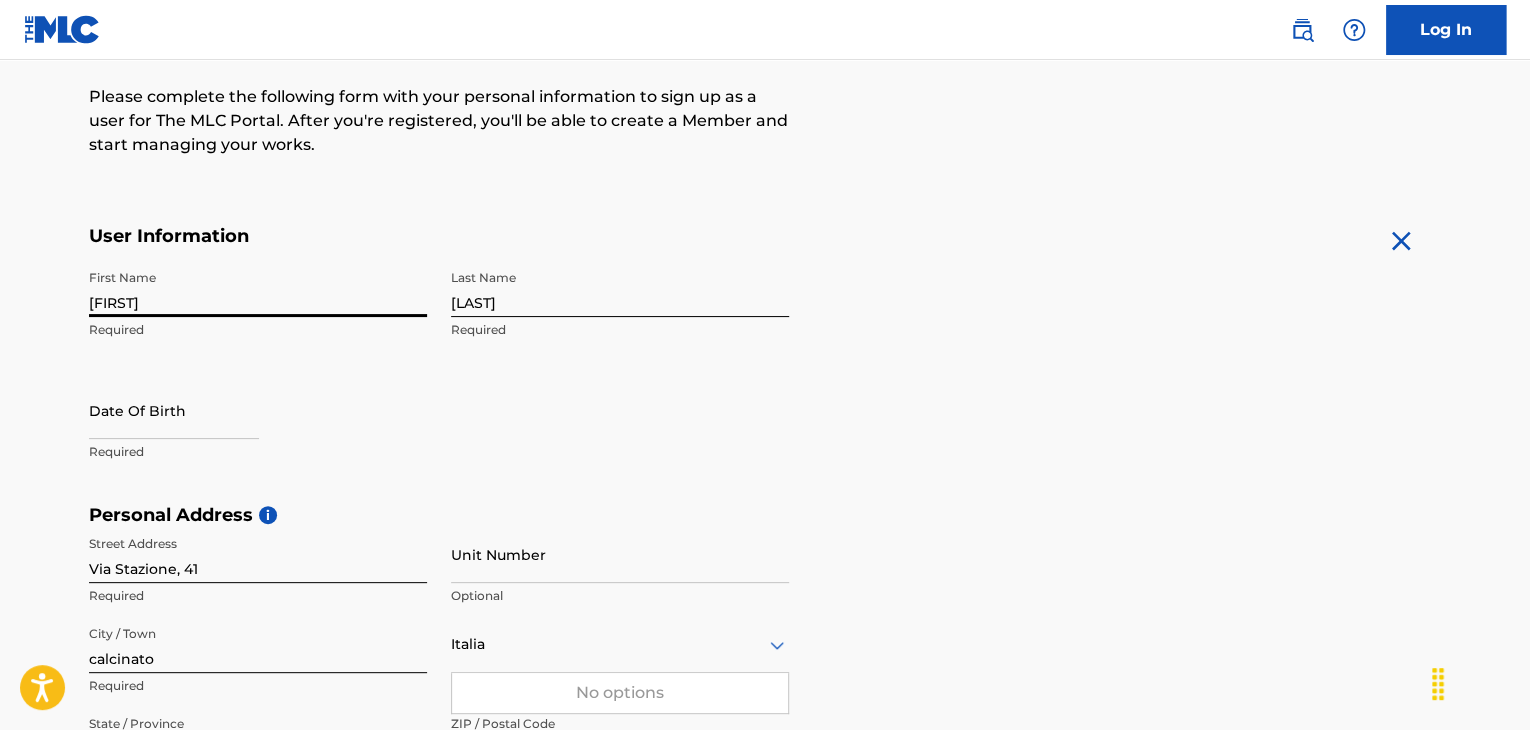 click at bounding box center (174, 410) 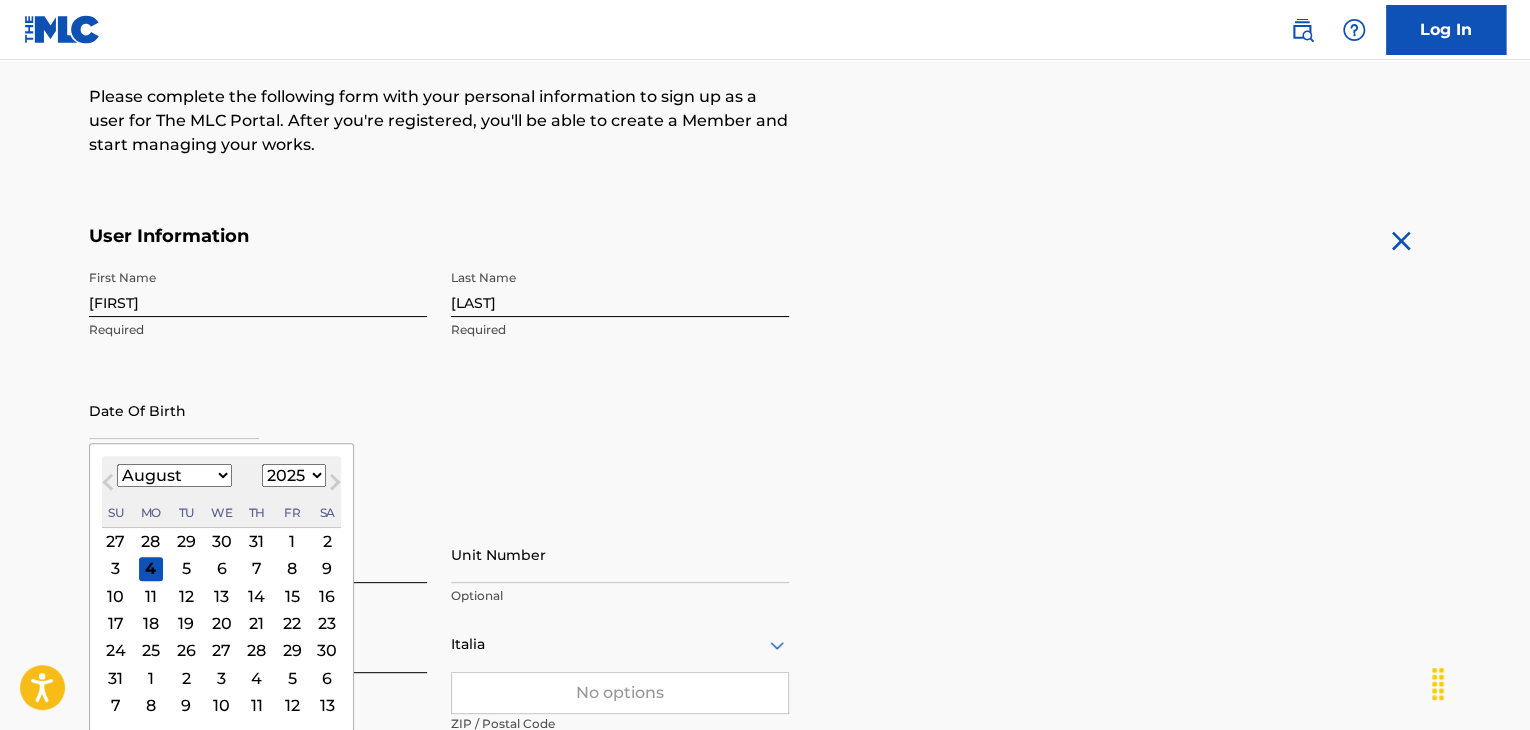 type on "March 29 2005" 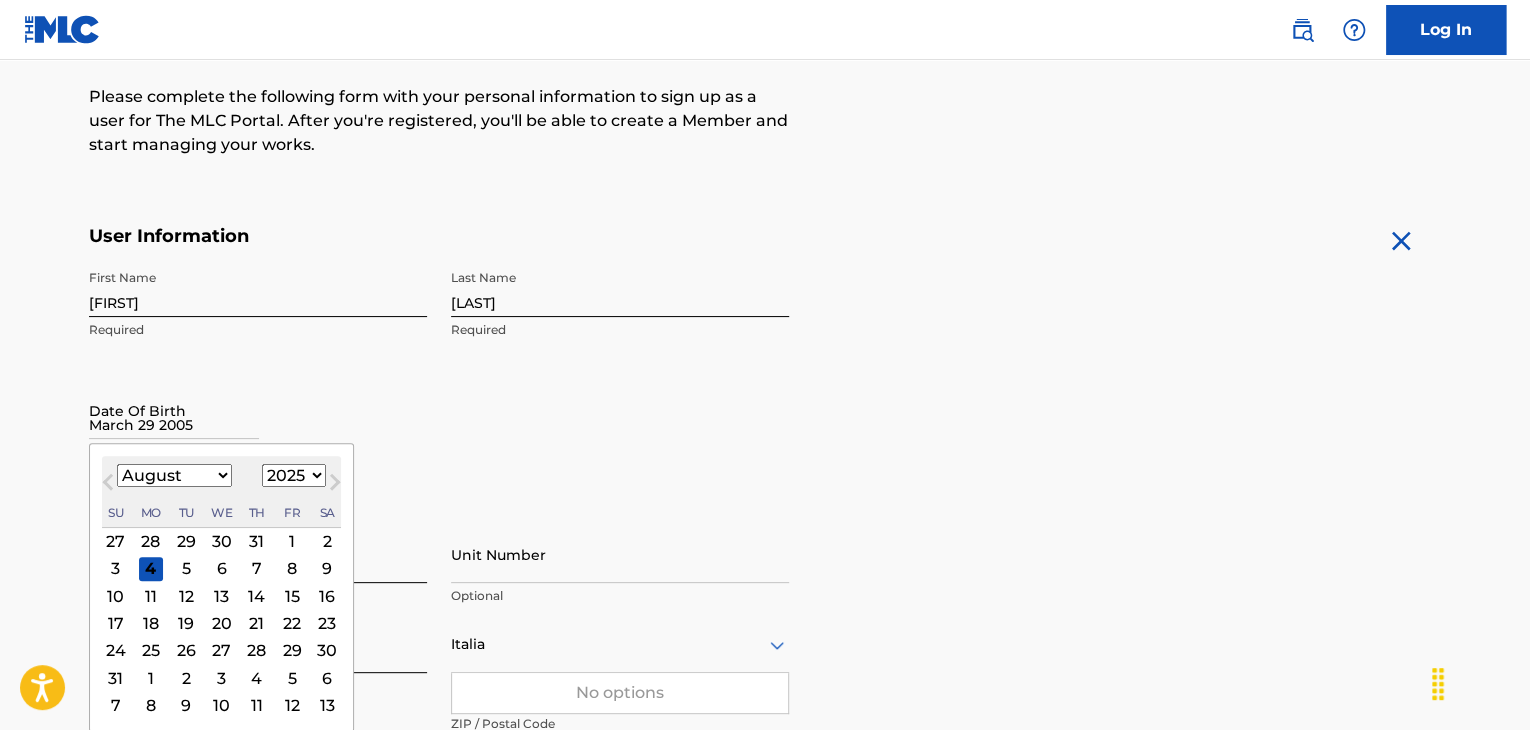 select on "2" 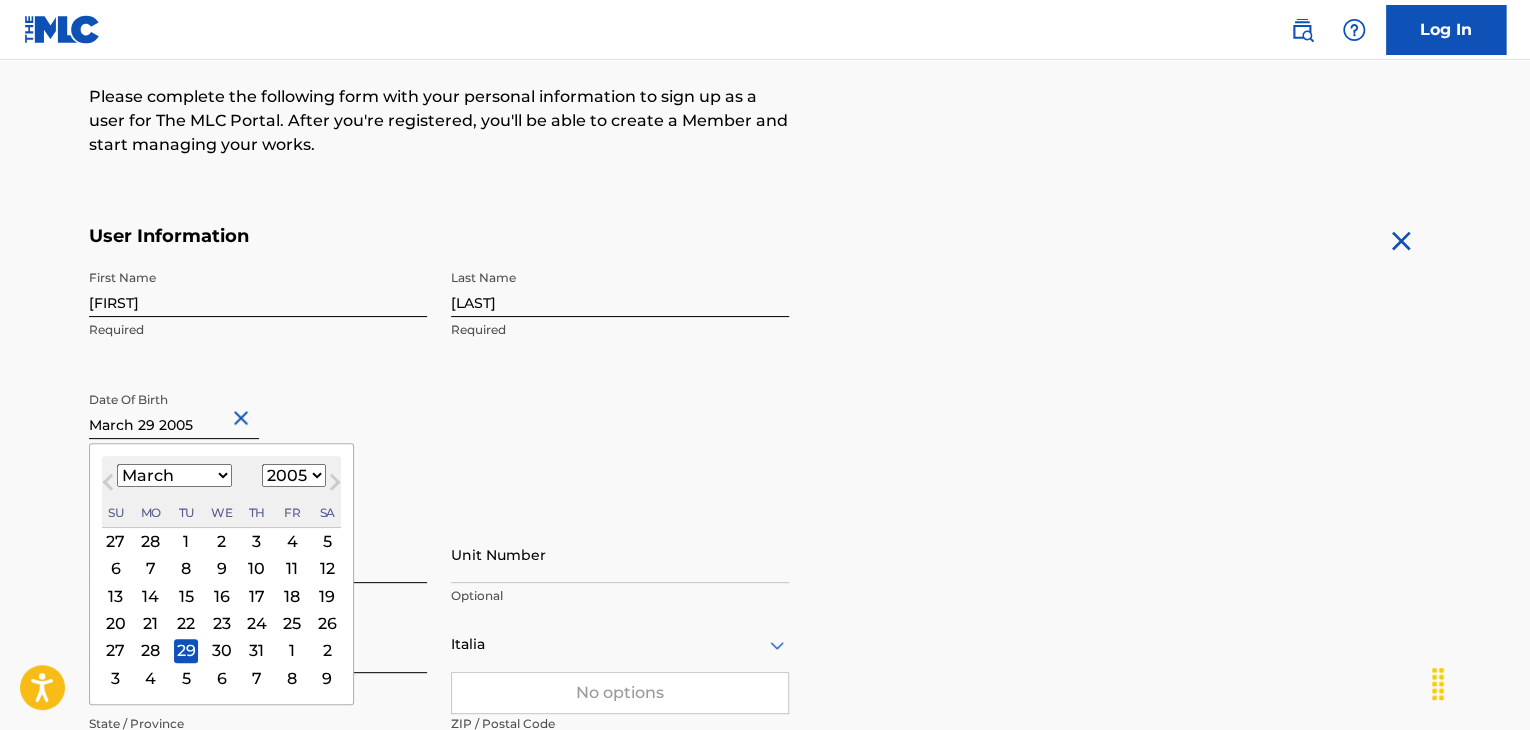 click on "The MLC uses identity verification before a user is registered to comply with Know Your Customer (KYC) regulations. KYC is required to establish the legitimacy of a user's identity and helps to prevent the creation and use of fraudulent accounts. Sign up for The MLC Portal Please complete the following form with your personal information to sign up as a user for The MLC Portal. After you're registered, you'll be able to create a Member and start managing your works. User Information First Name [FIRST] Required Last Name [LAST] Required Date Of Birth March 29 2005 March 2005 Previous Month Next Month March 2005 January February March April May June July August September October November December 1900 1901 1902 1903 1904 1905 1906 1907 1908 1909 1910 1911 1912 1913 1914 1915 1916 1917 1918 1919 1920 1921 1922 1923 1924 1925 1926 1927 1928 1929 1930 1931 1932 1933 1934 1935 1936 1937 1938 1939 1940 1941 1942 1943 1944 1945 1946 1947 1948 1949 1950 1951 1952 1953 1954 1955 1956 1957 1958 1959 1960 1961 1962 1963" at bounding box center (765, 520) 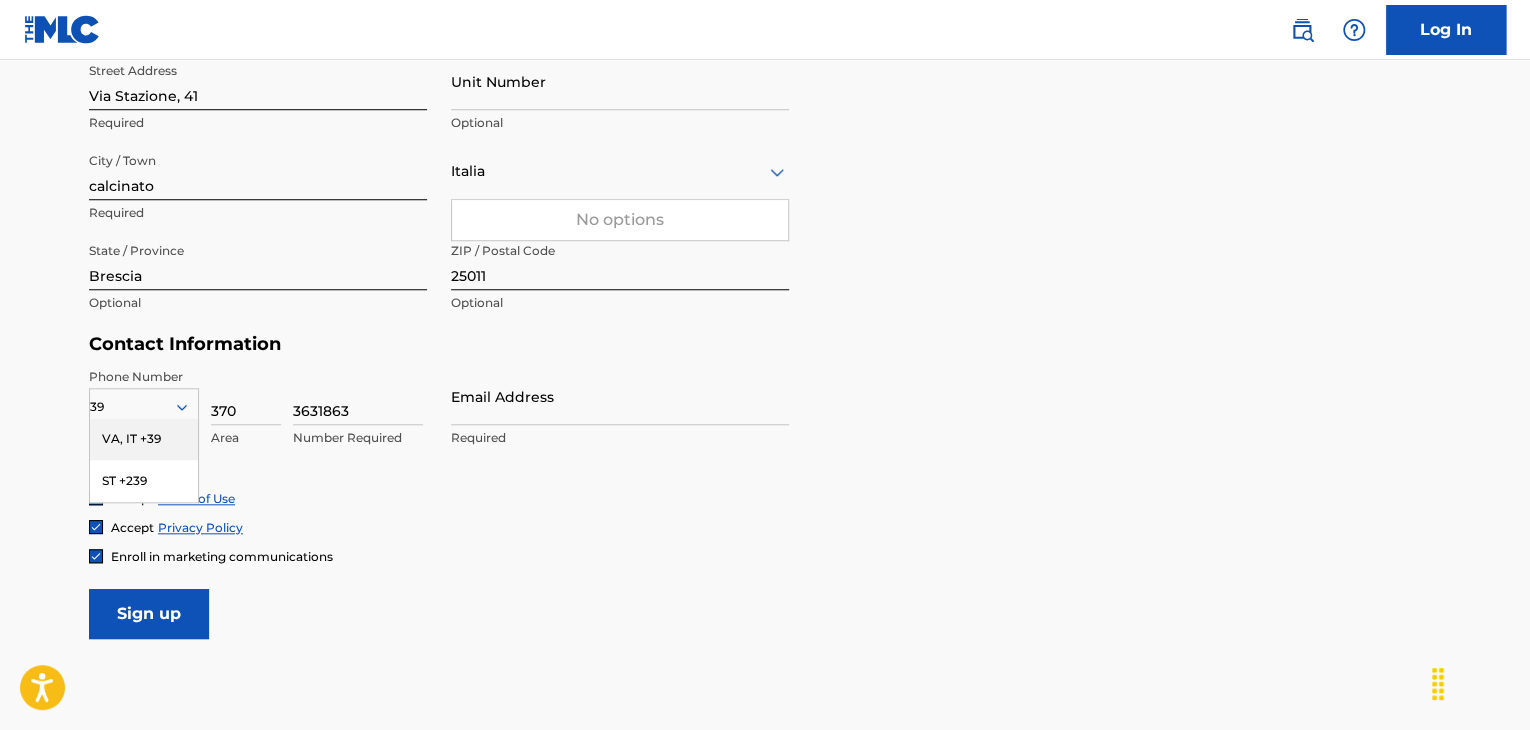 scroll, scrollTop: 719, scrollLeft: 0, axis: vertical 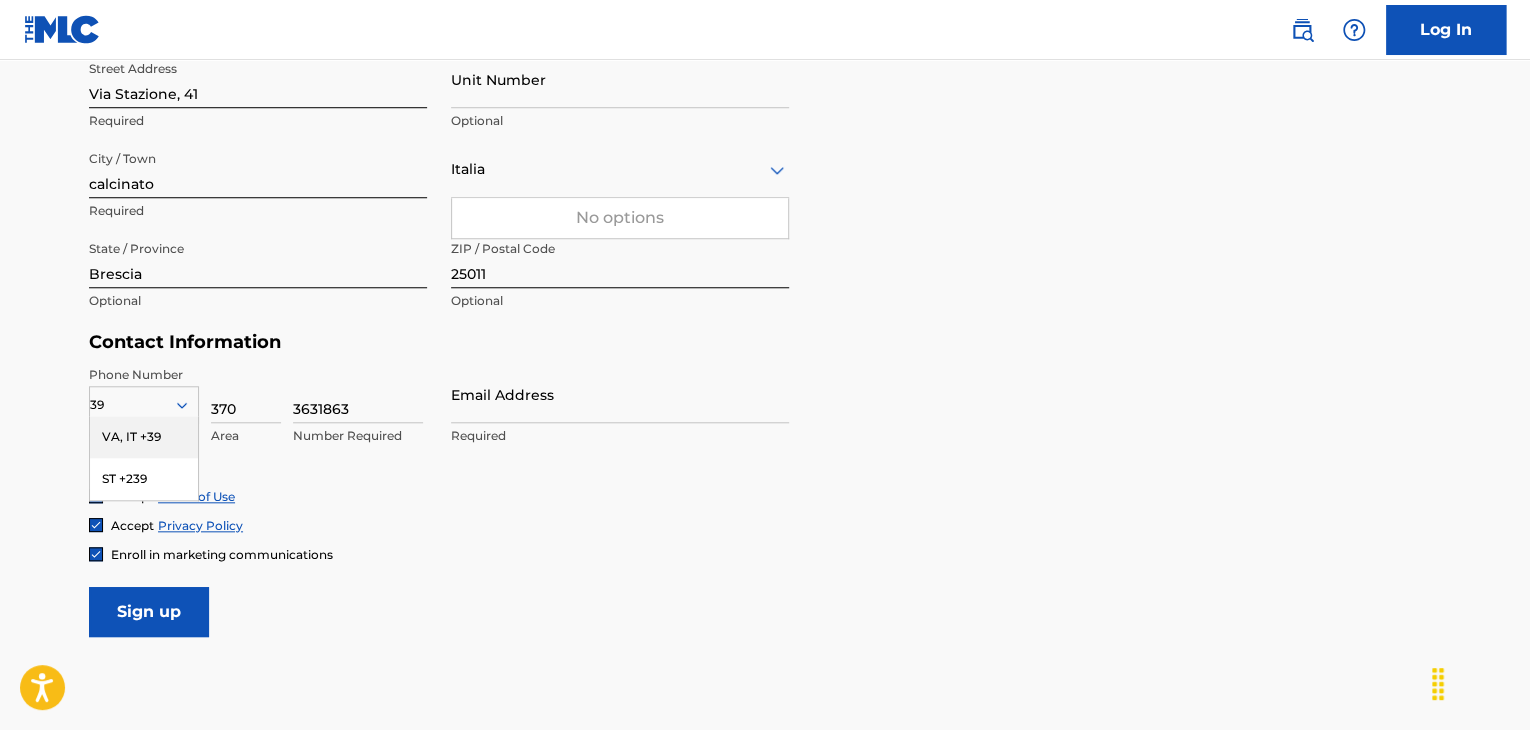click on "The MLC uses identity verification before a user is registered to comply with Know Your Customer (KYC) regulations. KYC is required to establish the legitimacy of a user's identity and helps to prevent the creation and use of fraudulent accounts. Sign up for The MLC Portal Please complete the following form with your personal information to sign up as a user for The MLC Portal. After you're registered, you'll be able to create a Member and start managing your works. User Information First Name [FIRST] Required Last Name [LAST] Required Date Of Birth March 29 2005 March 2005 Previous Month Next Month March 2005 January February March April May June July August September October November December 1900 1901 1902 1903 1904 1905 1906 1907 1908 1909 1910 1911 1912 1913 1914 1915 1916 1917 1918 1919 1920 1921 1922 1923 1924 1925 1926 1927 1928 1929 1930 1931 1932 1933 1934 1935 1936 1937 1938 1939 1940 1941 1942 1943 1944 1945 1946 1947 1948 1949 1950 1951 1952 1953 1954 1955 1956 1957 1958 1959 1960 1961 1962 1963" at bounding box center [765, 45] 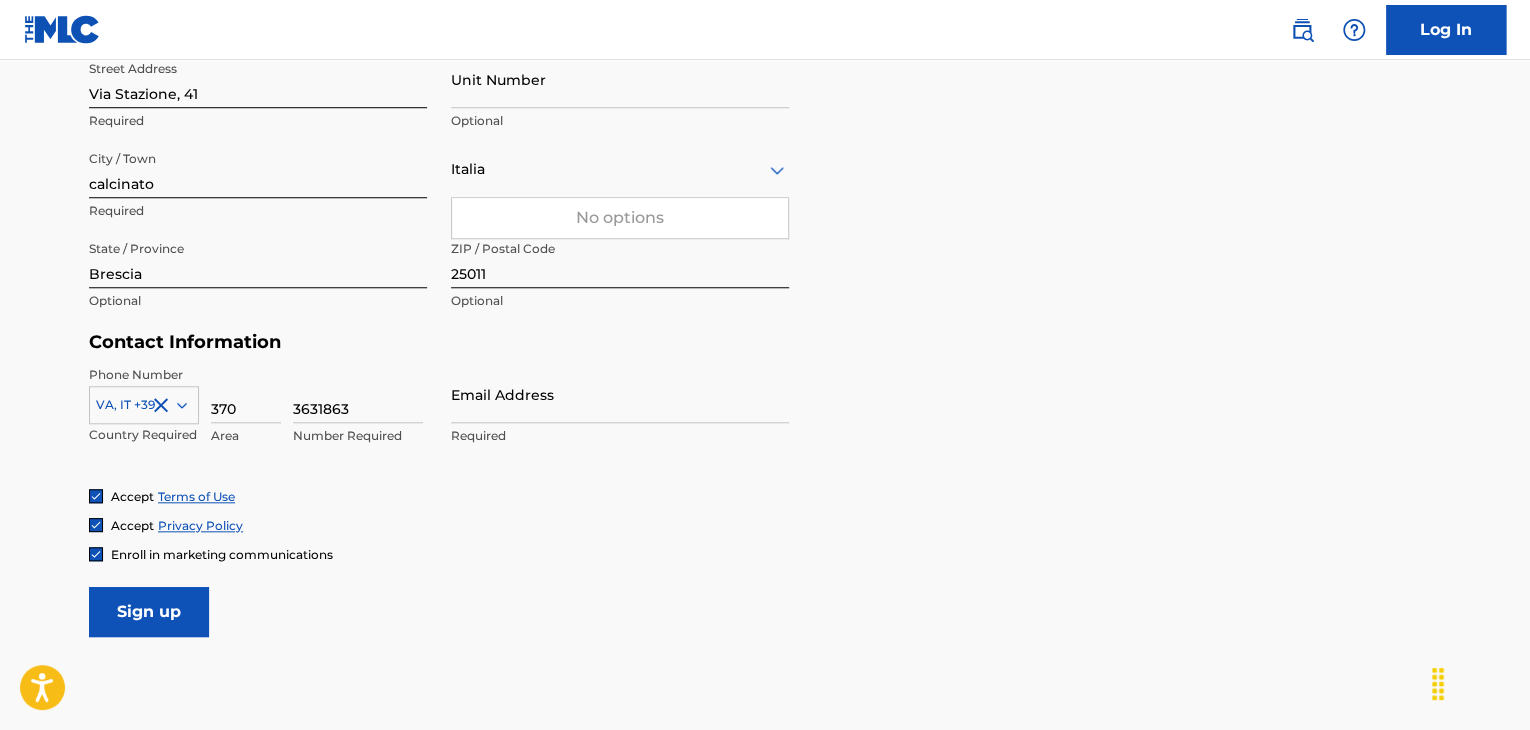 click on "370" at bounding box center (246, 394) 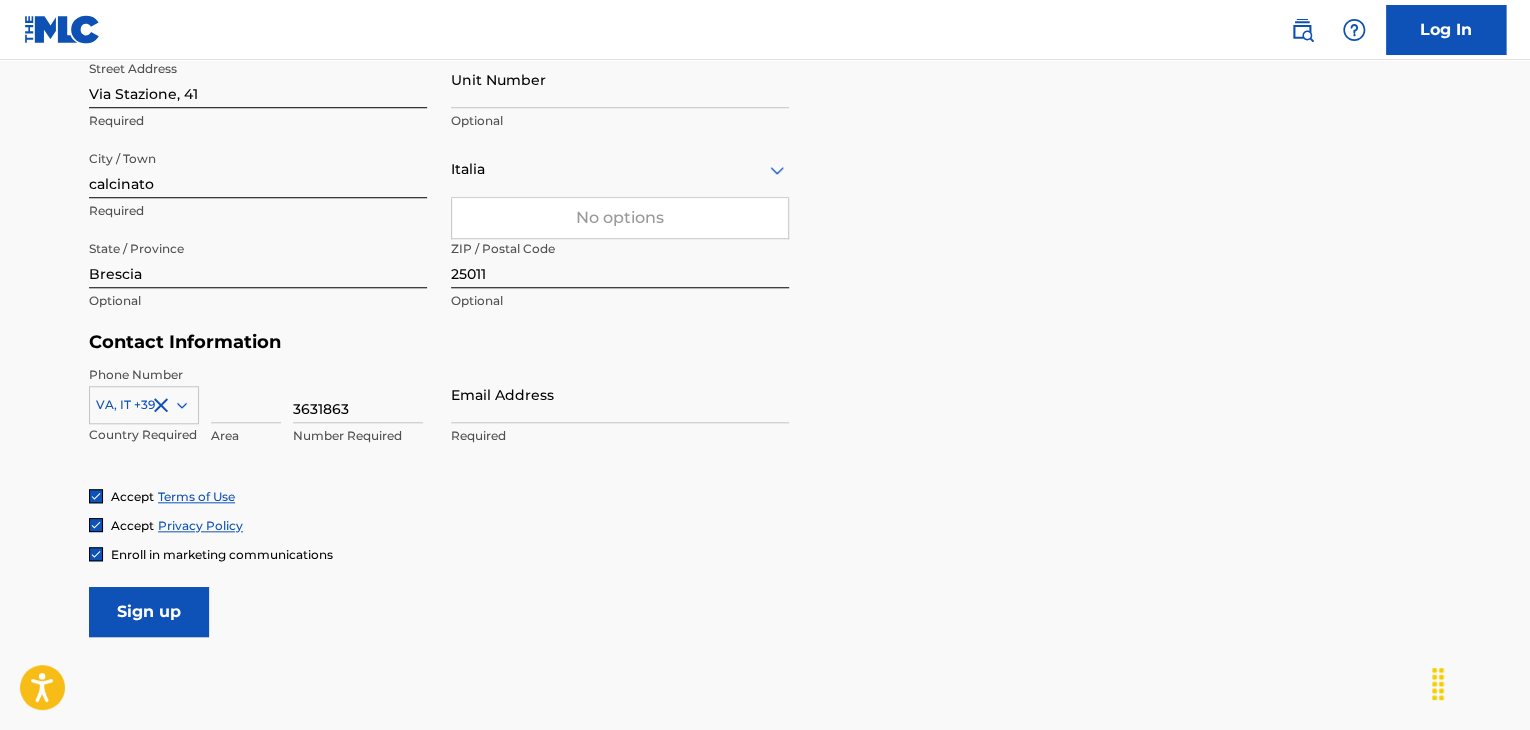 type 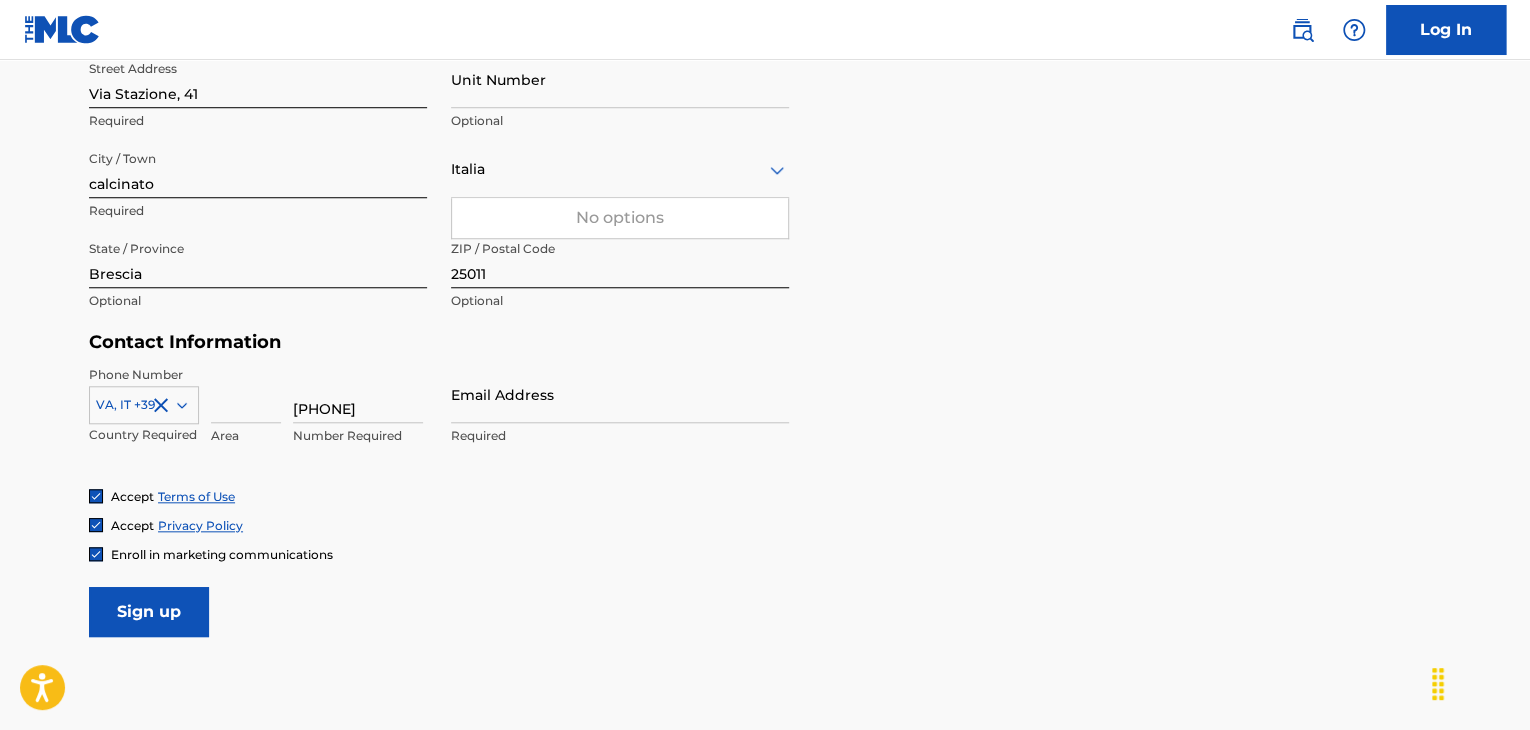 type on "[PHONE]" 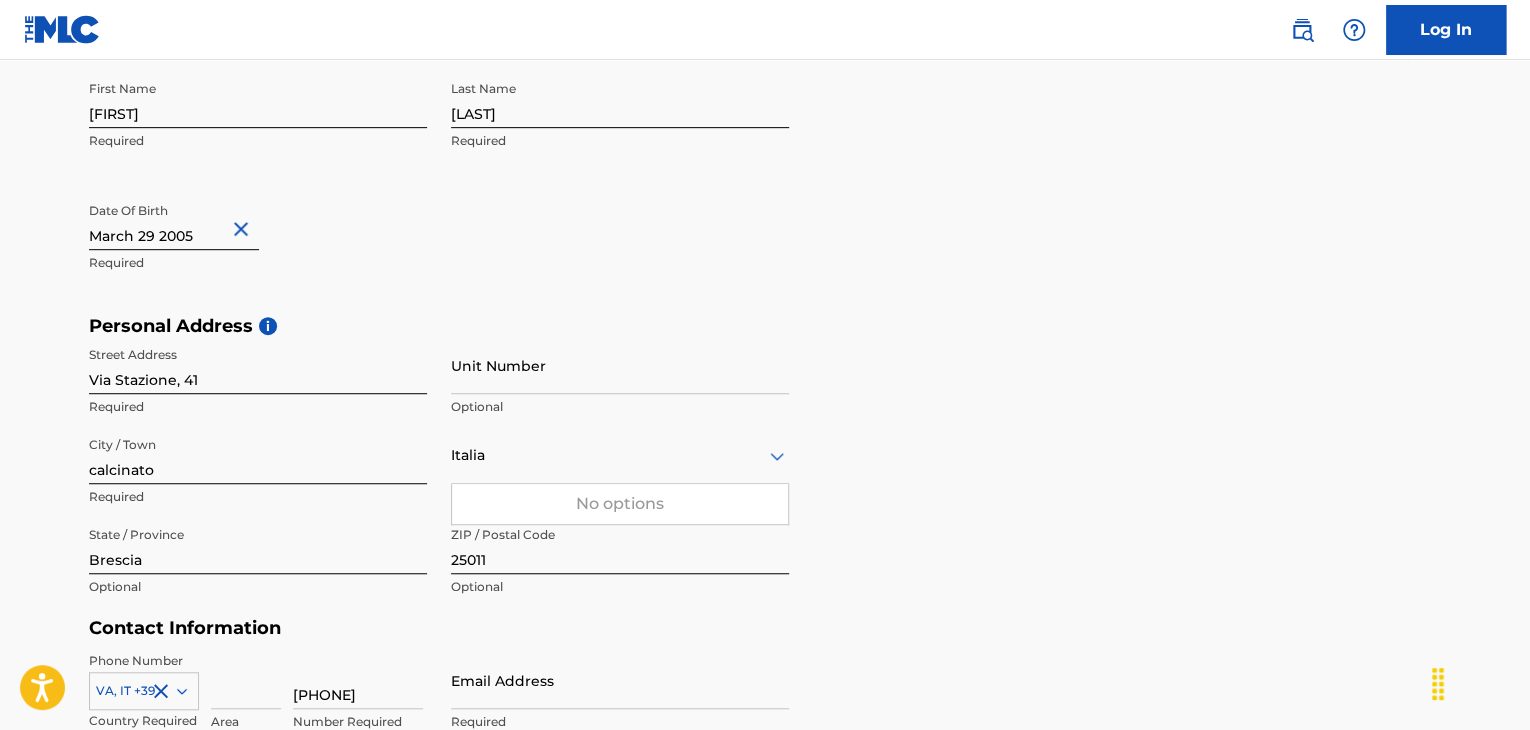 scroll, scrollTop: 781, scrollLeft: 0, axis: vertical 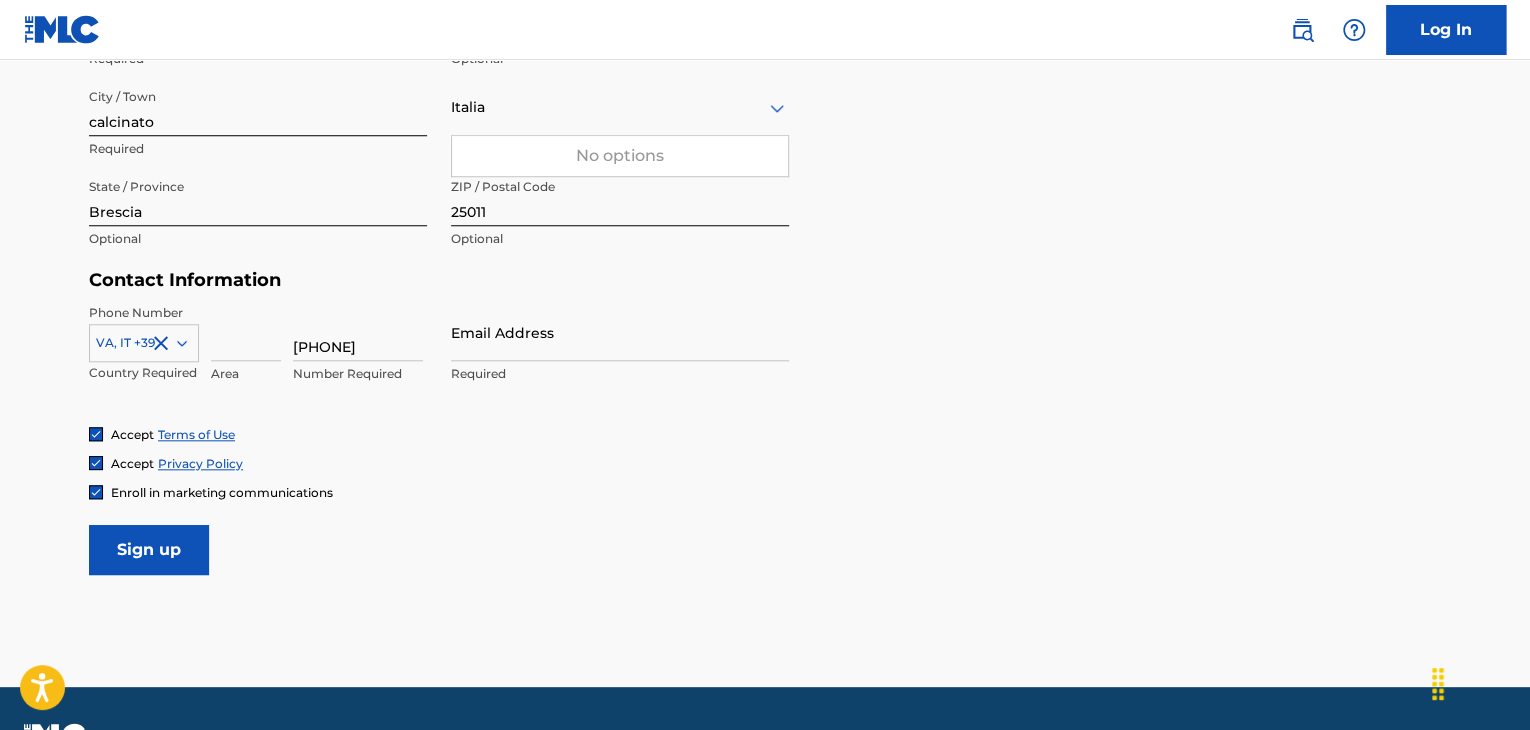 click on "Email Address" at bounding box center (620, 332) 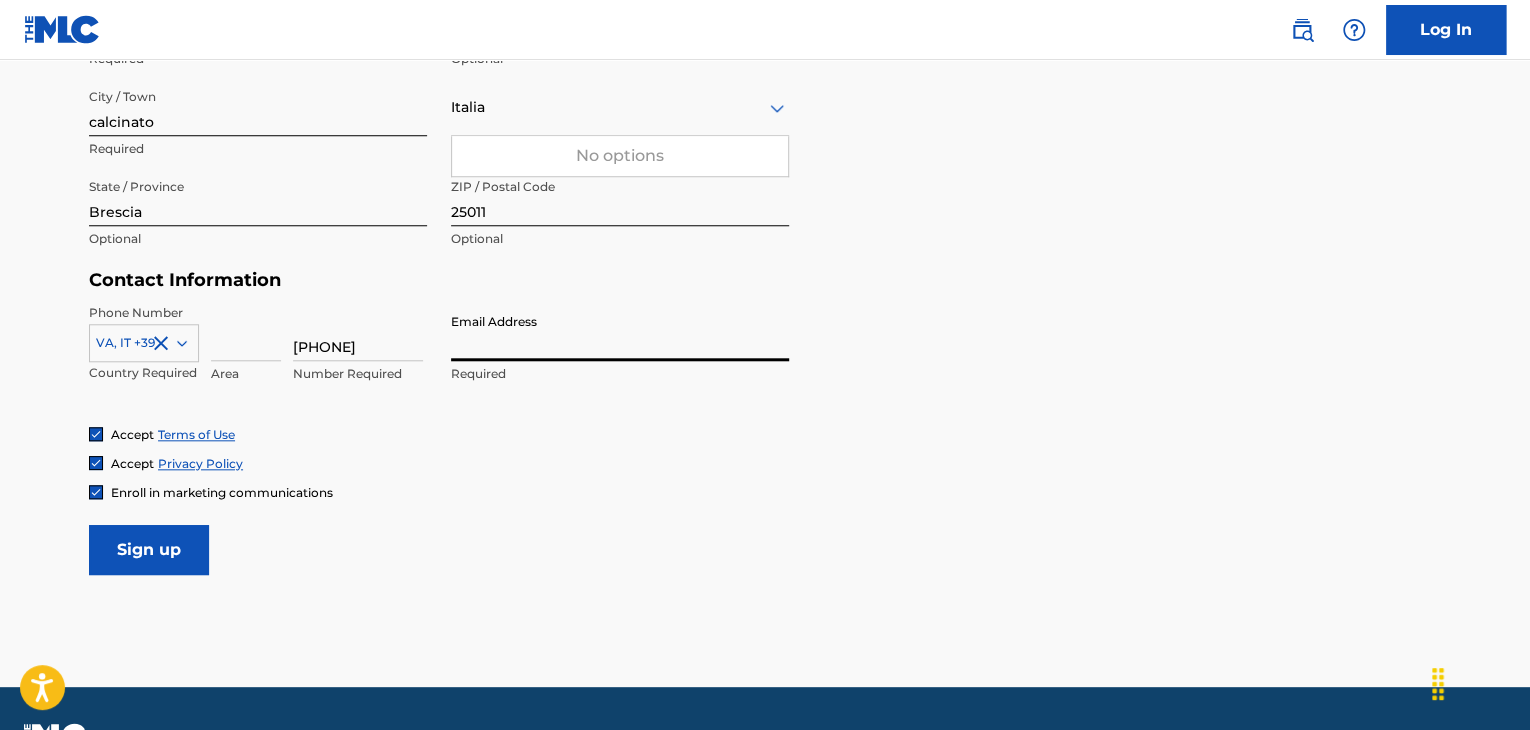 type on "imelvismade@example.com" 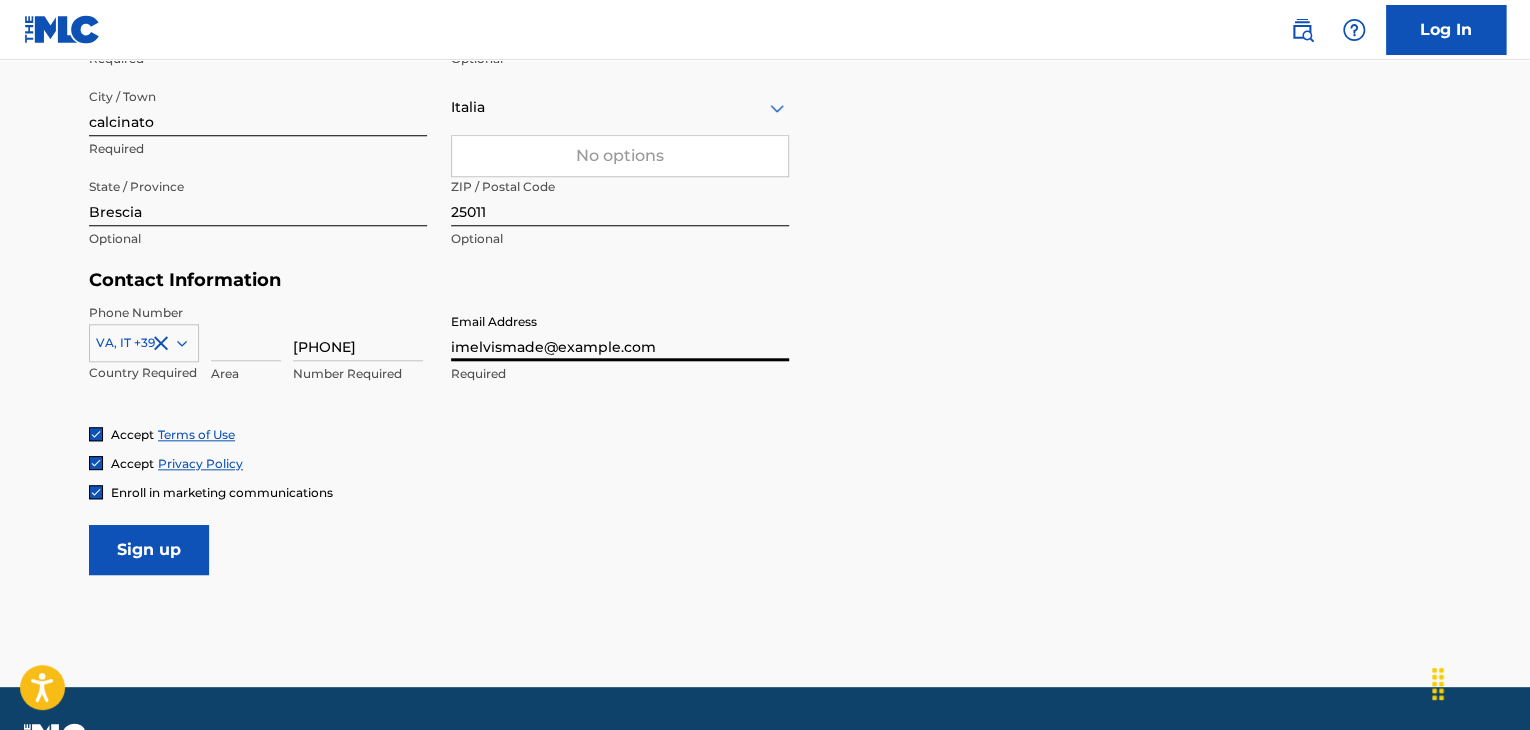 type on "39" 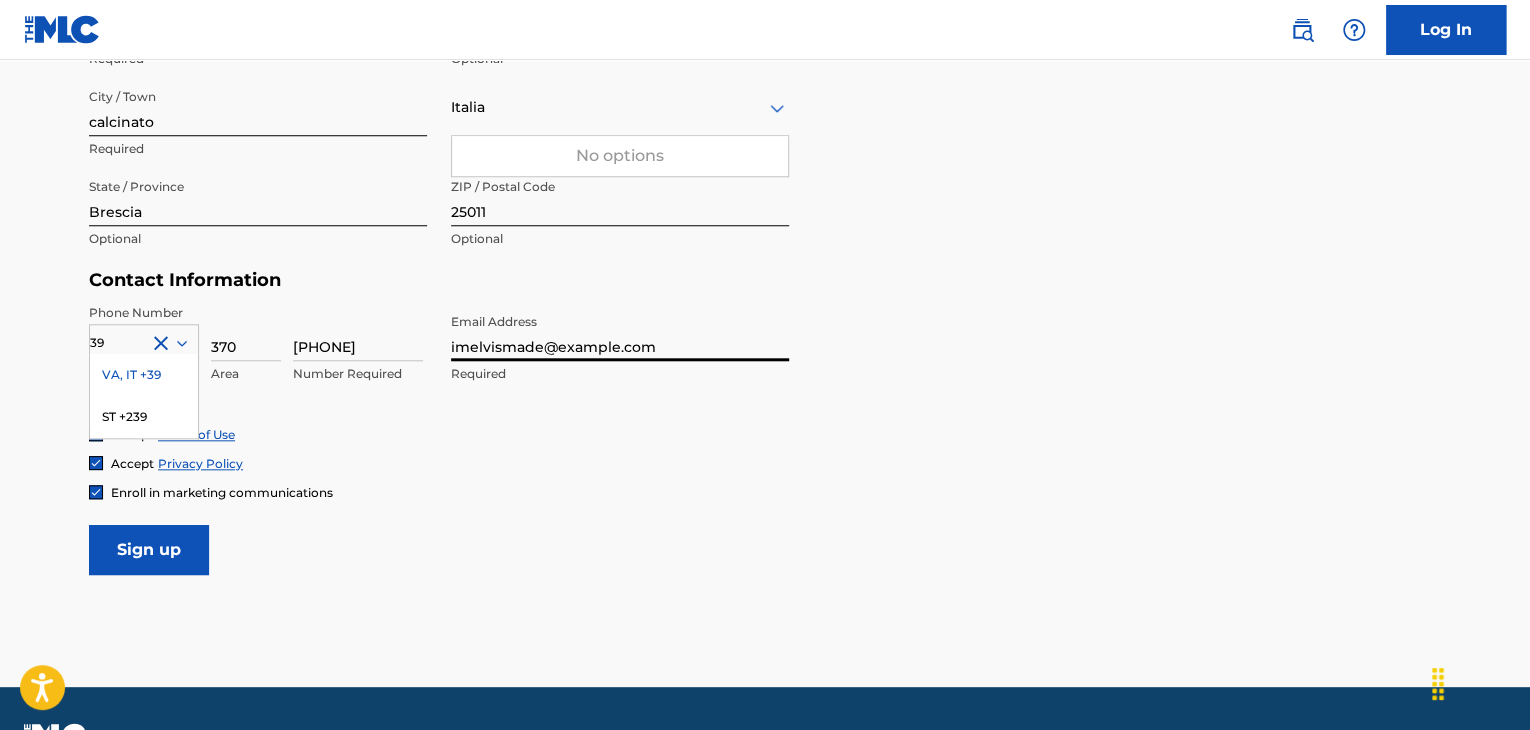 click on "Accept Terms of Use" at bounding box center (765, 434) 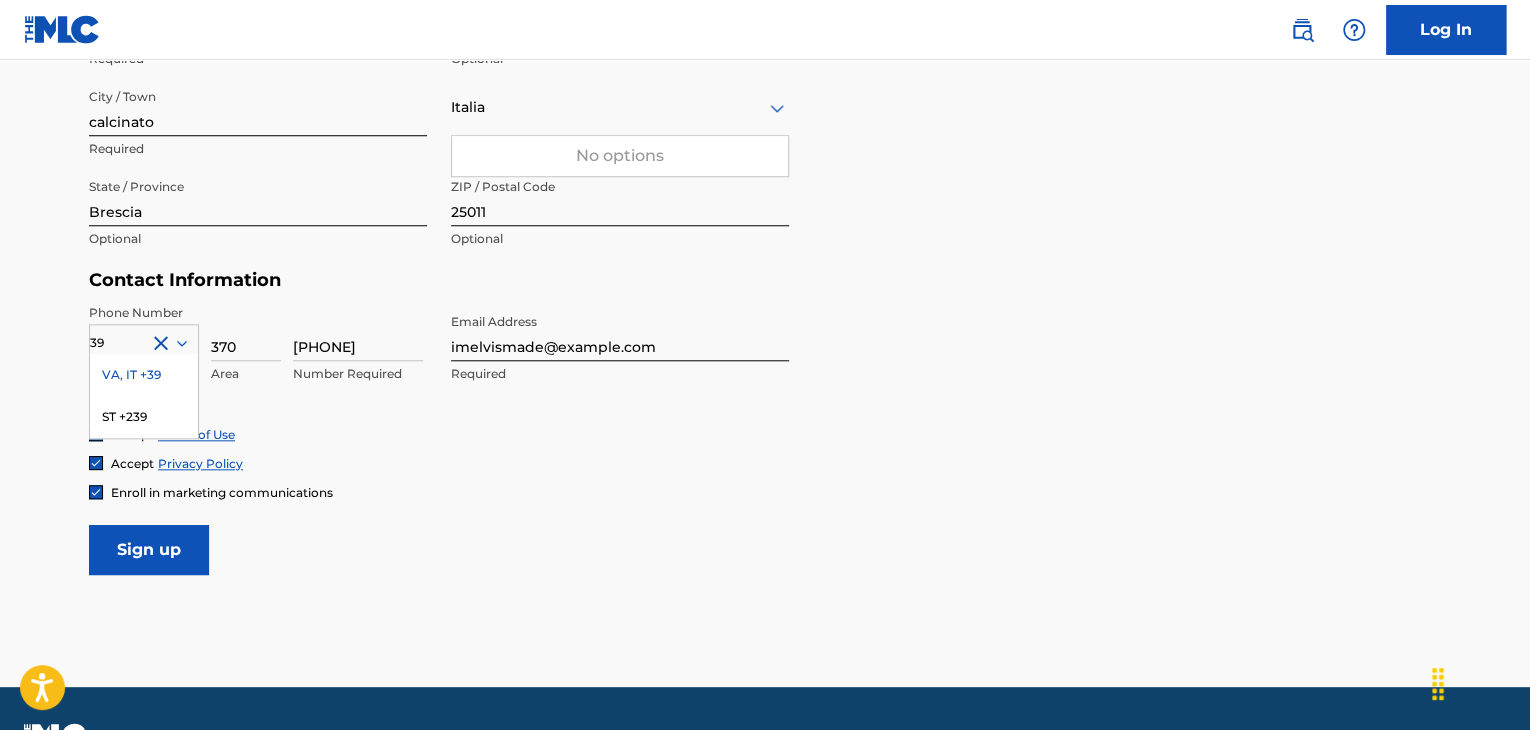click on "370" at bounding box center (246, 332) 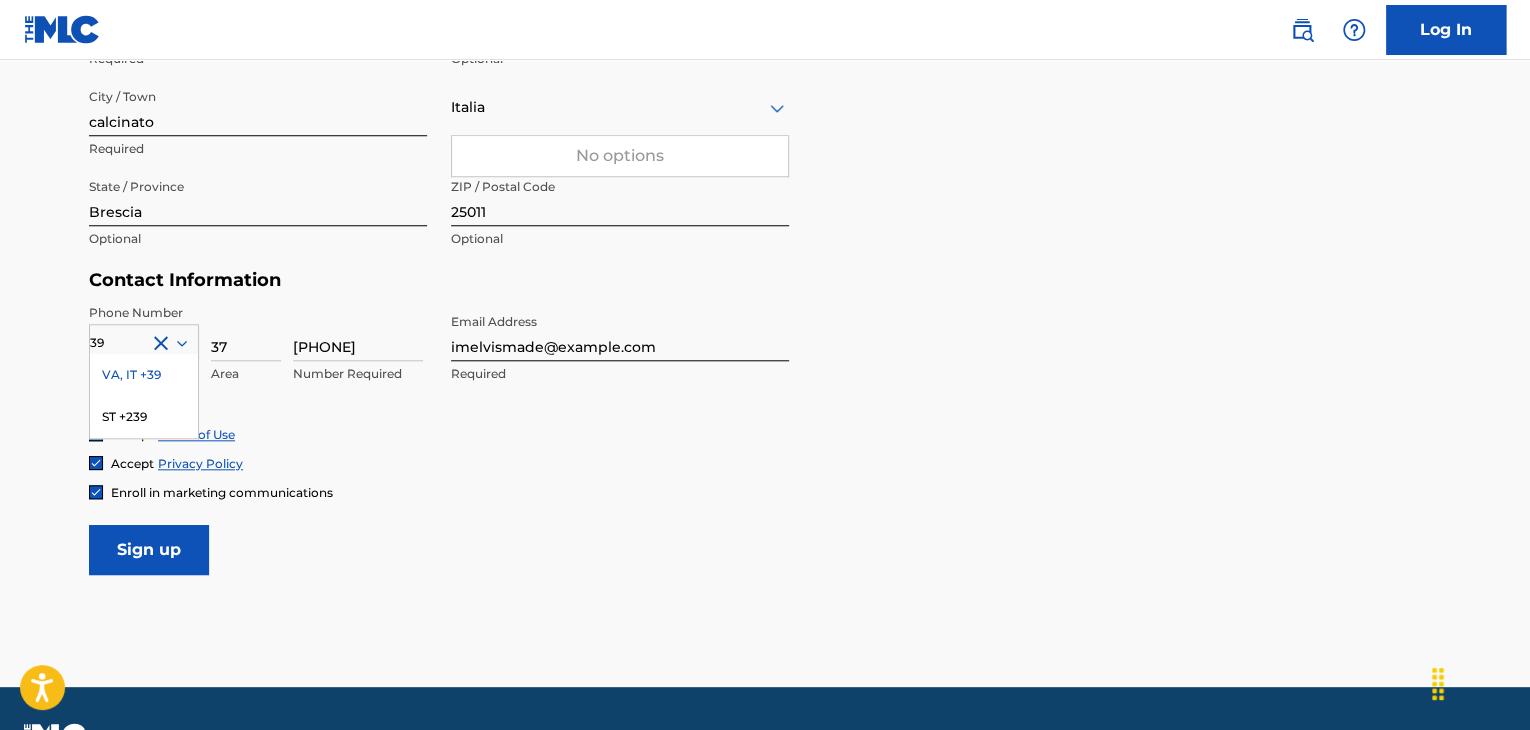 type on "3" 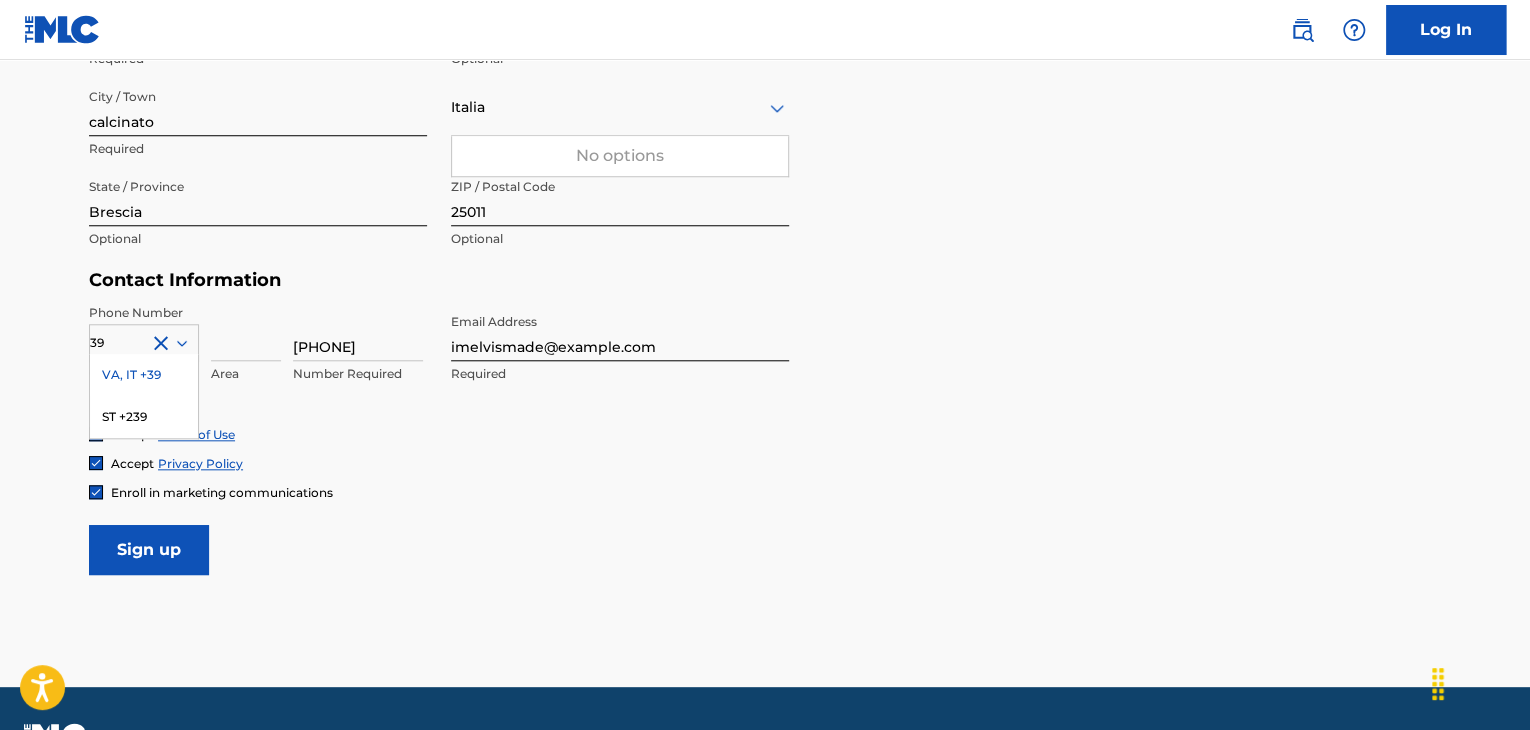 type 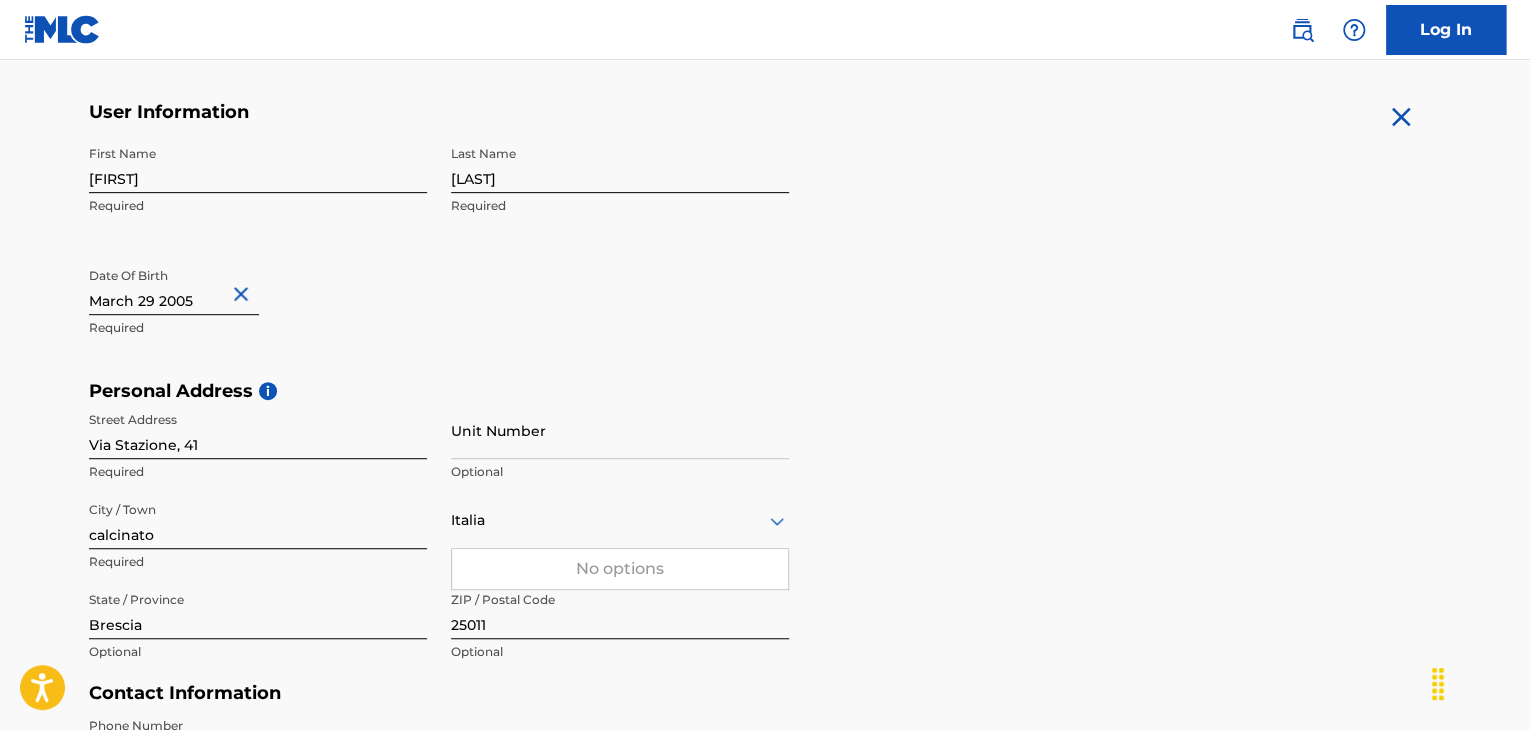 scroll, scrollTop: 373, scrollLeft: 0, axis: vertical 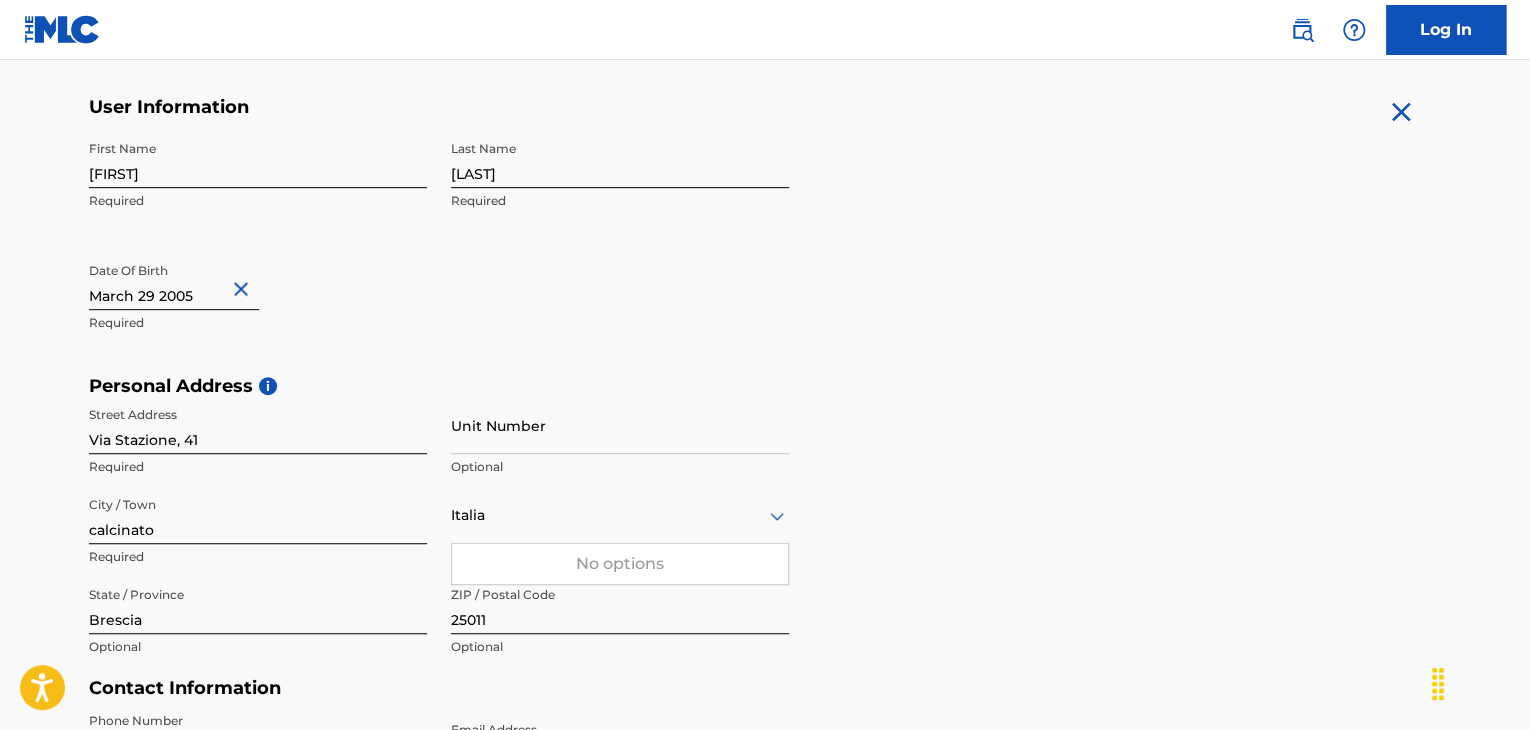 click on "Via Stazione, 41" at bounding box center [258, 425] 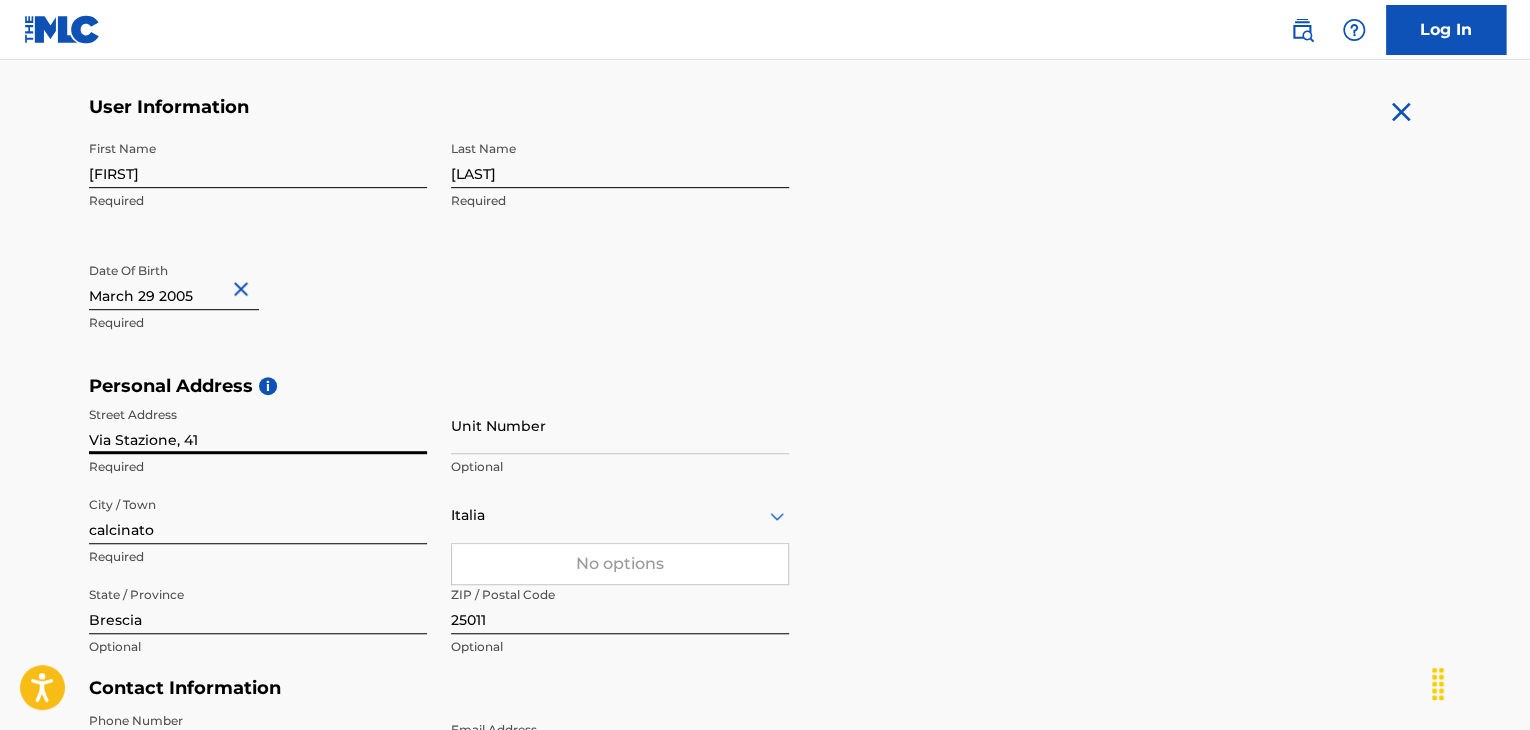 click on "The MLC uses identity verification before a user is registered to comply with Know Your Customer (KYC) regulations. KYC is required to establish the legitimacy of a user's identity and helps to prevent the creation and use of fraudulent accounts. Sign up for The MLC Portal Please complete the following form with your personal information to sign up as a user for The MLC Portal. After you're registered, you'll be able to create a Member and start managing your works. User Information First Name [FIRST] Required Last Name [LAST] Required Date Of Birth March 29 2005 Required Personal Address i Street Address Via Stazione, 41 Required Unit Number Optional City / Town calcinato Required Italia No options Required State / Province Brescia Optional ZIP / Postal Code 25011 Optional Contact Information Phone Number VA, IT +39 Country Required Area 3703631863 Number Required Email Address imelvismade@example.com Required Accept Terms of Use Accept Privacy Policy Enroll in marketing communications Sign up" at bounding box center (765, 391) 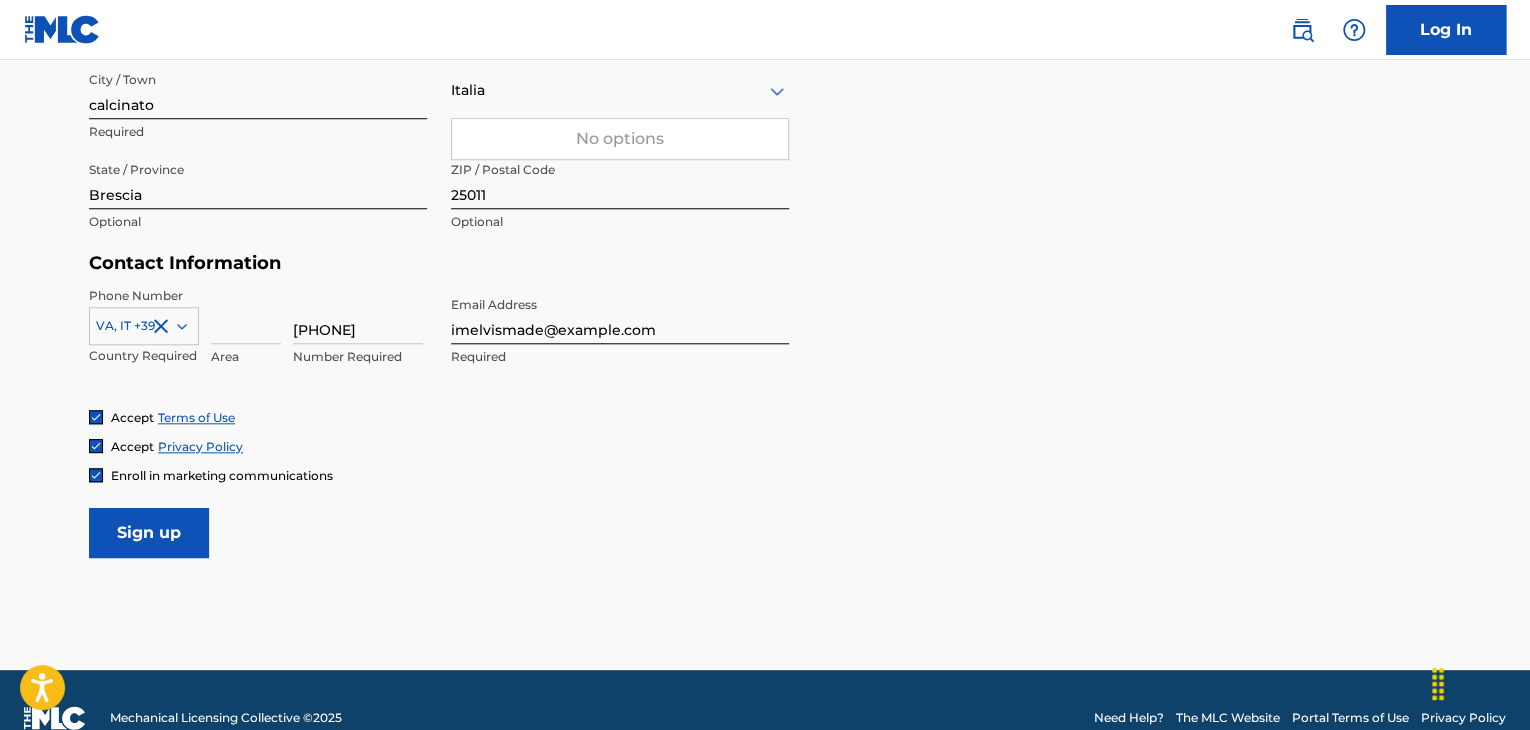 scroll, scrollTop: 833, scrollLeft: 0, axis: vertical 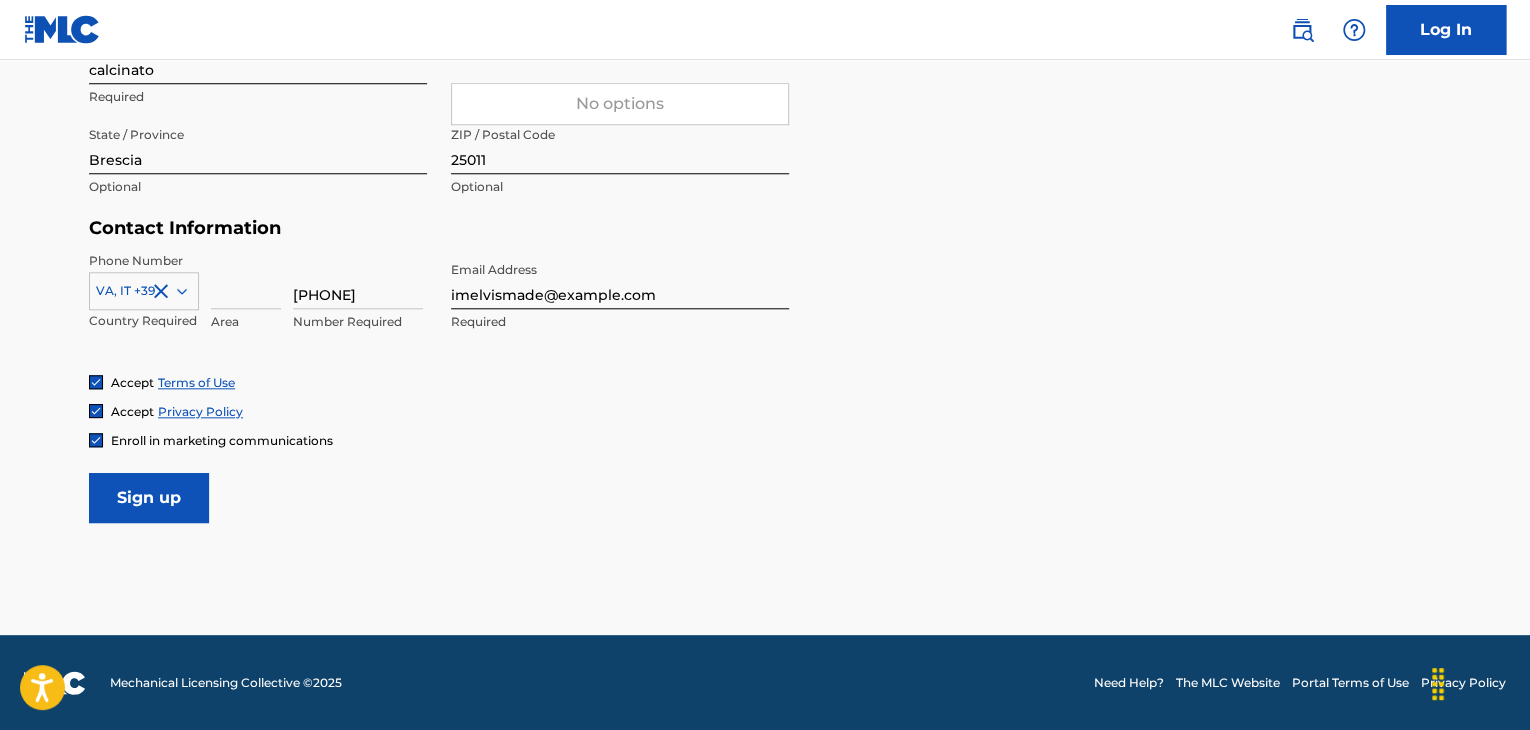 click on "Sign up" at bounding box center [149, 498] 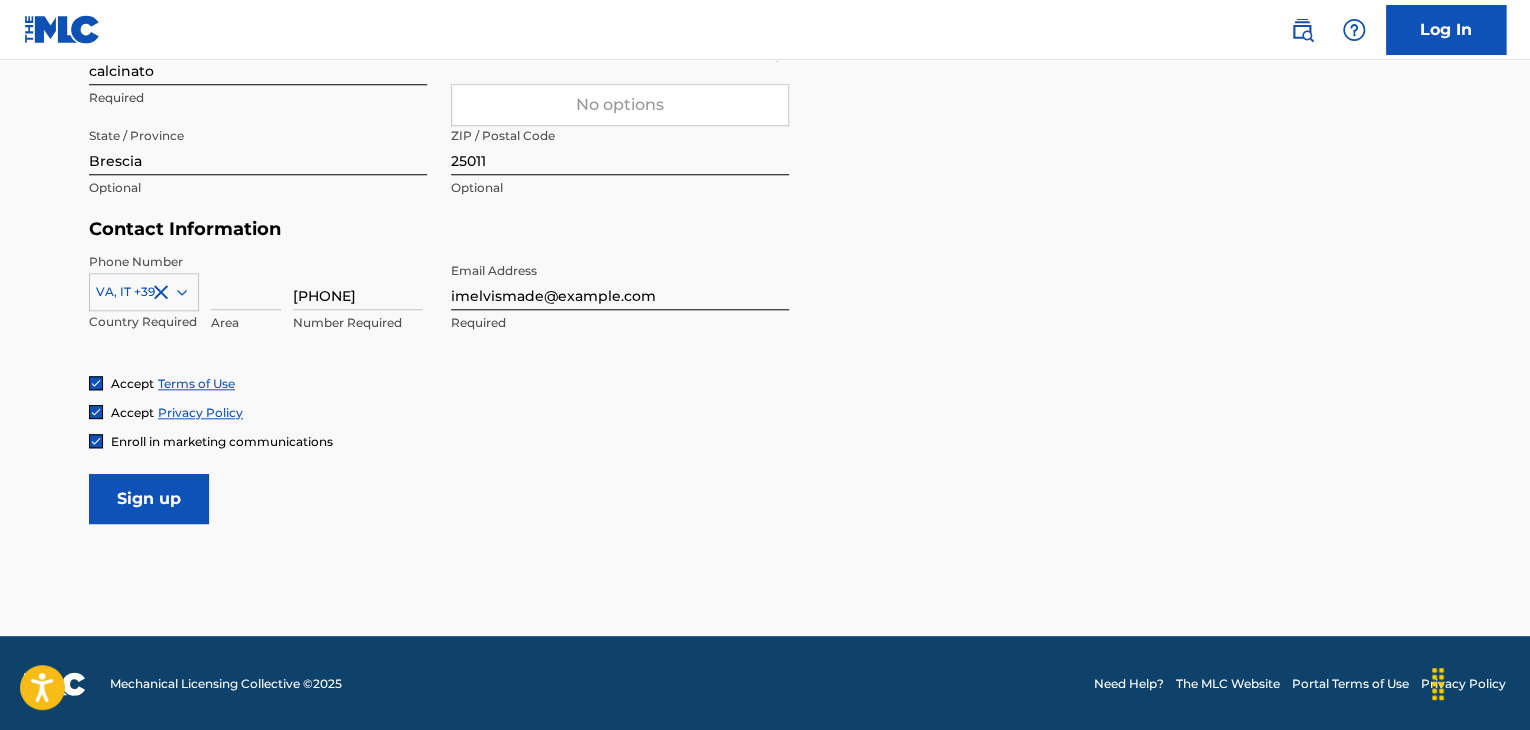 scroll, scrollTop: 833, scrollLeft: 0, axis: vertical 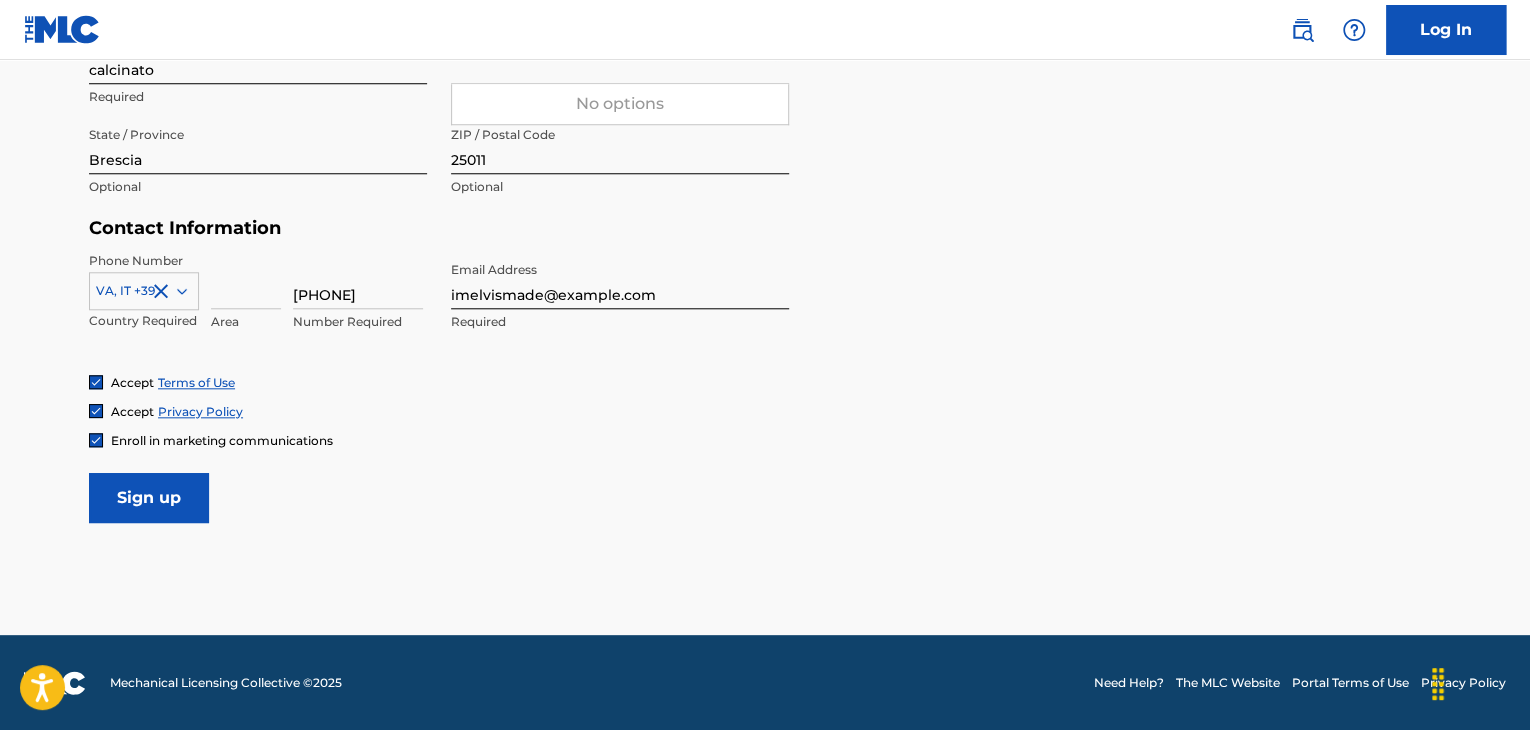 click on "Sign up" at bounding box center [149, 498] 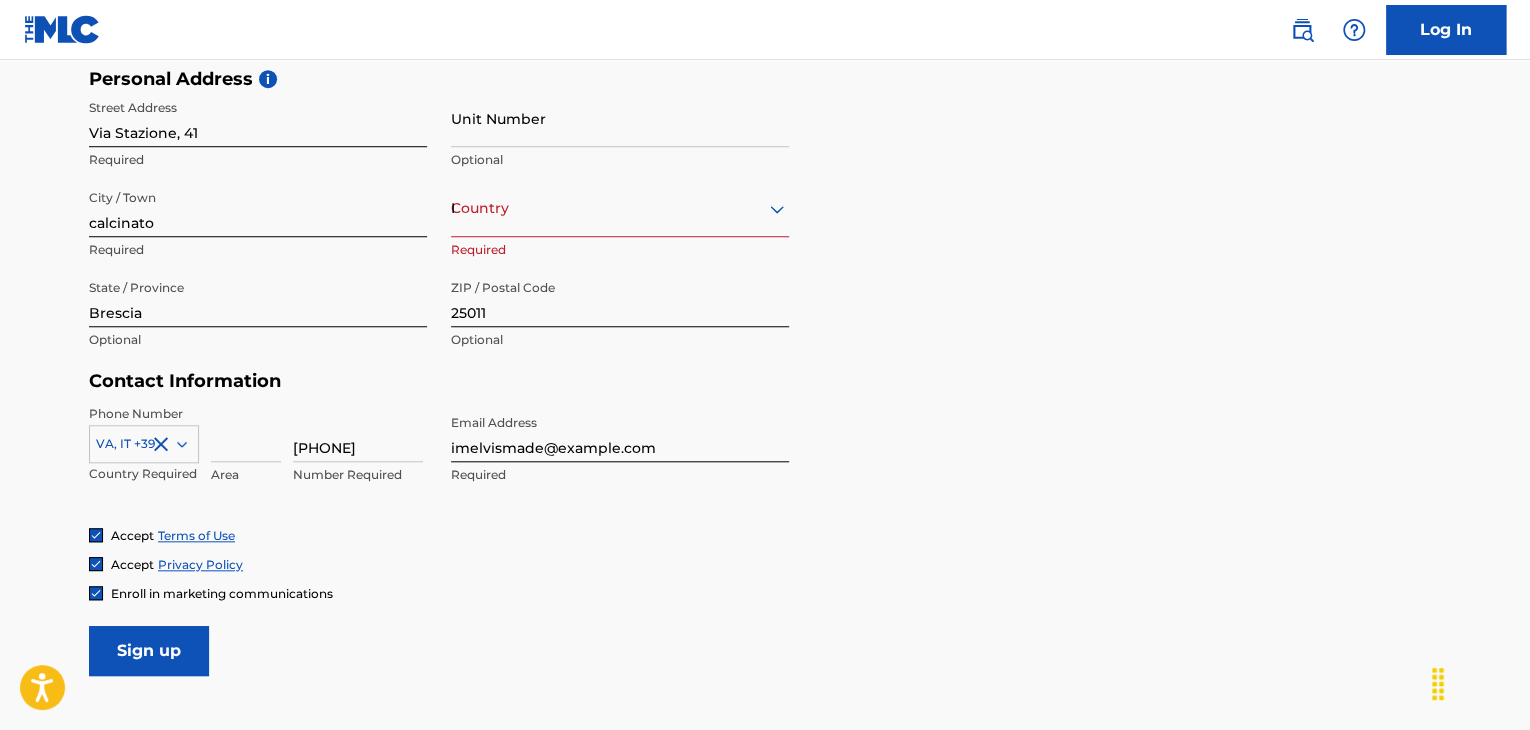 scroll, scrollTop: 677, scrollLeft: 0, axis: vertical 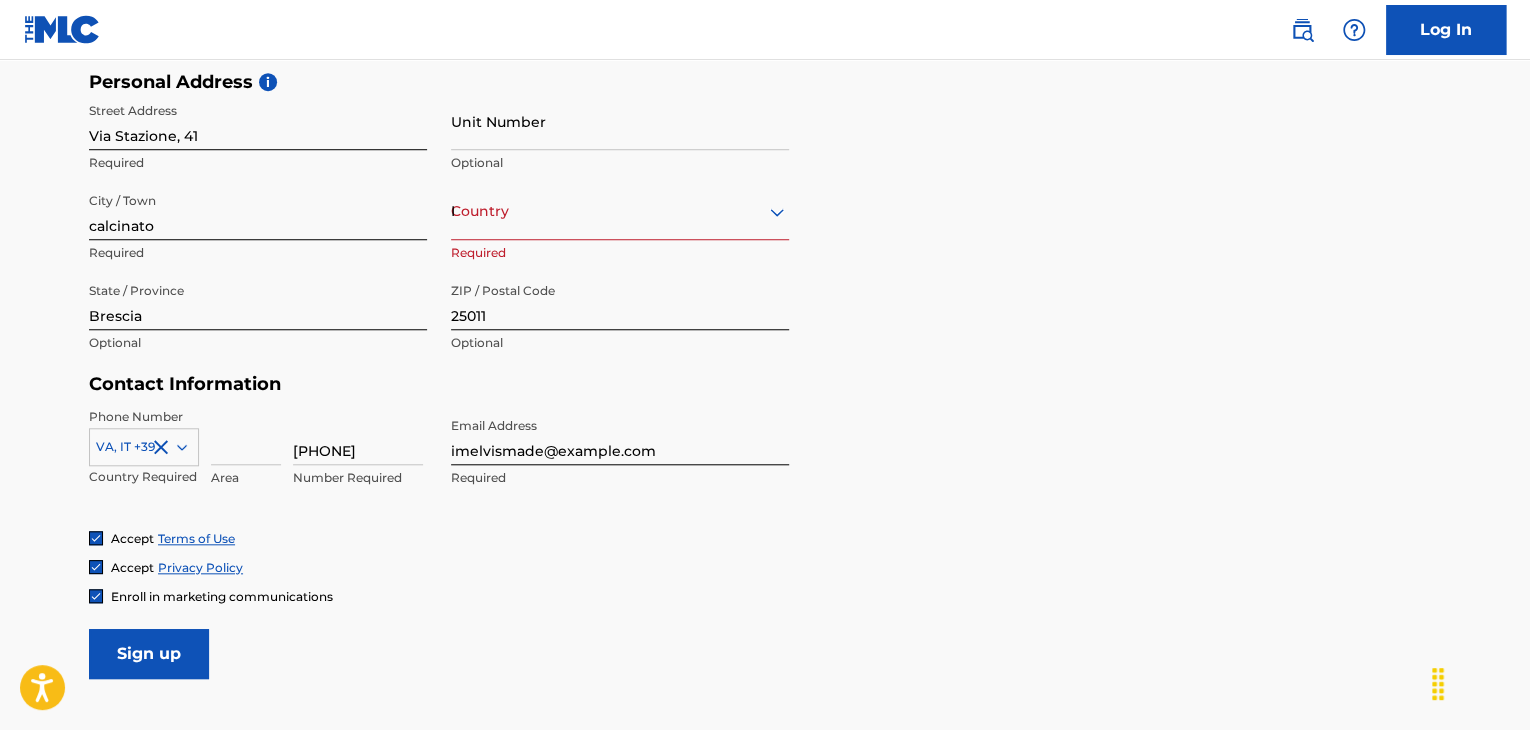 click on "Italia" at bounding box center (620, 211) 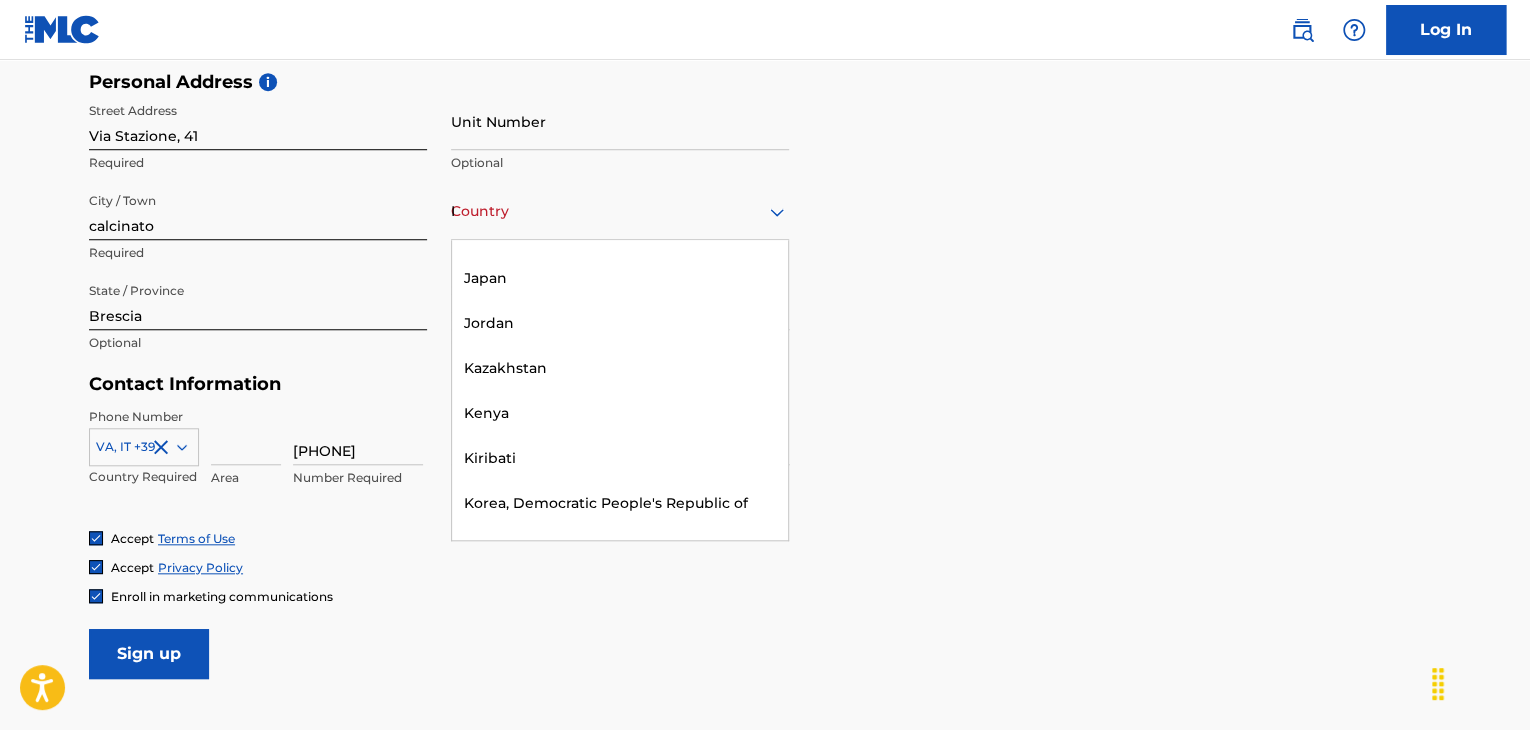 scroll, scrollTop: 4392, scrollLeft: 0, axis: vertical 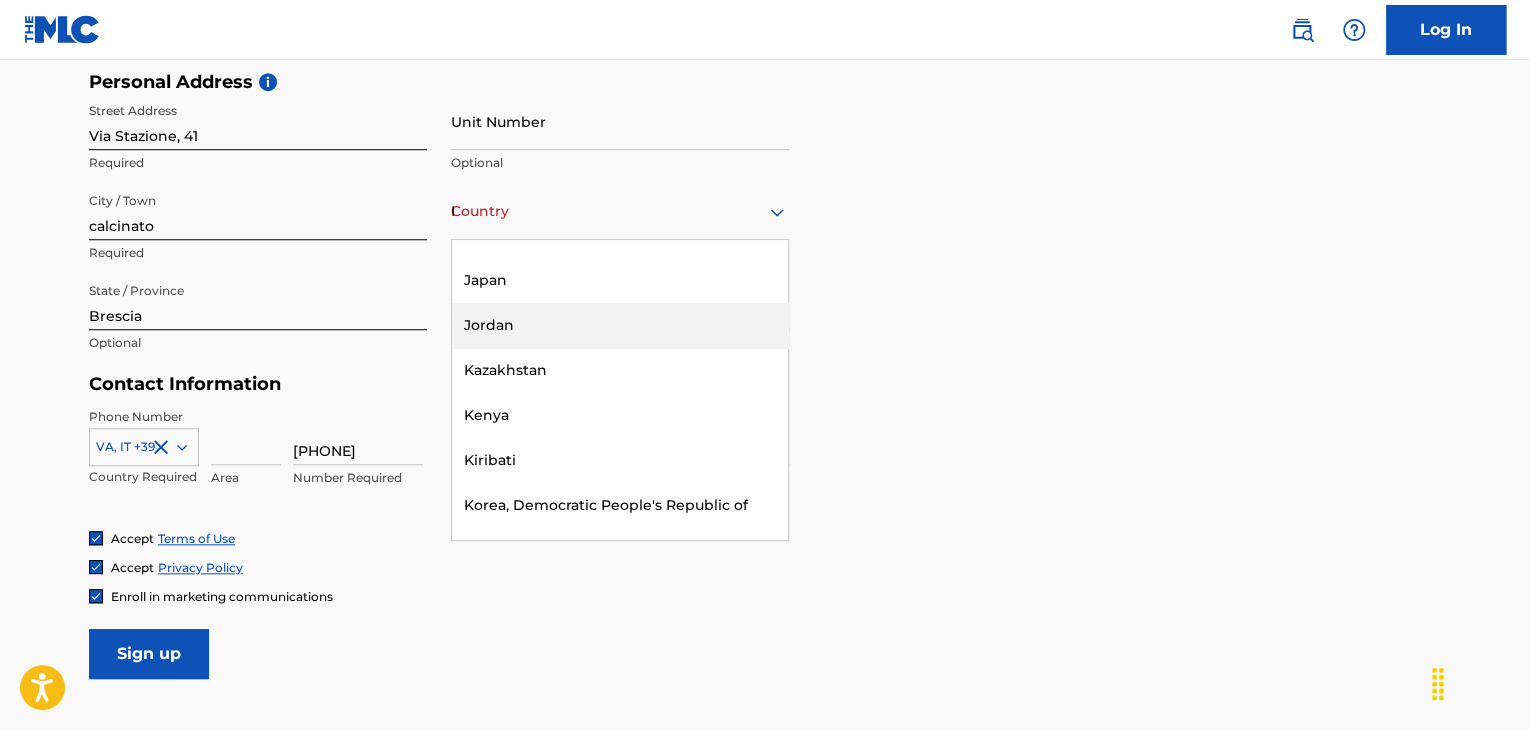 click on "Jordan" at bounding box center [620, 325] 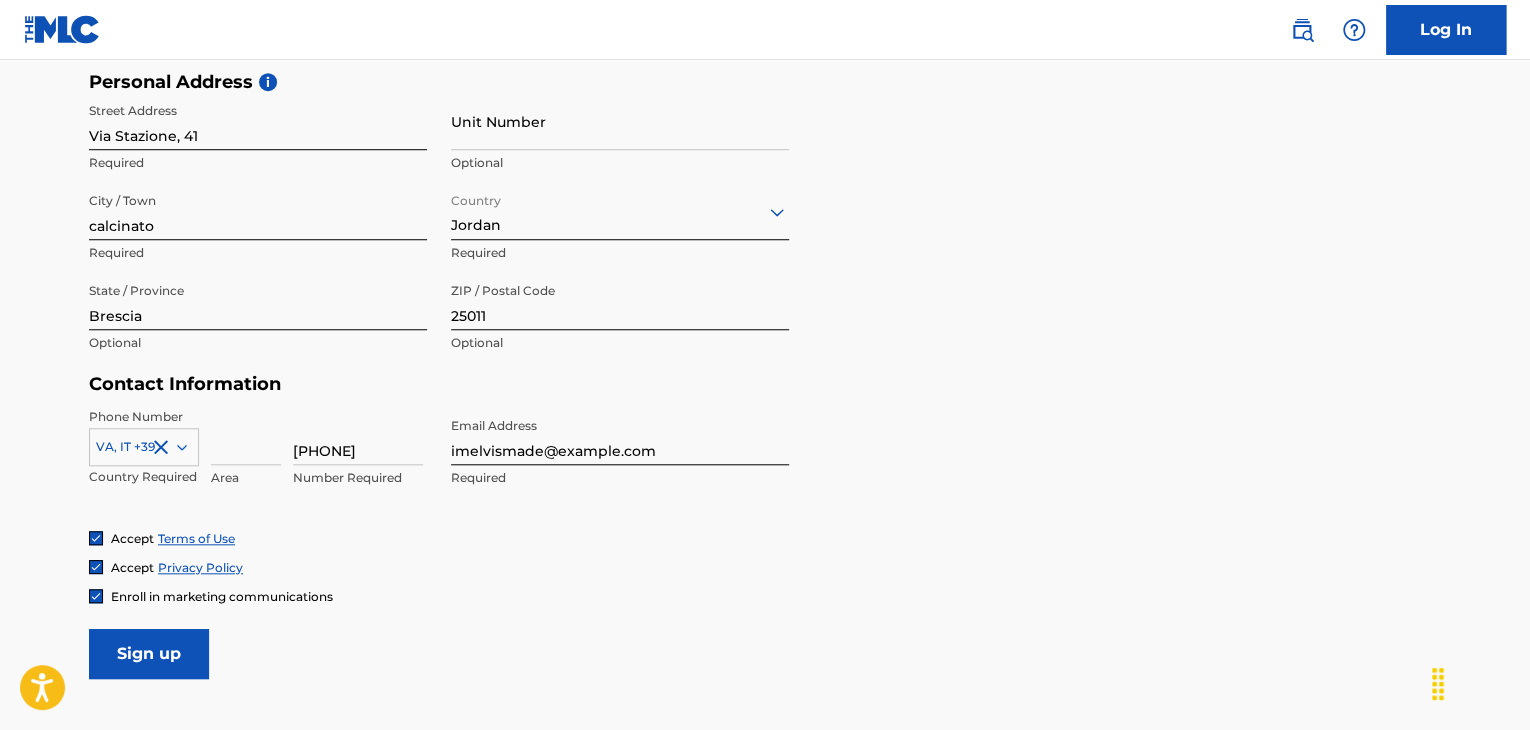 scroll, scrollTop: 598, scrollLeft: 0, axis: vertical 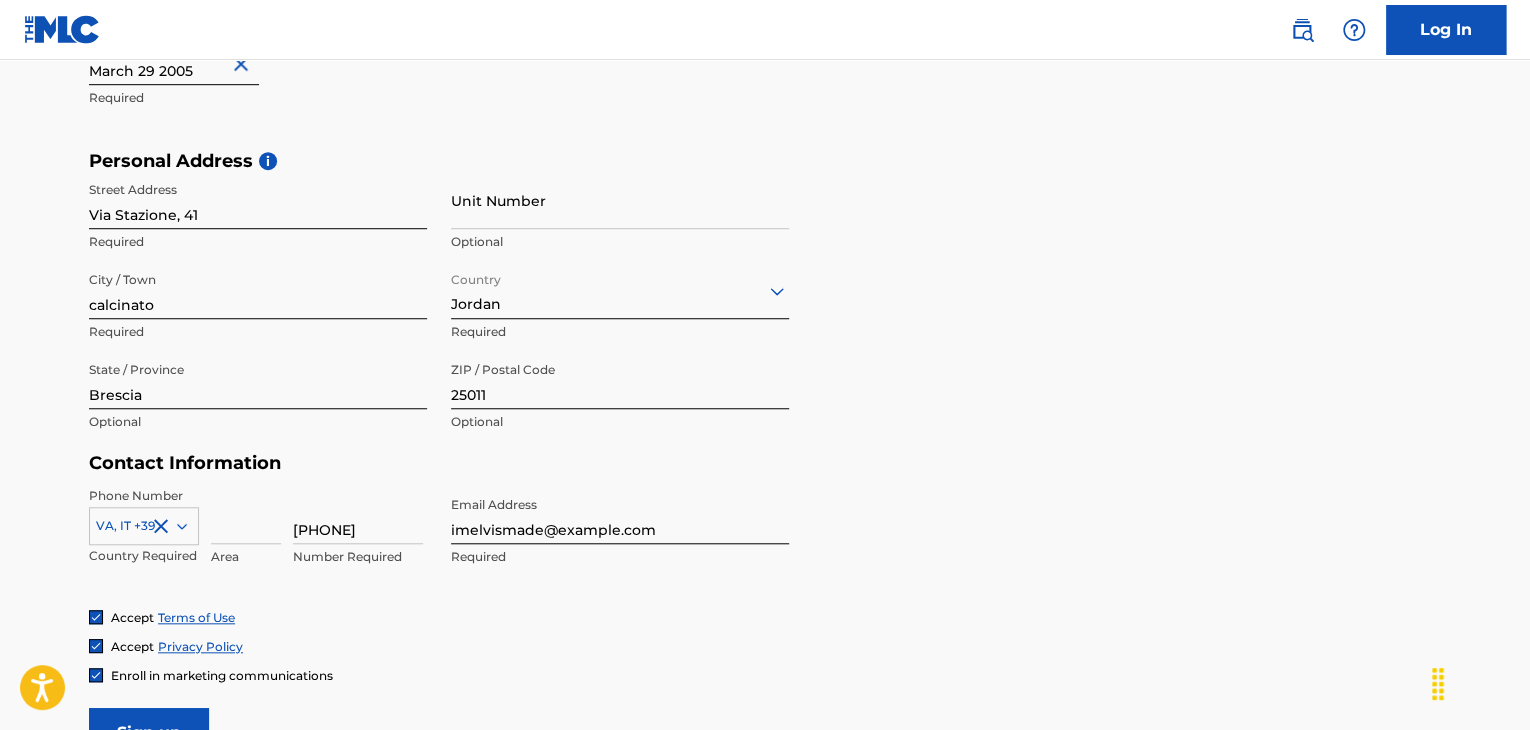 click at bounding box center (620, 290) 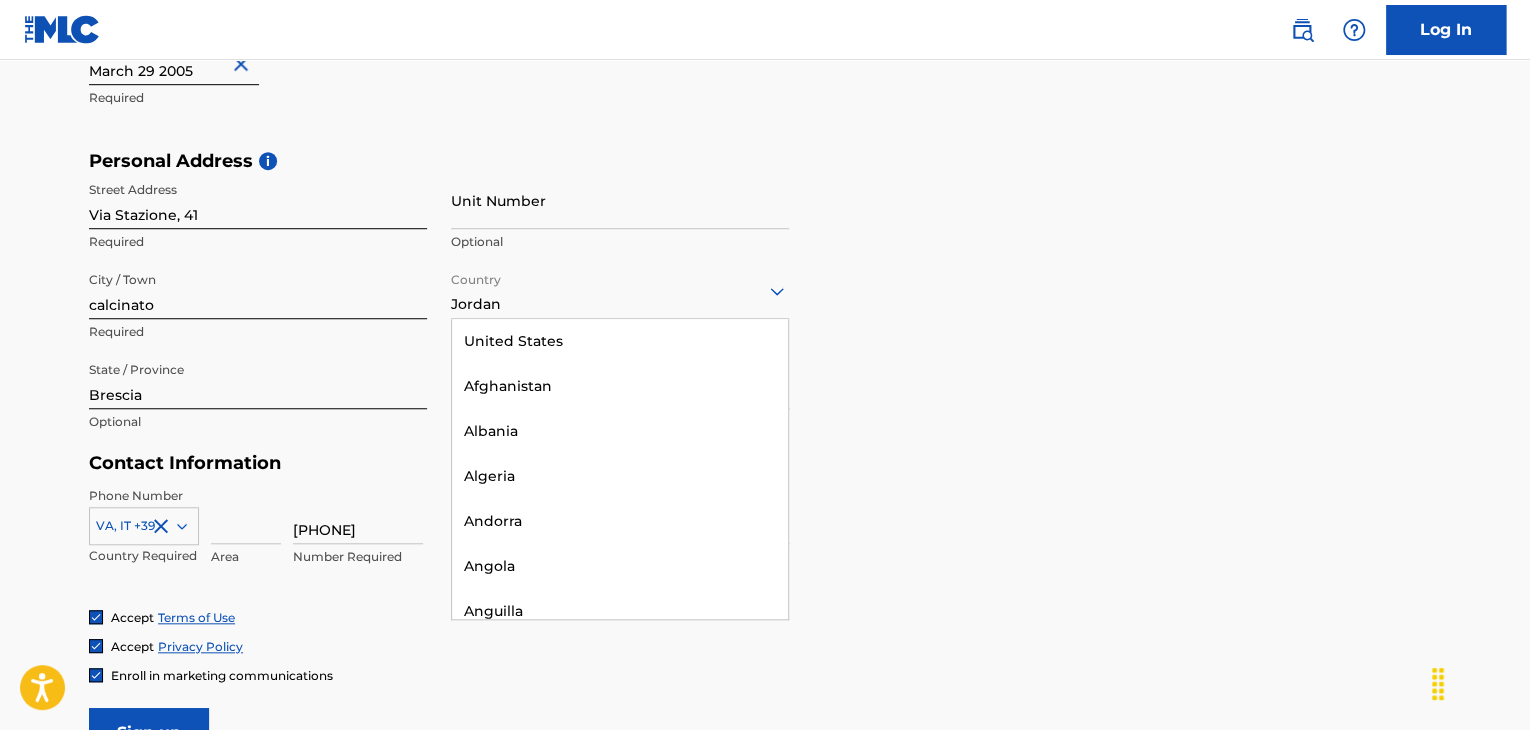 scroll, scrollTop: 4215, scrollLeft: 0, axis: vertical 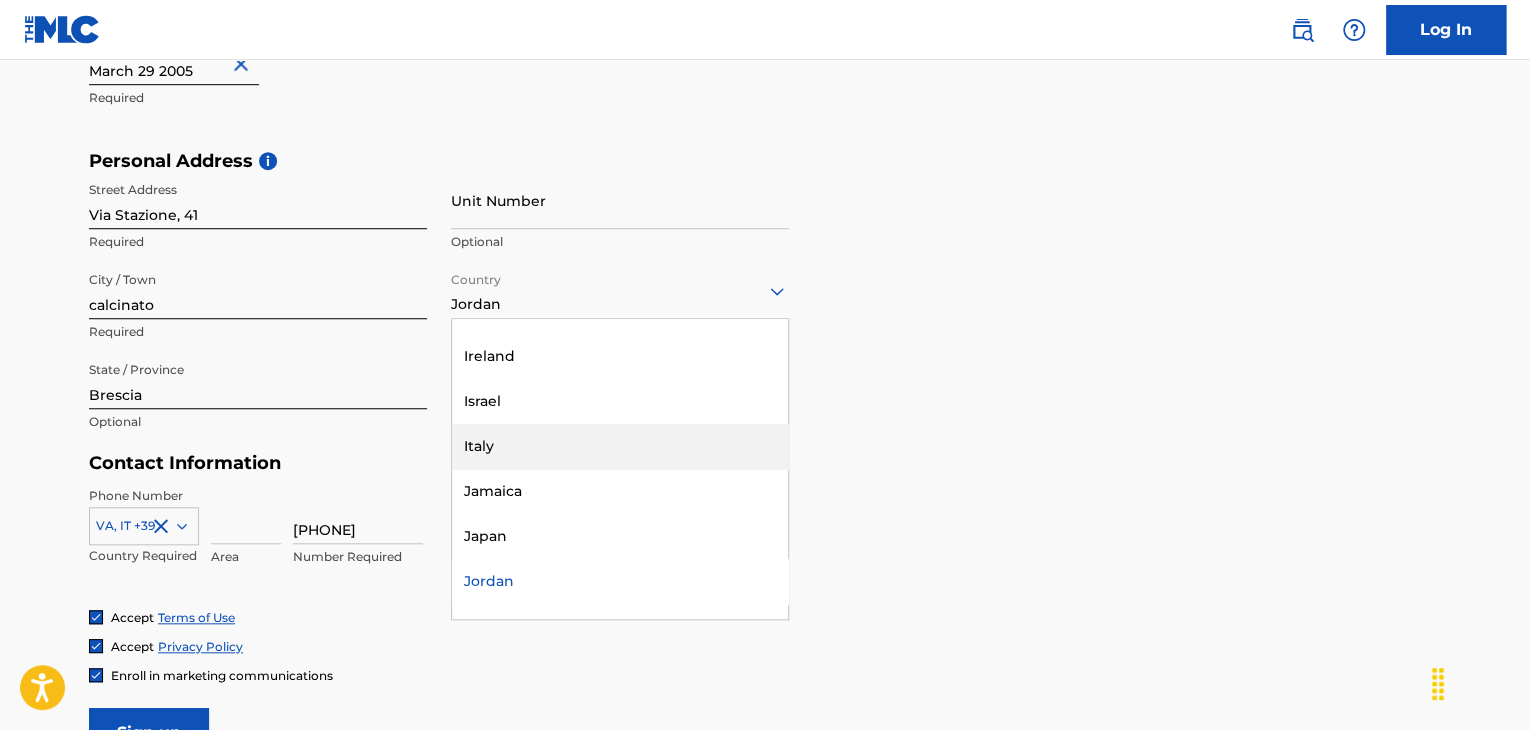 click on "Italy" at bounding box center (620, 446) 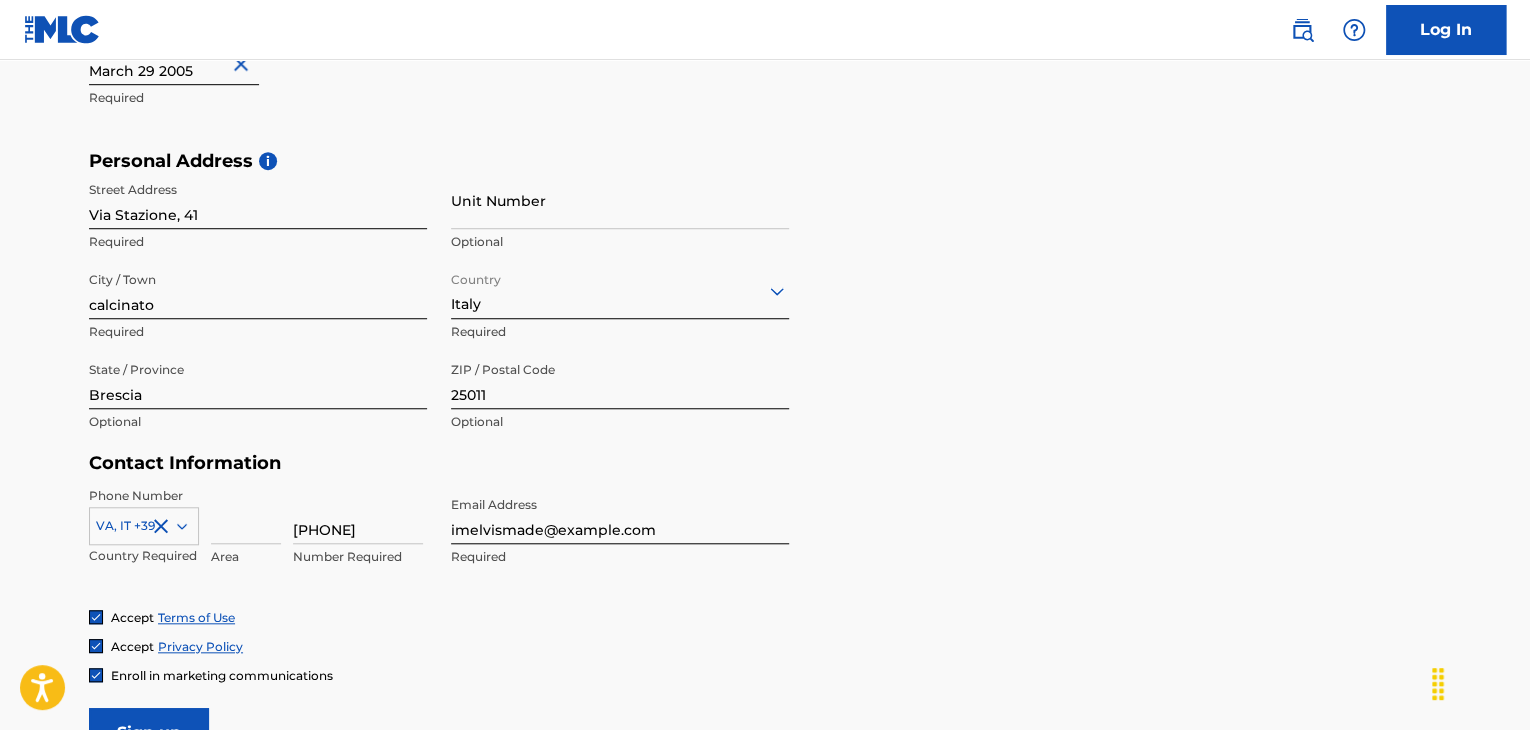 scroll, scrollTop: 833, scrollLeft: 0, axis: vertical 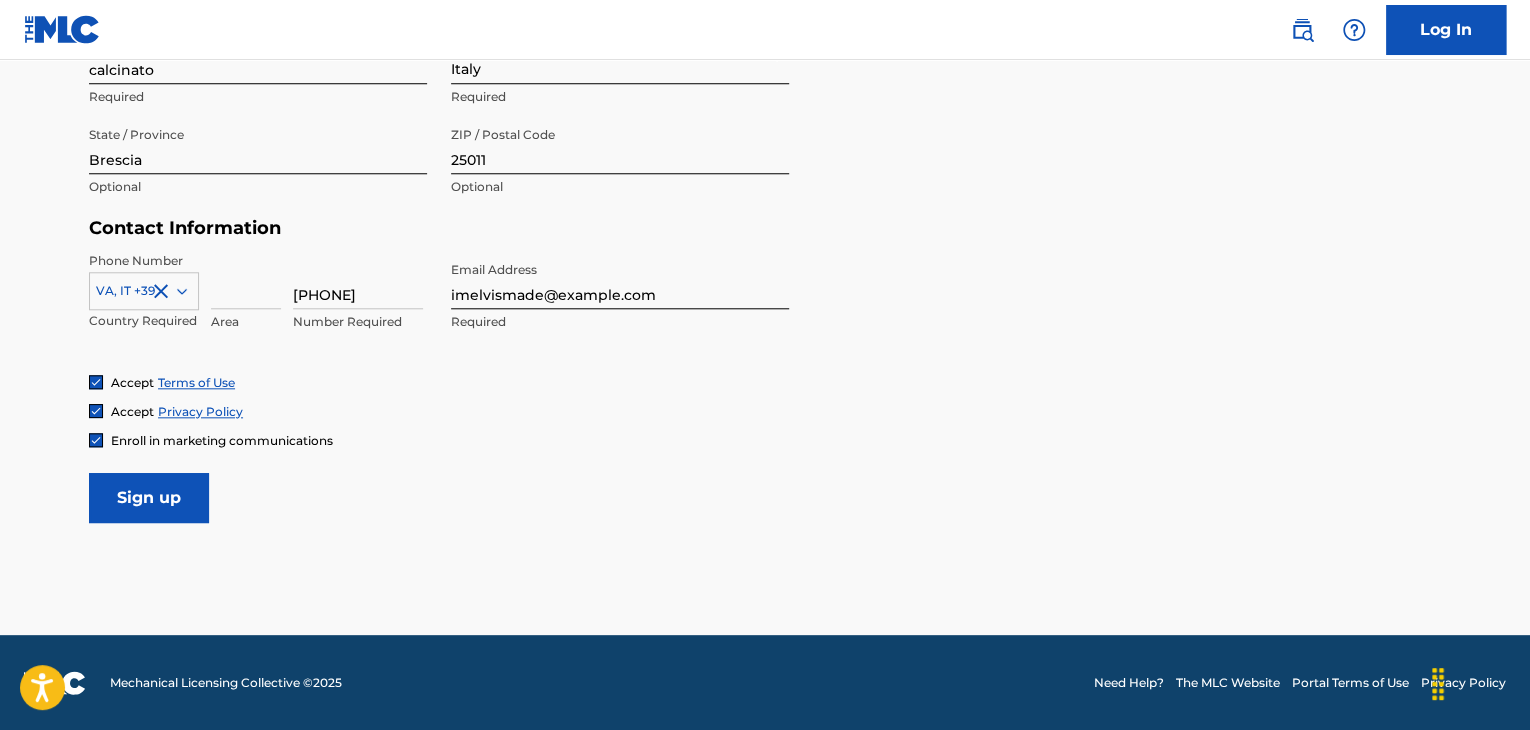 click on "Sign up" at bounding box center [149, 498] 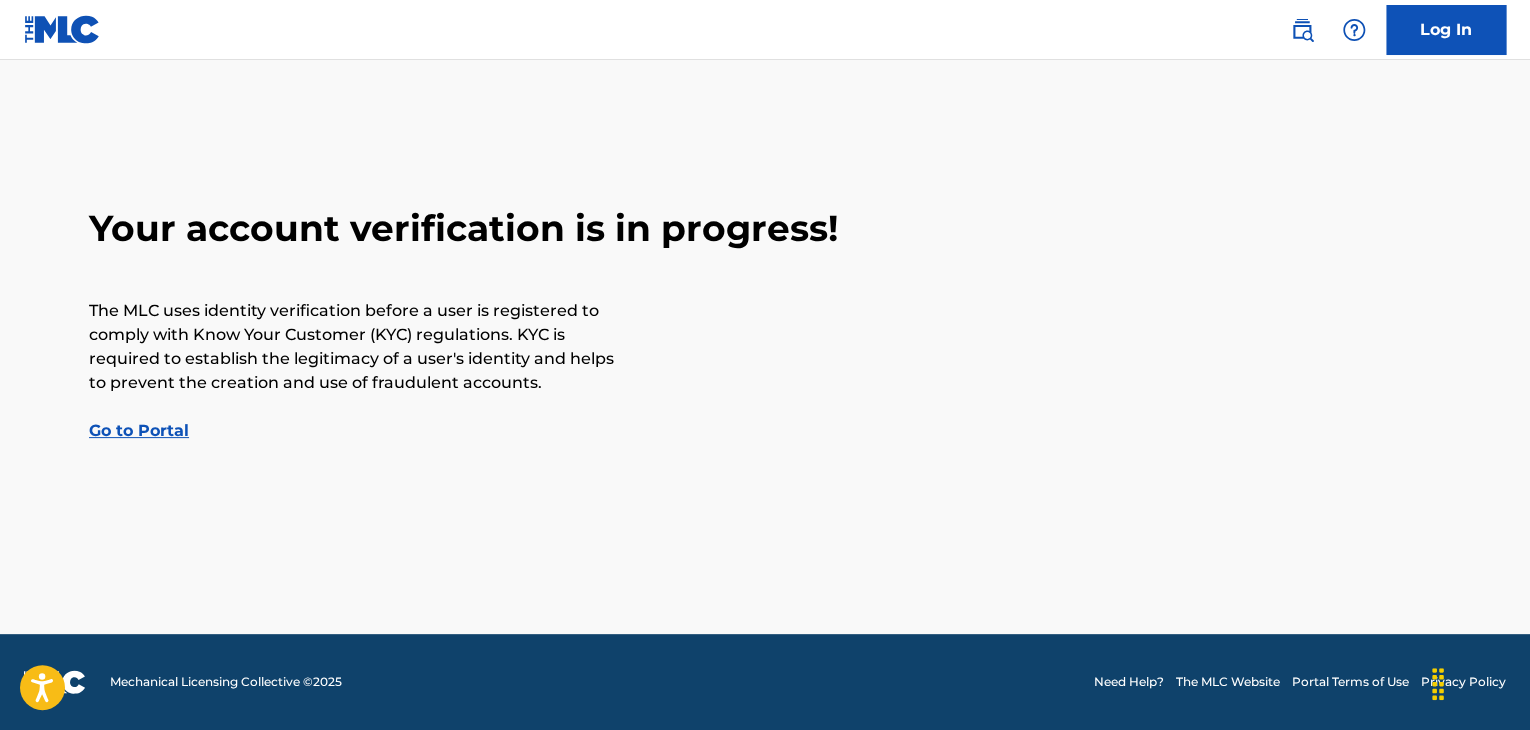 scroll, scrollTop: 0, scrollLeft: 0, axis: both 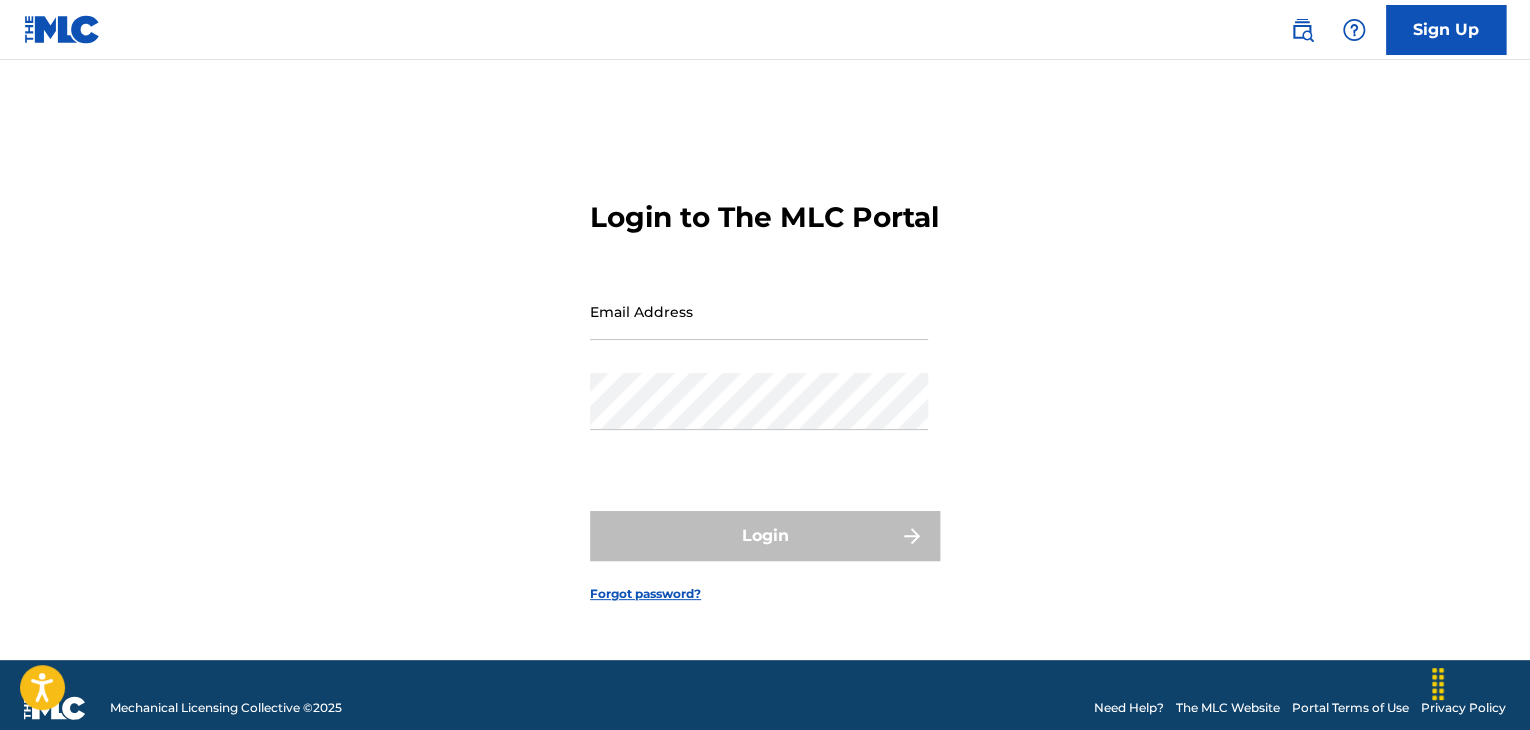 click on "Sign Up" at bounding box center (1446, 30) 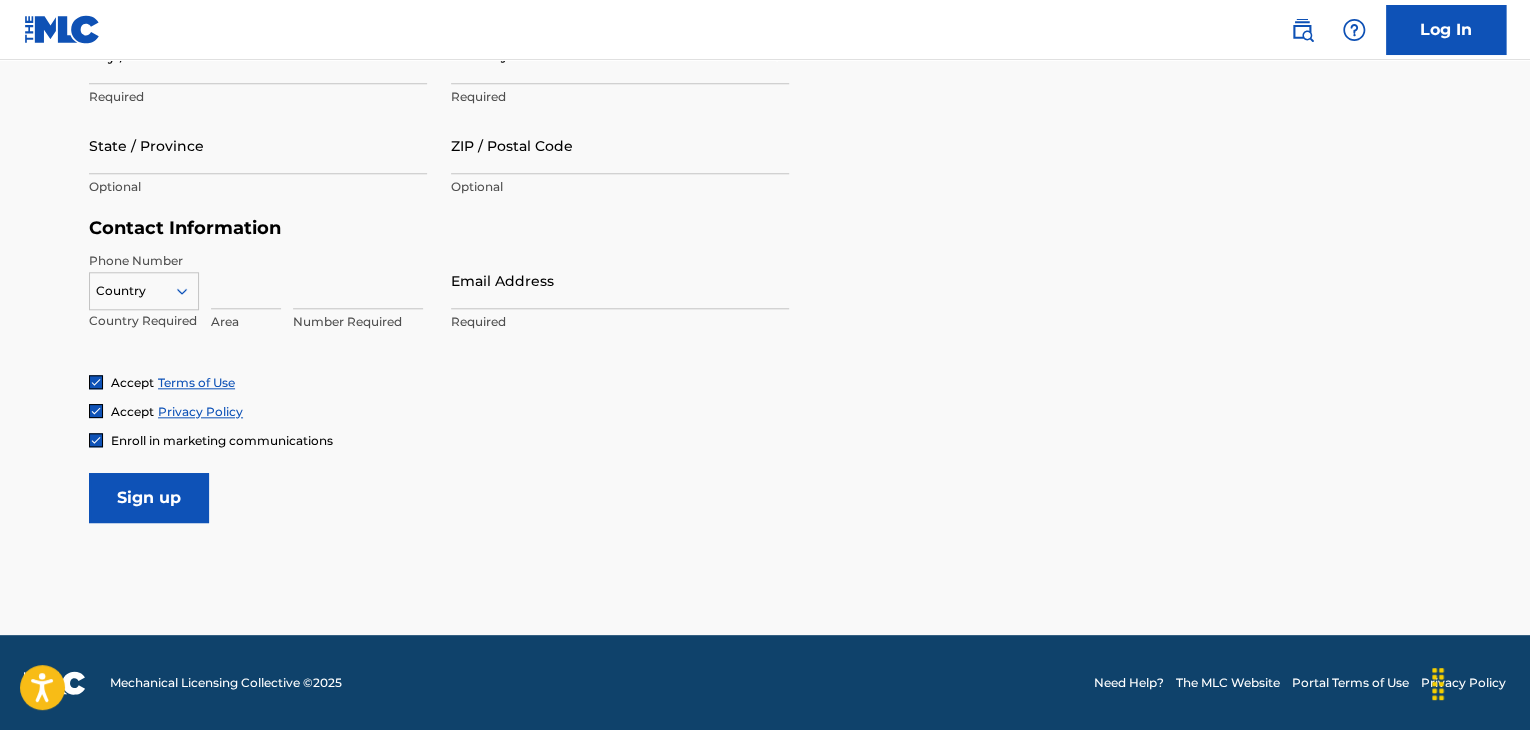 scroll, scrollTop: 832, scrollLeft: 0, axis: vertical 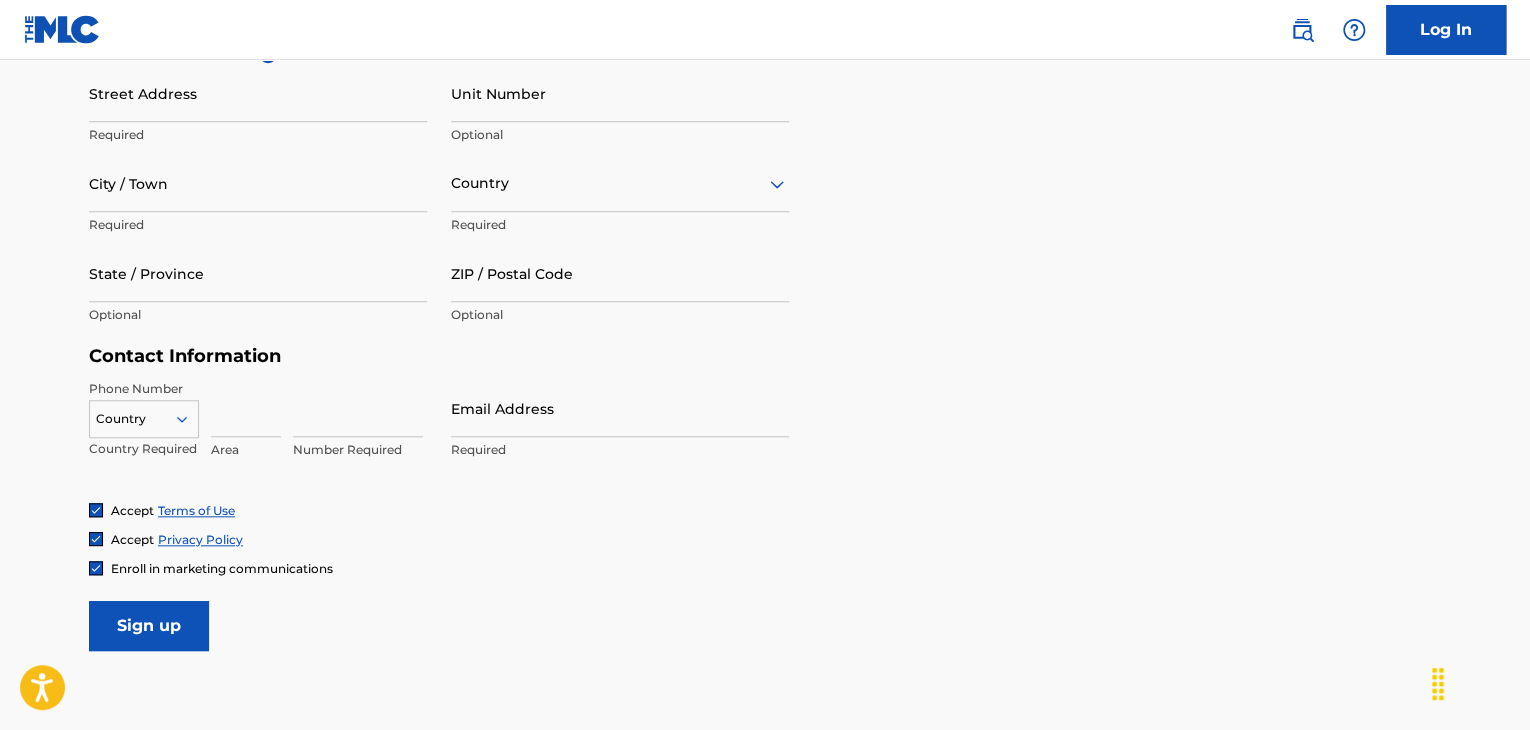 click on "Country" at bounding box center [144, 415] 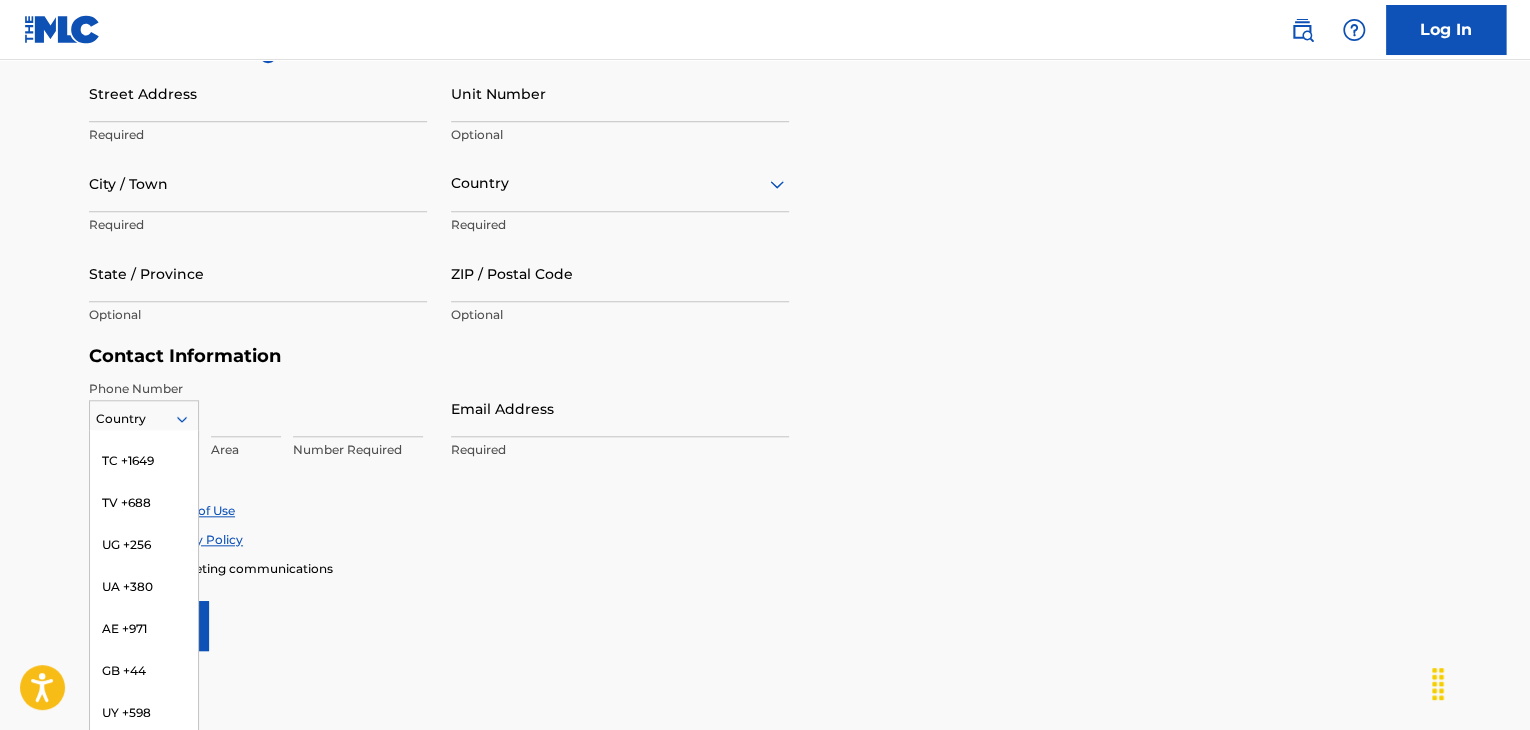 scroll, scrollTop: 8826, scrollLeft: 0, axis: vertical 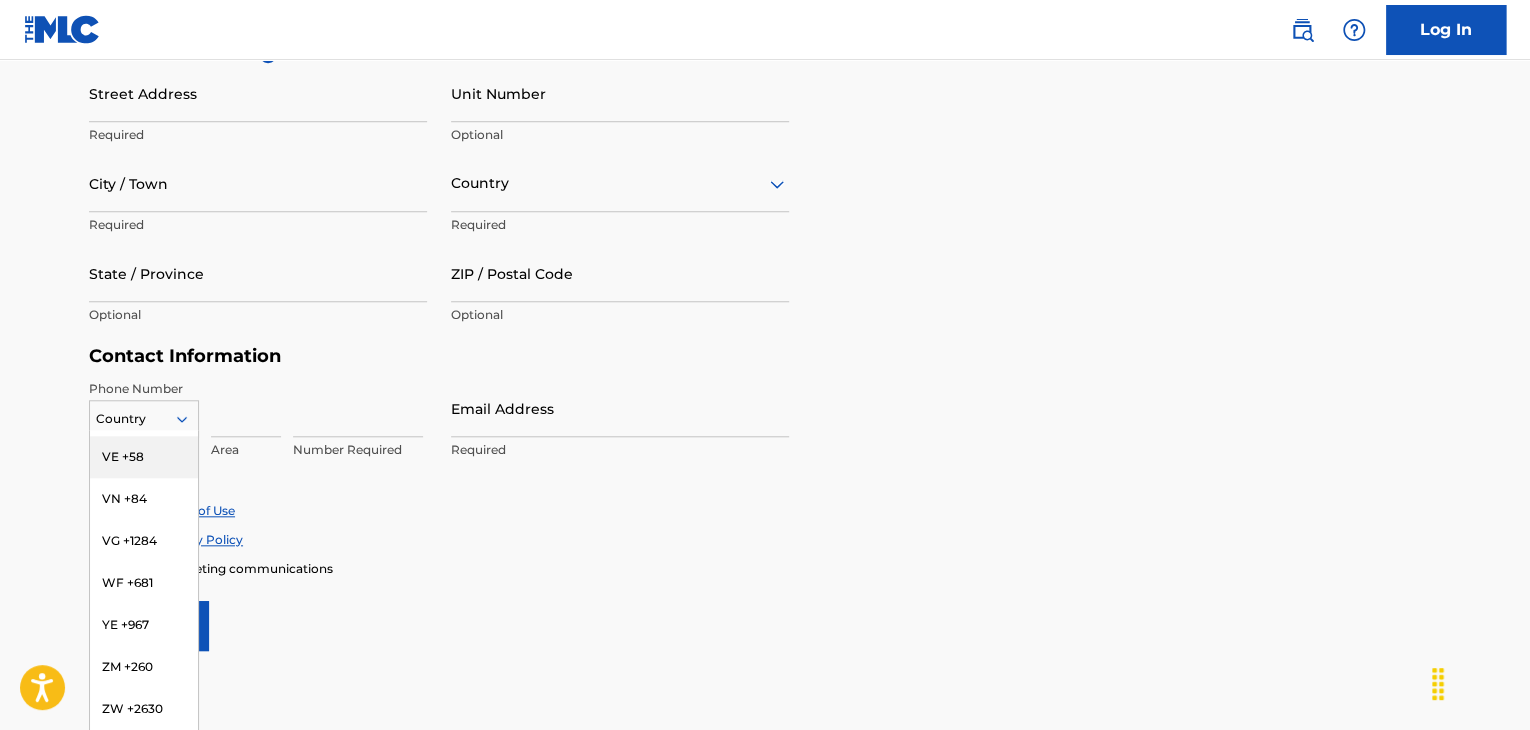 click on "Contact Information Phone Number 216 results available. Use Up and Down to choose options, press Enter to select the currently focused option, press Escape to exit the menu, press Tab to select the option and exit the menu. Country US, CA +1 AF +93 AL +355 DZ +213 AD +376 AO +244 AI +1264 AG +1268 AR +54 AM +374 AW +297 AU +61 AT +43 AZ +994 BS +1242 BH +973 BD +880 BB +1246 BY +375 BE +32 BZ +501 BJ +229 BM +1441 BT +975 BO +591 BA +387 BW +267 BR +55 BN +673 BG +359 BF +226 BI +257 KH +855 CM +237 CV +238 KY +1345 CF +236 TD +235 CL +56 CN +86 CO +57 KM +269 CG, CD +242 CK +682 CR +506 CI +225 HR +385 CU +53 CY +357 CZ +420 DK +45 DJ +253 DM +1767 DO +1809 EC +593 EG +20 SV +503 GQ +240 ER +291 EE +372 ET +251 FK +500 FO +298 FJ +679 FI +358 FR +33 GF +594 PF +689 GA +241 GM +220 GE +995 DE +49 GH +233 GI +350 GR +30 GL +299 GD +1473 GP +590 GT +502 GN +224 GW +245 GY +592 HT +509 VA, IT +39 HN +504 HK +852 HU +36 IS +354 IN +91 ID +62 IR +98 IQ +964 IE +353 IL +972 JM +1876 JP +81 JO +962 KZ +7 KE +254" at bounding box center (439, 423) 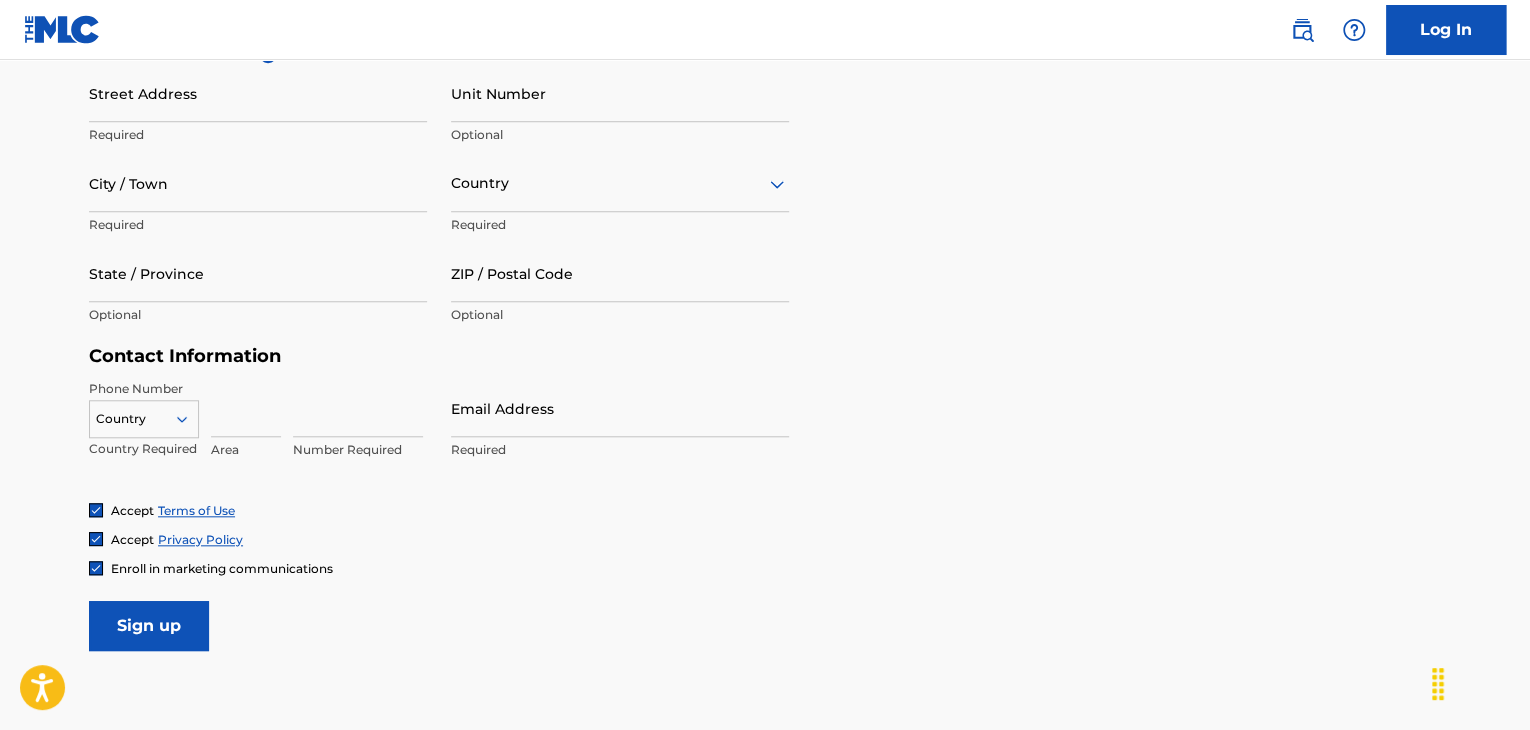 click at bounding box center (246, 408) 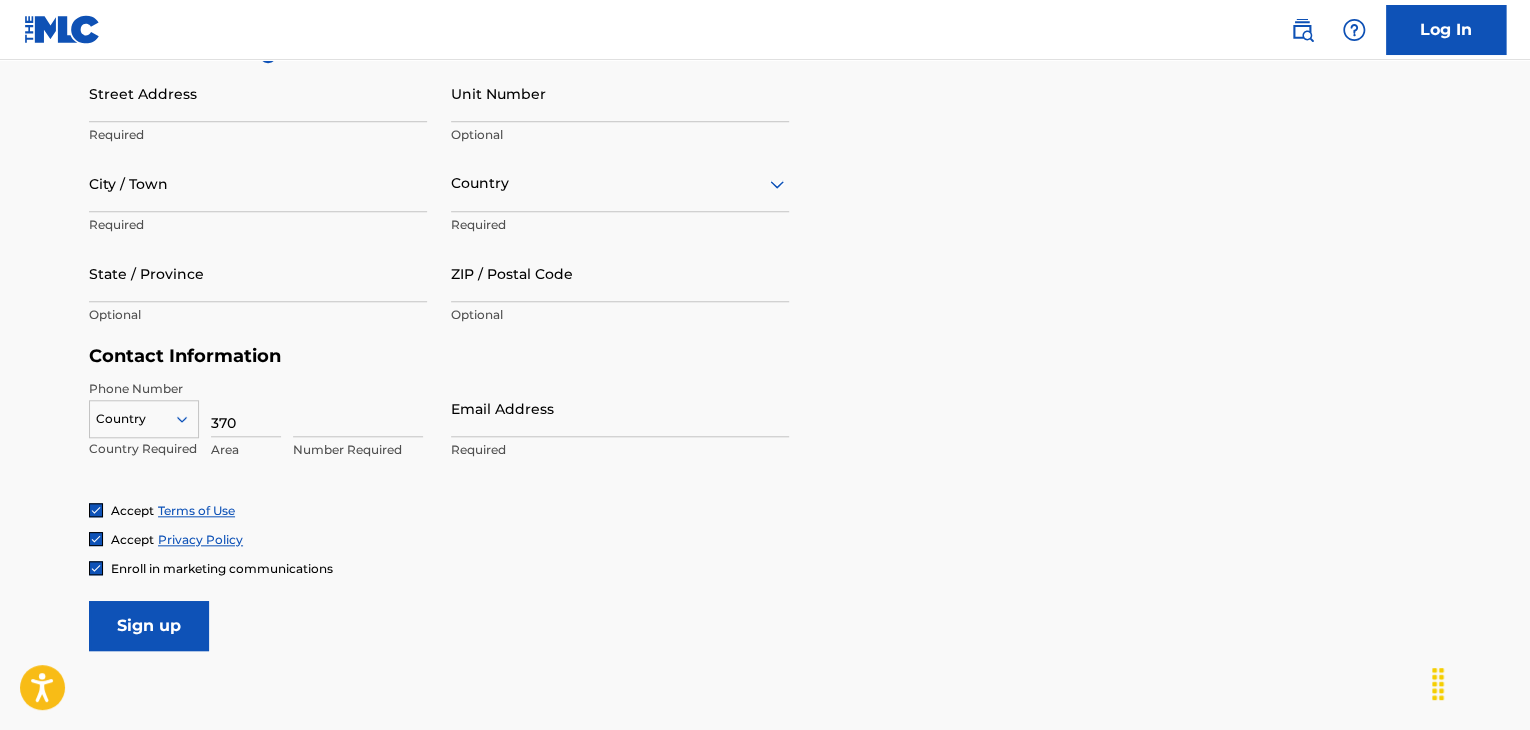 type on "[FIRST]" 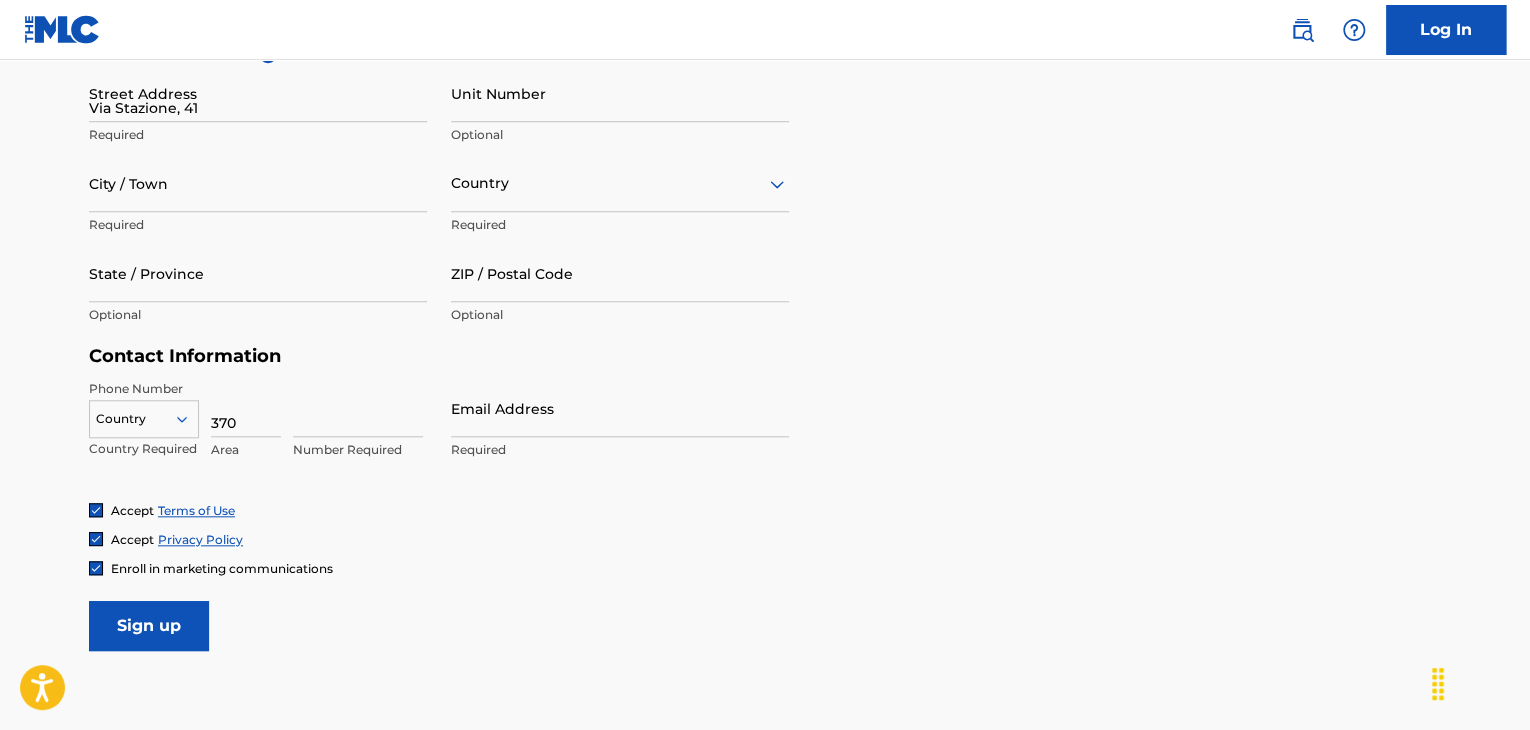 type on "calcinato" 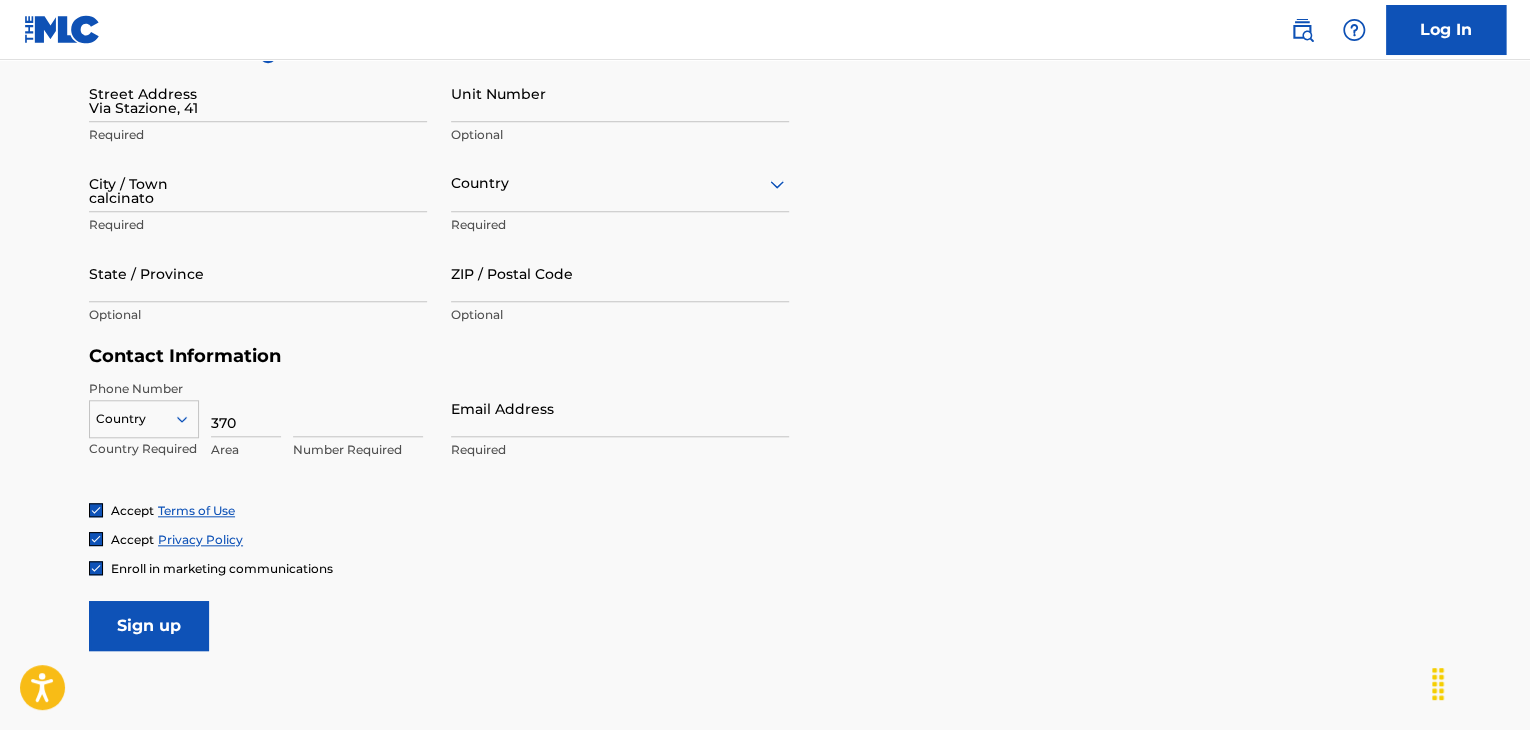 type on "Italia" 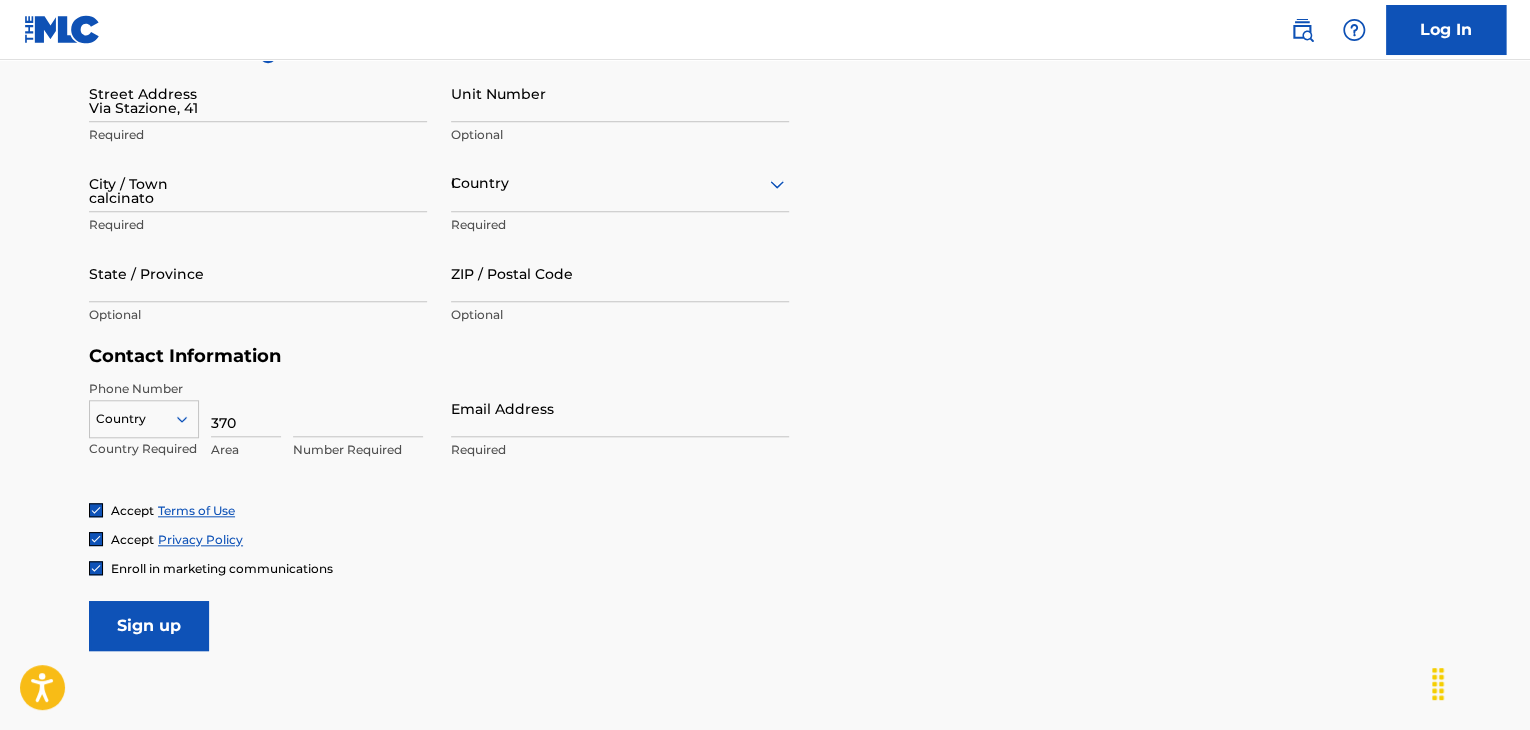 type on "Brescia" 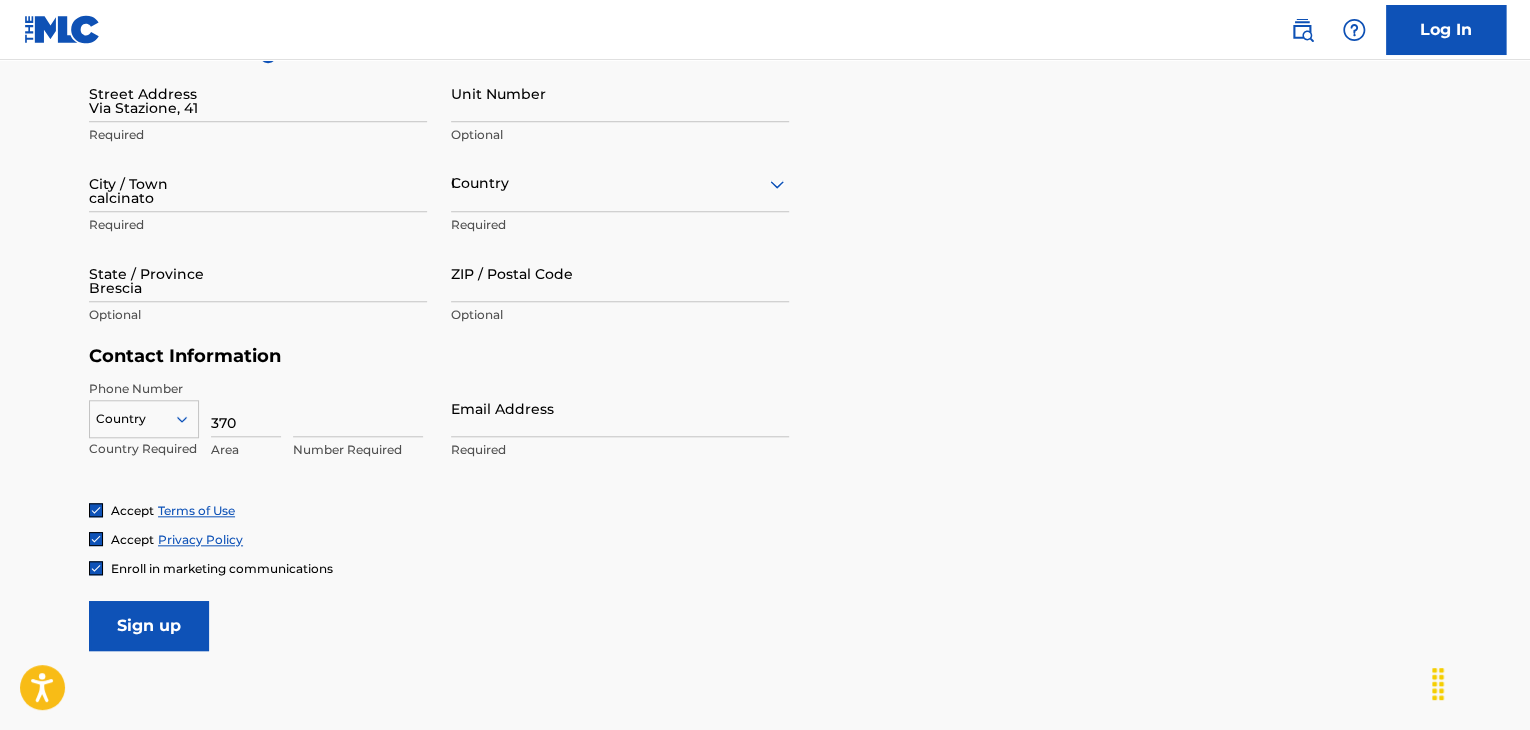 type on "25011" 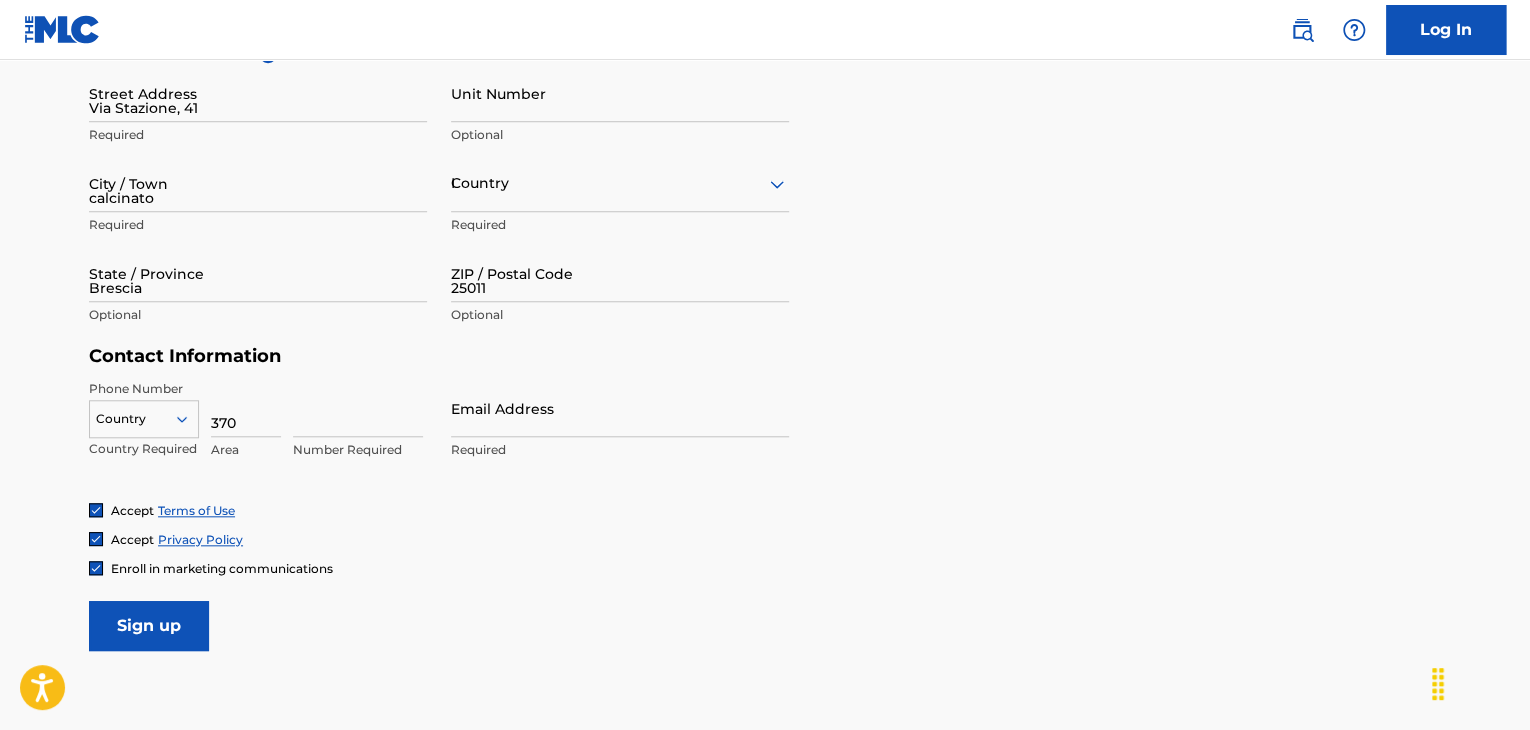 type on "39" 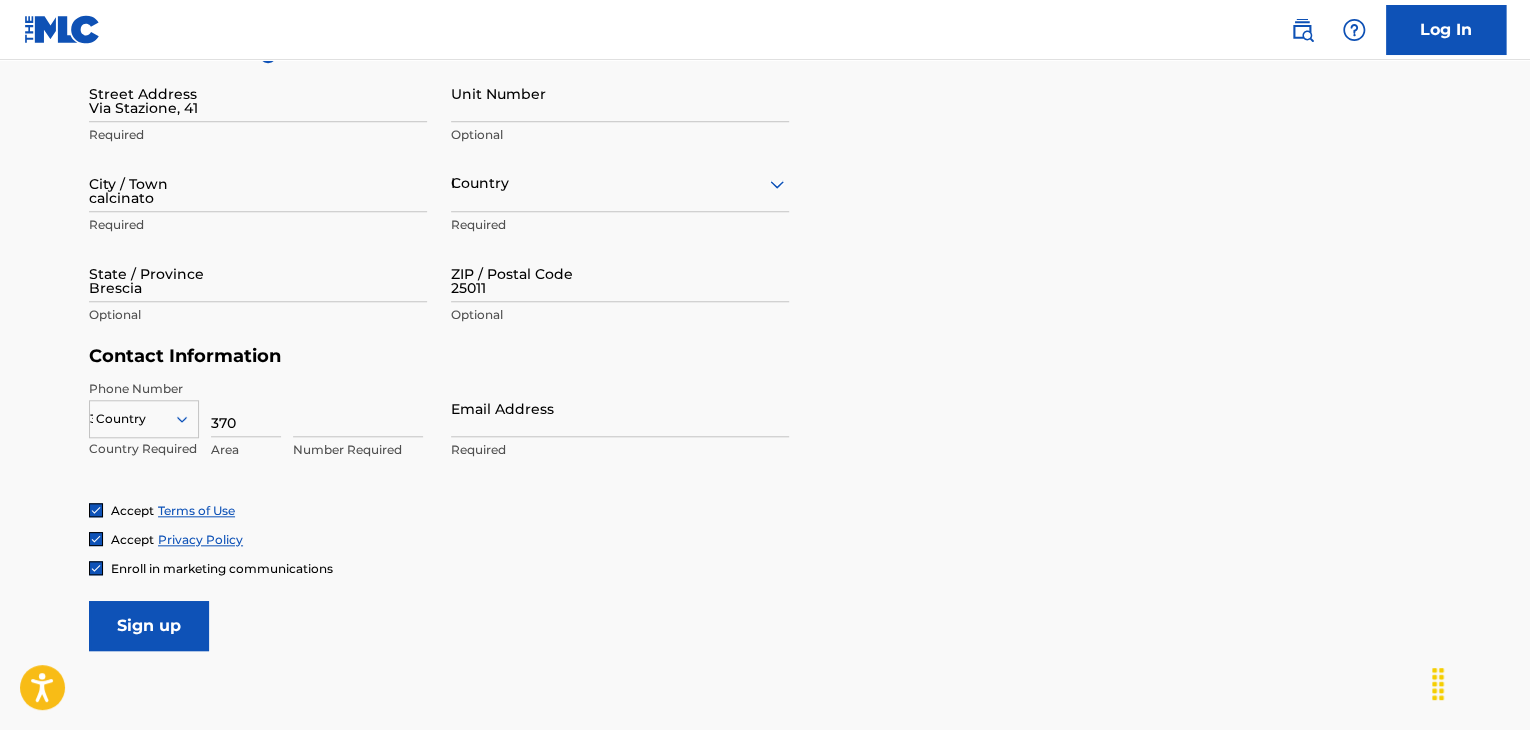 type on "3631863" 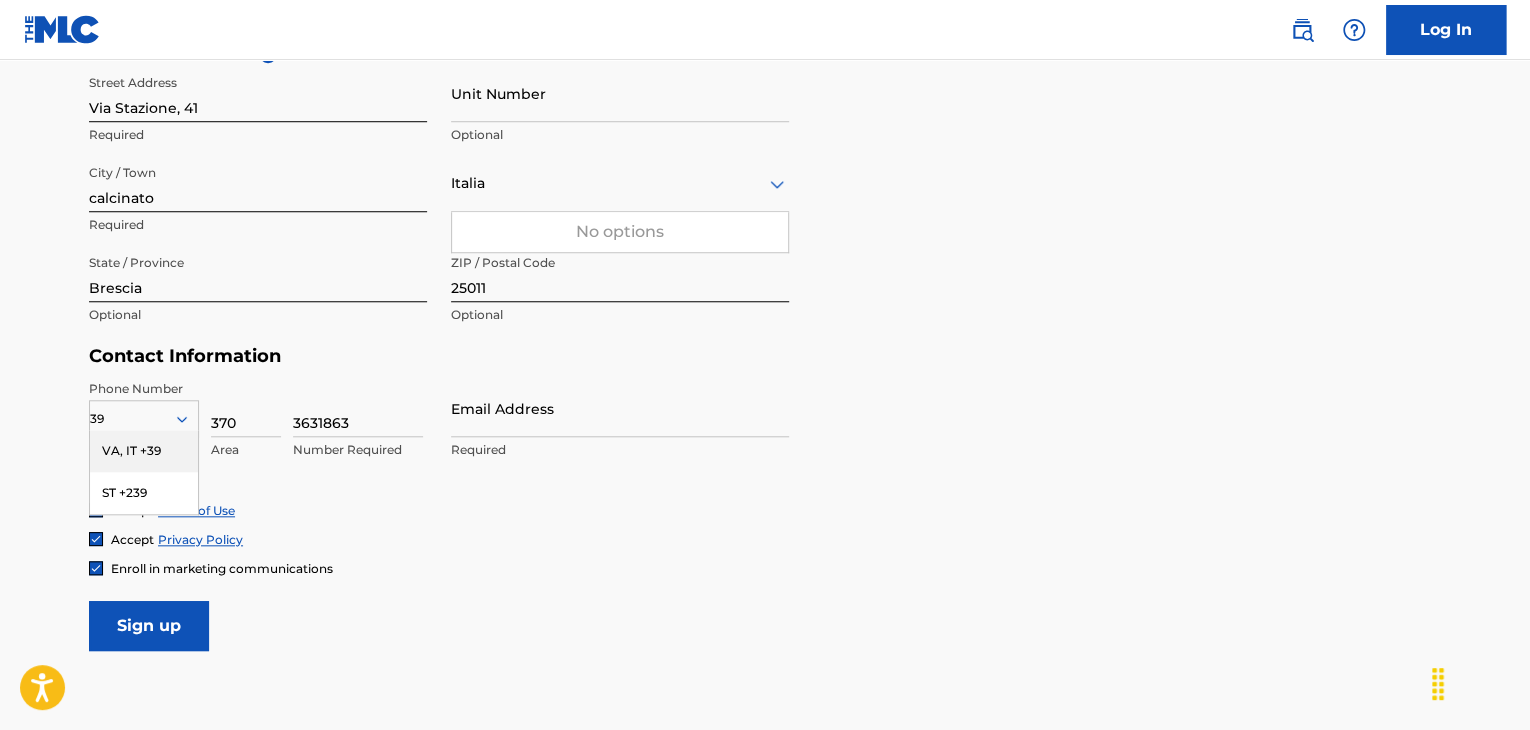 click on "VA, IT +39" at bounding box center (144, 451) 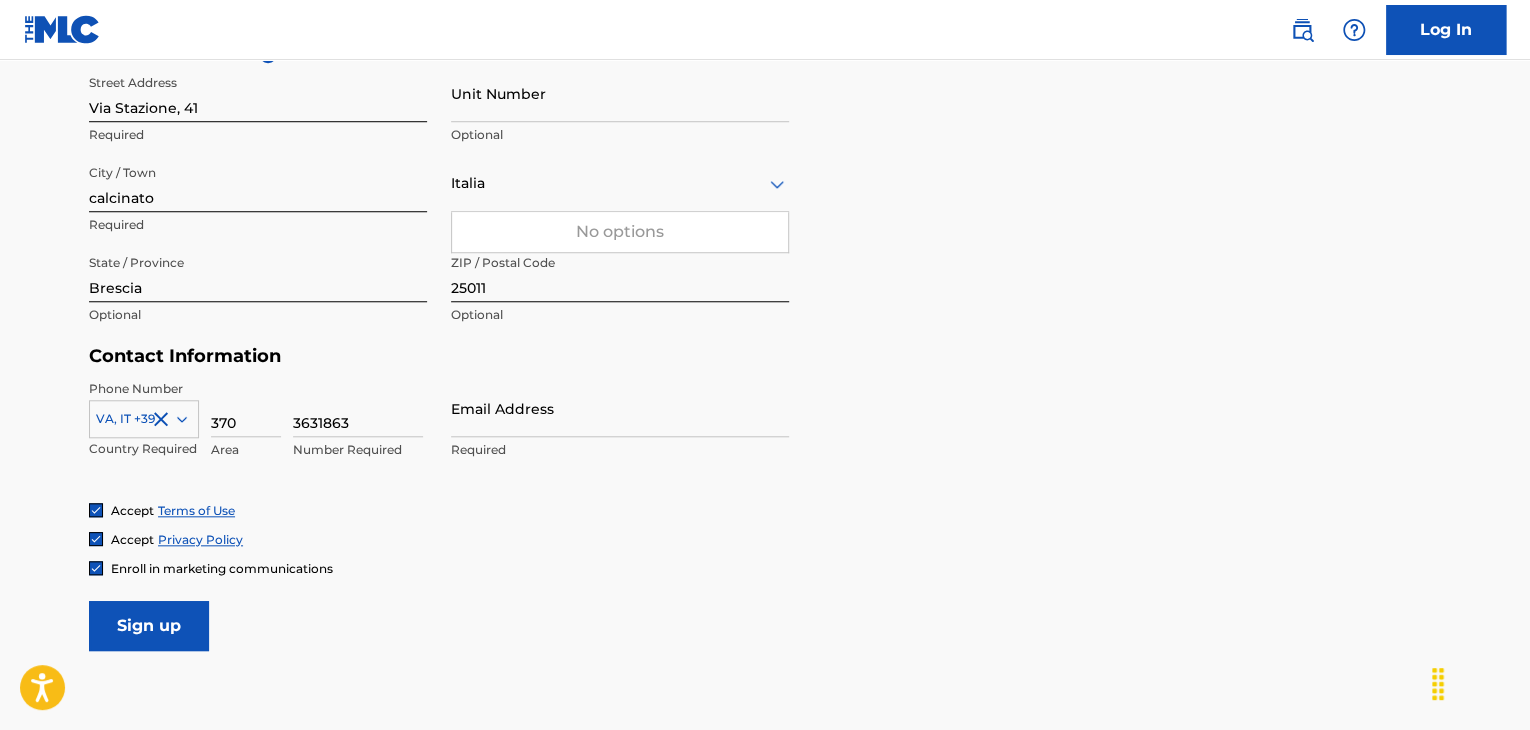 click on "Email Address" at bounding box center [620, 408] 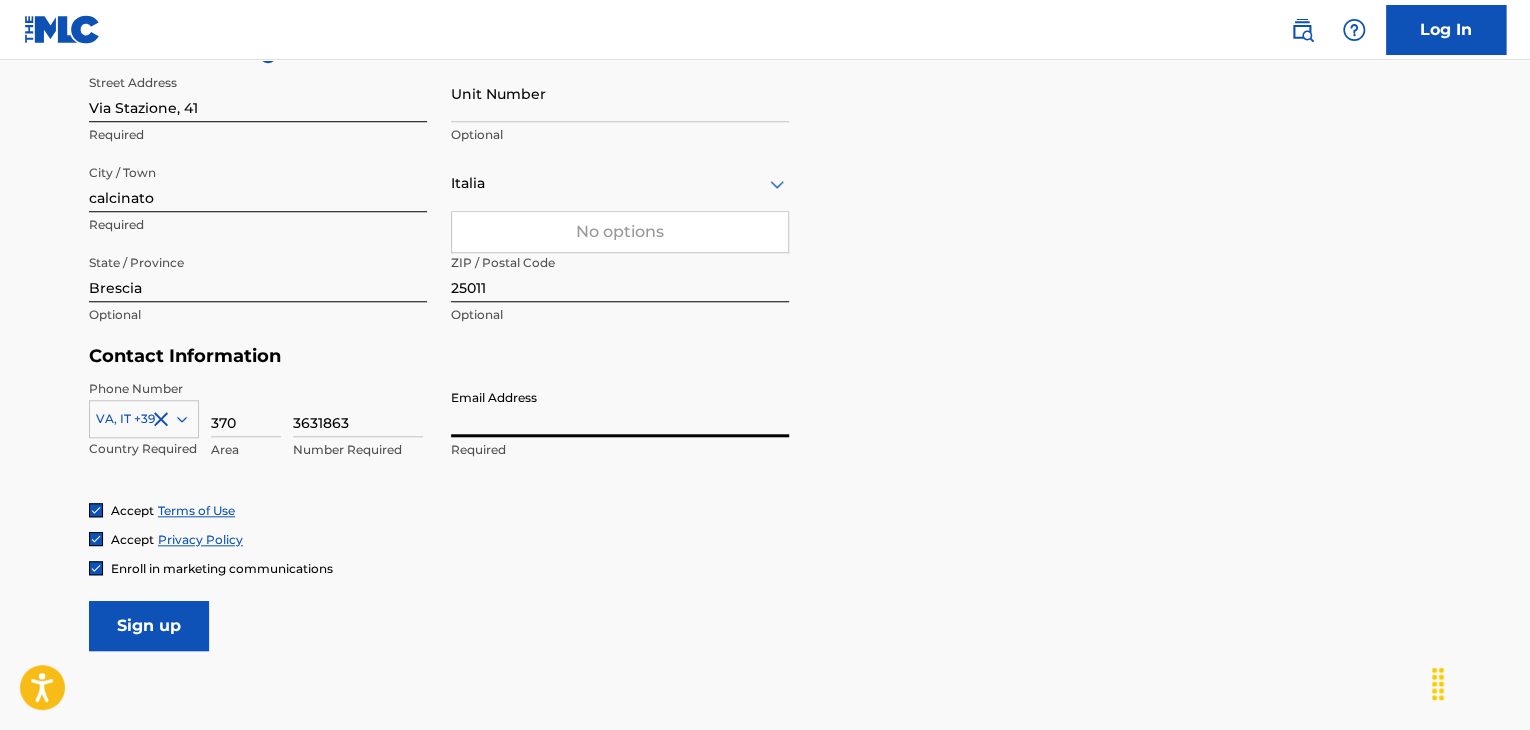 type on "imelvismade@example.com" 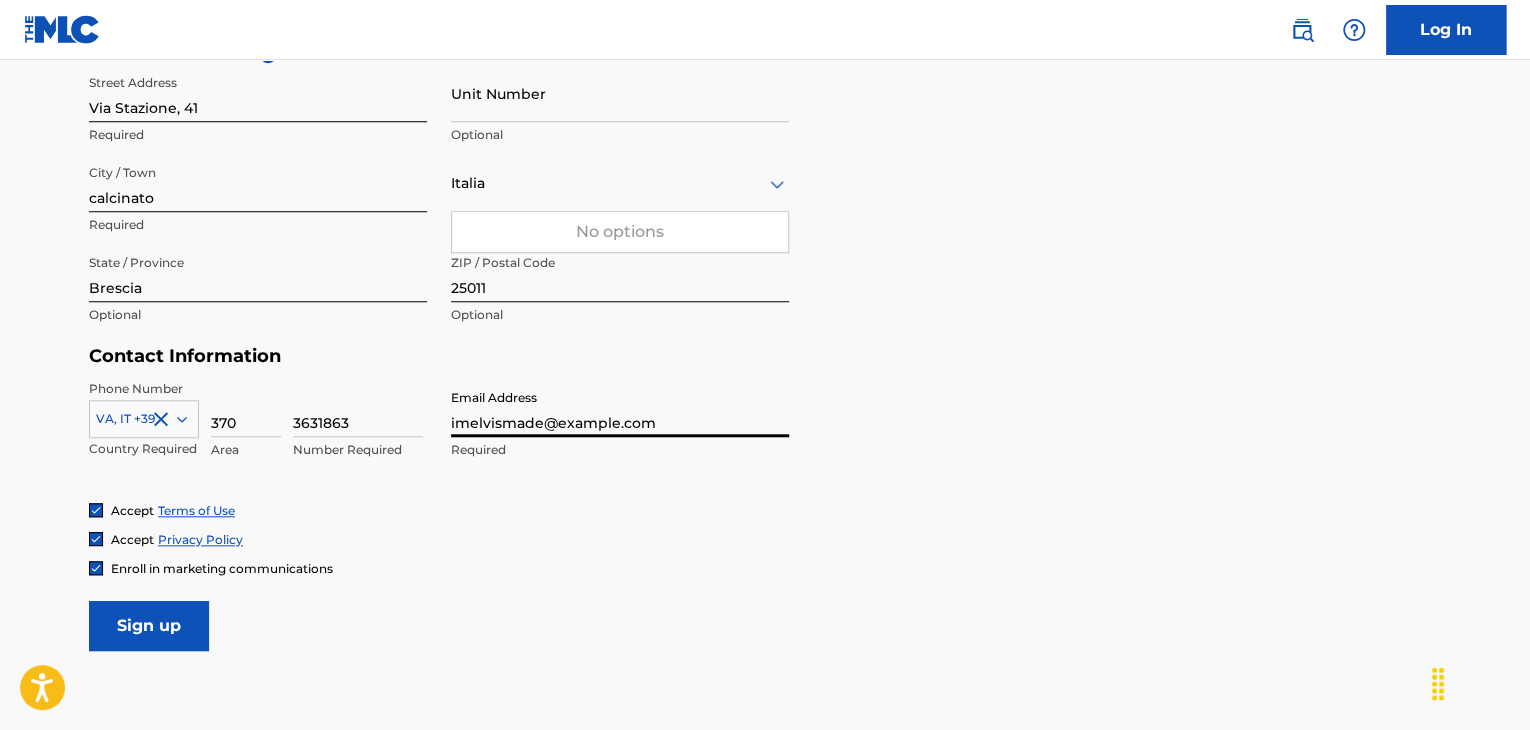 type on "39" 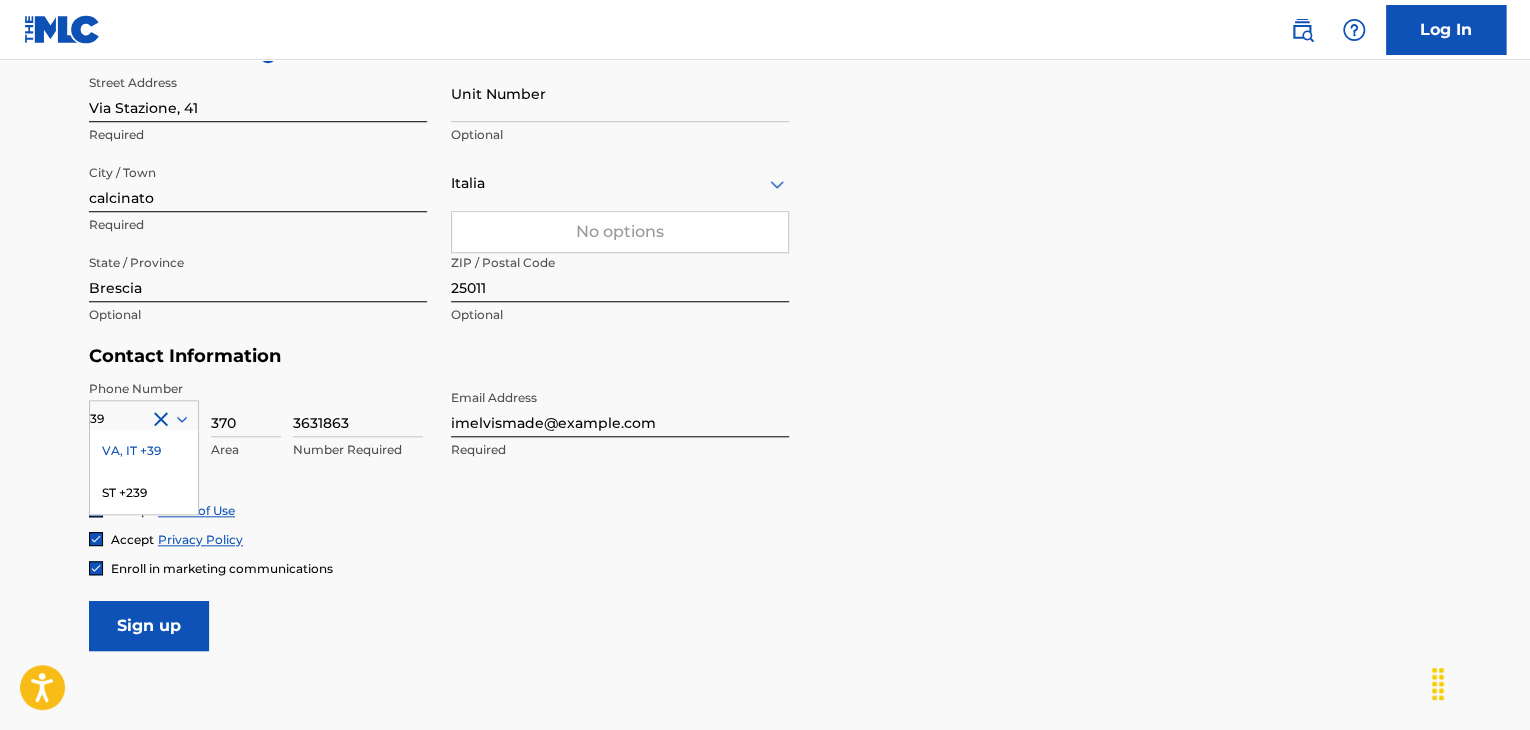 click on "VA, IT +39" at bounding box center (144, 451) 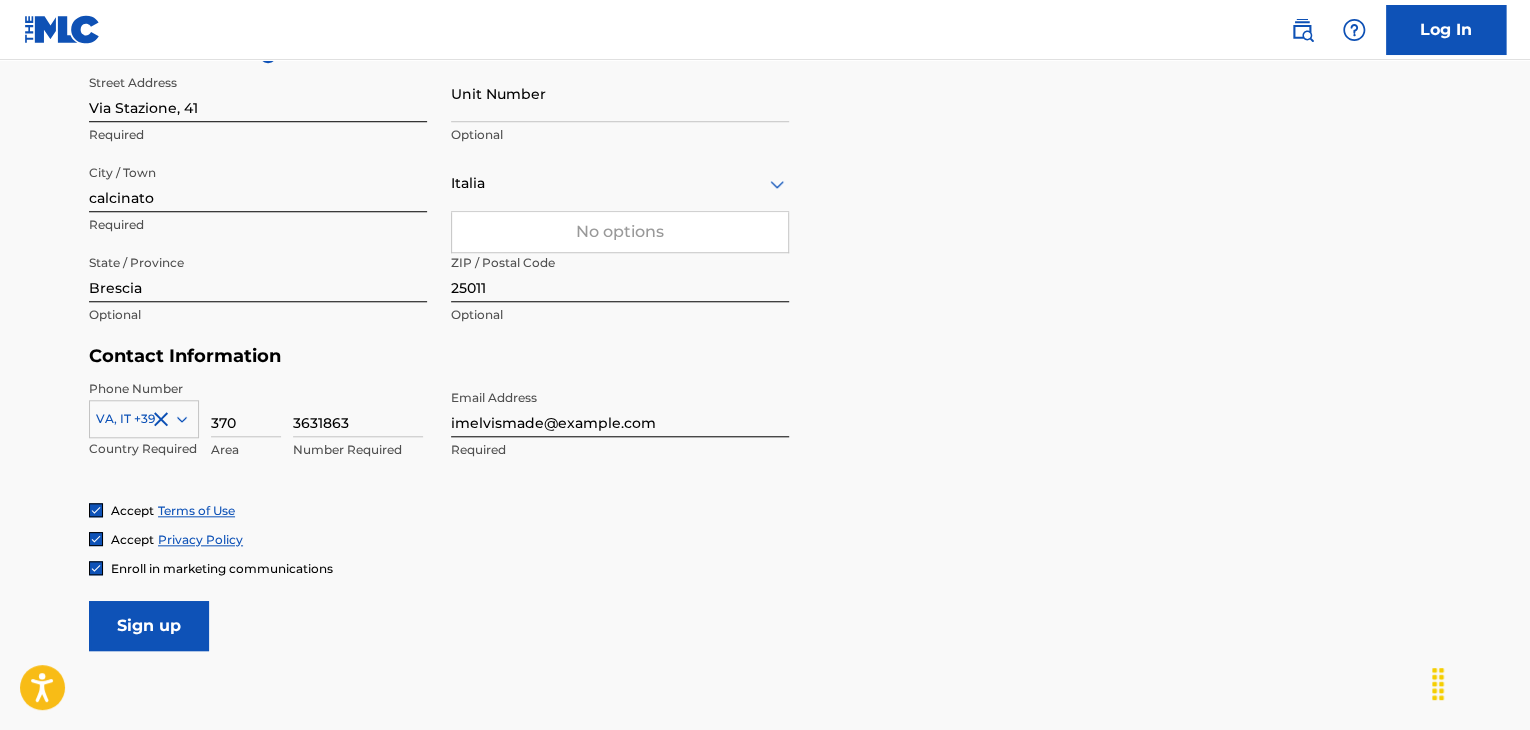 click on "370" at bounding box center (246, 408) 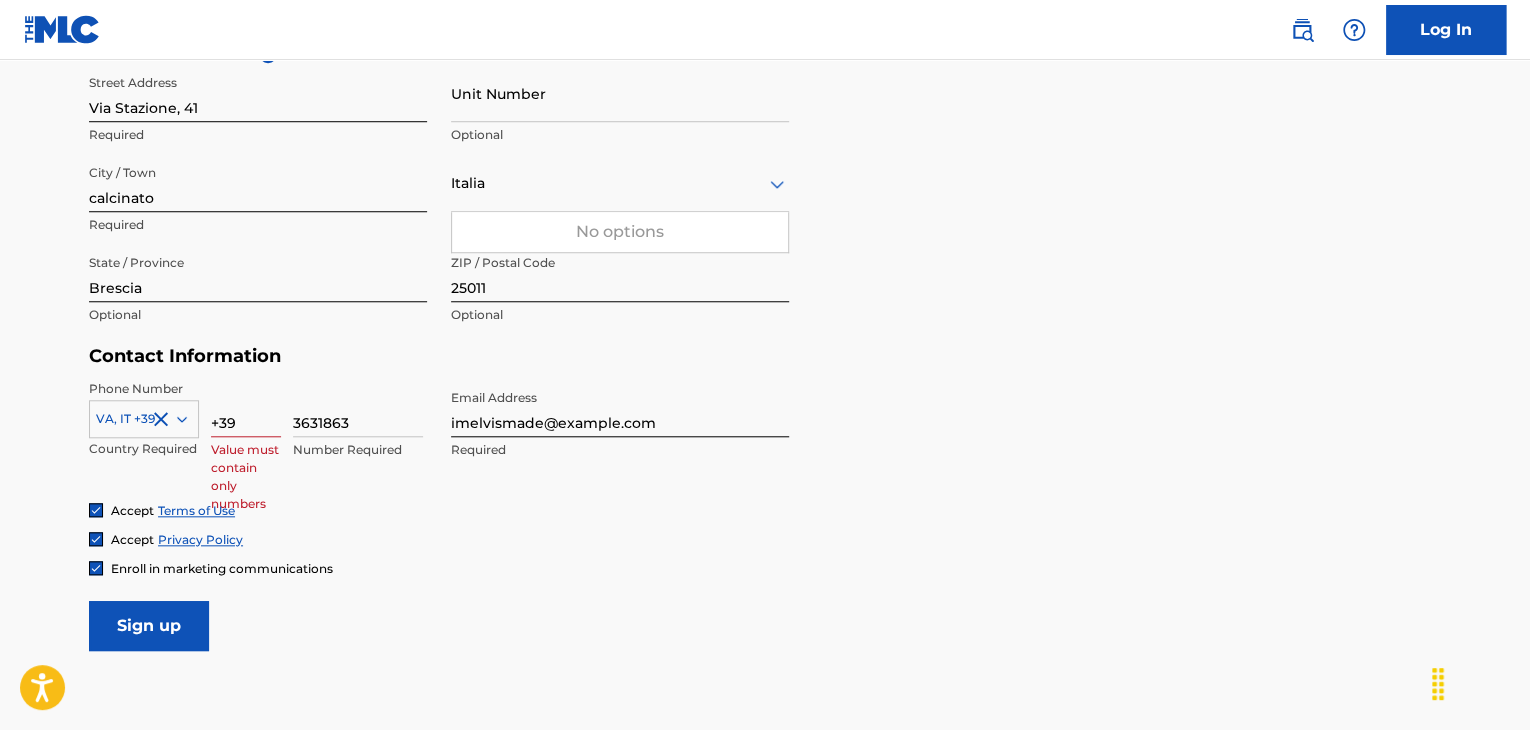 click on "3631863 Number Required" at bounding box center [358, 425] 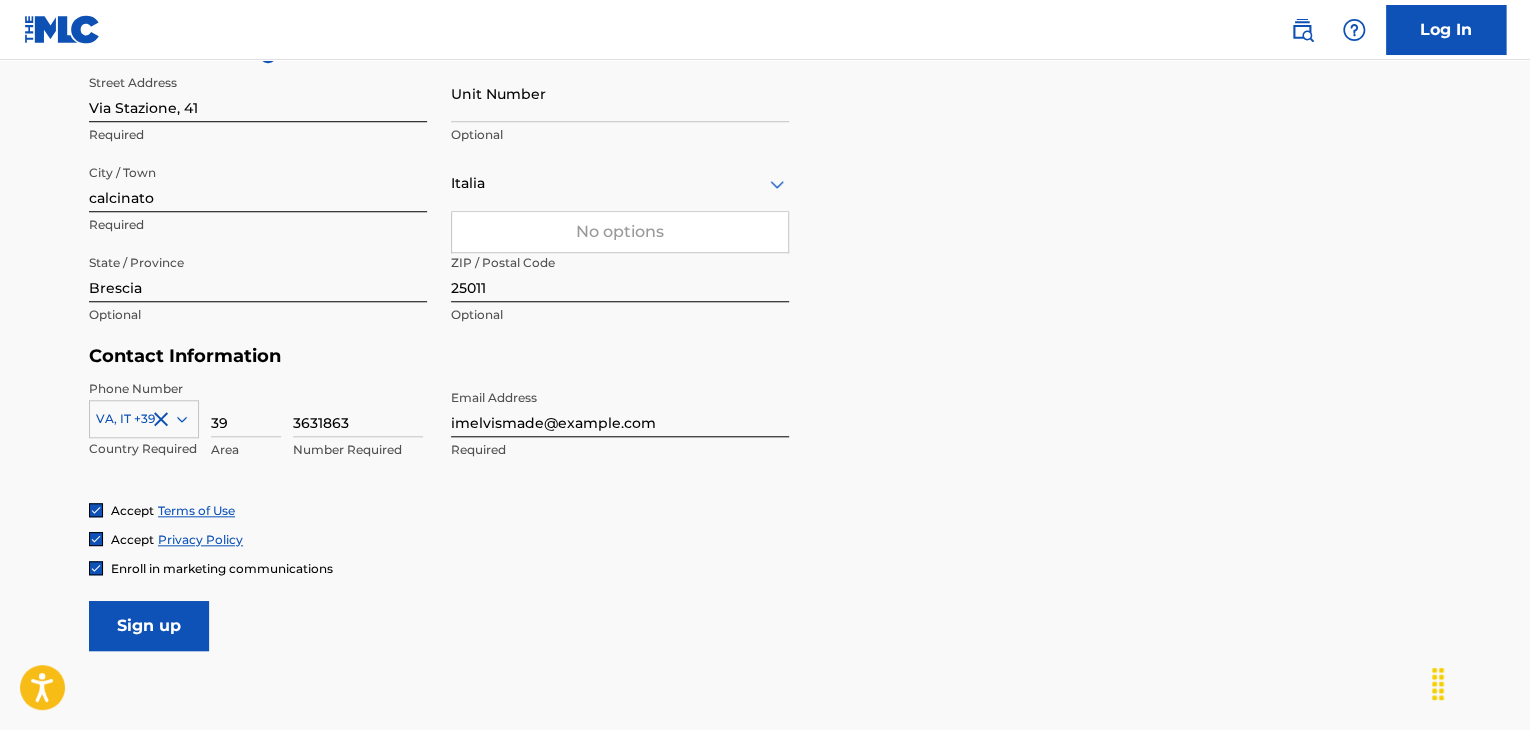 click on "39" at bounding box center (246, 408) 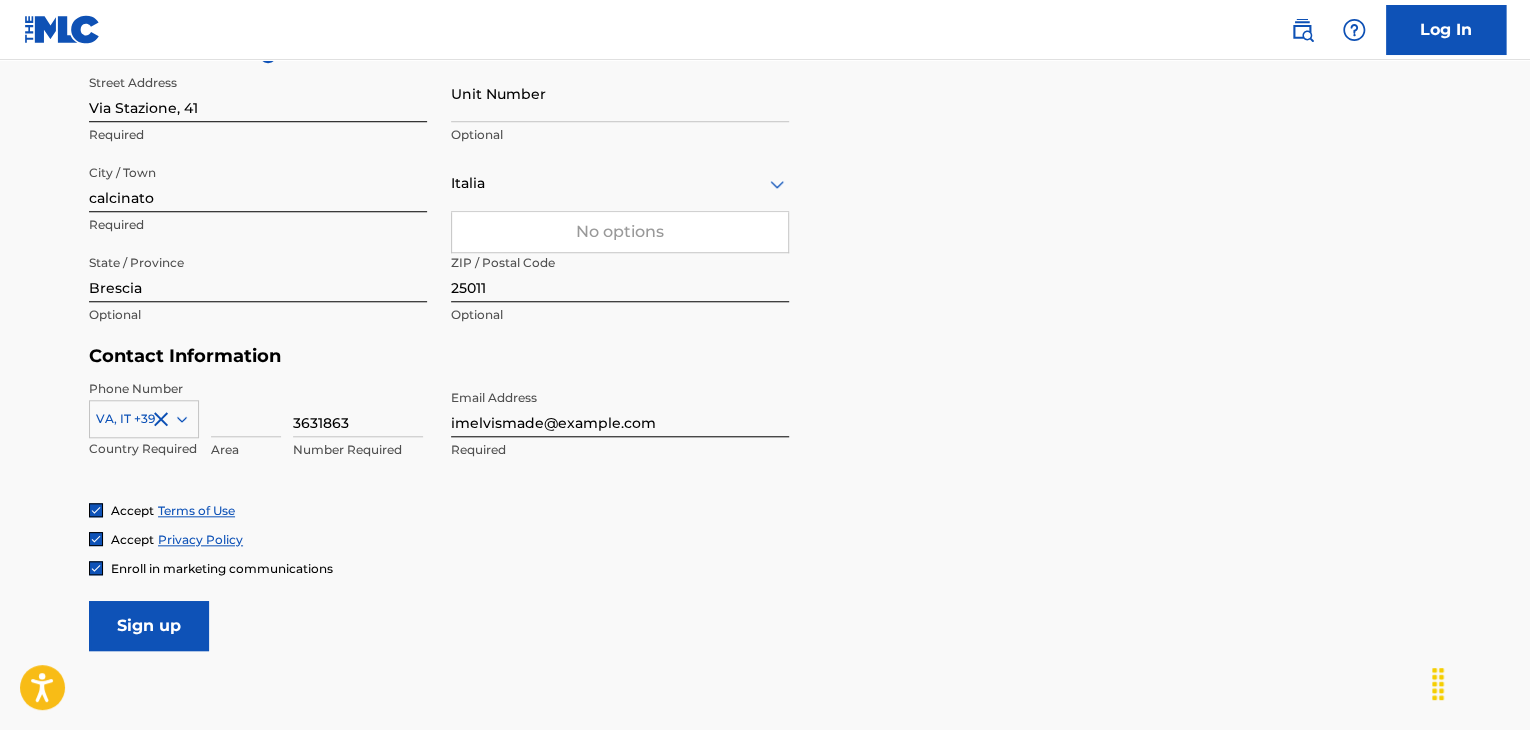 click on "3631863" at bounding box center [358, 408] 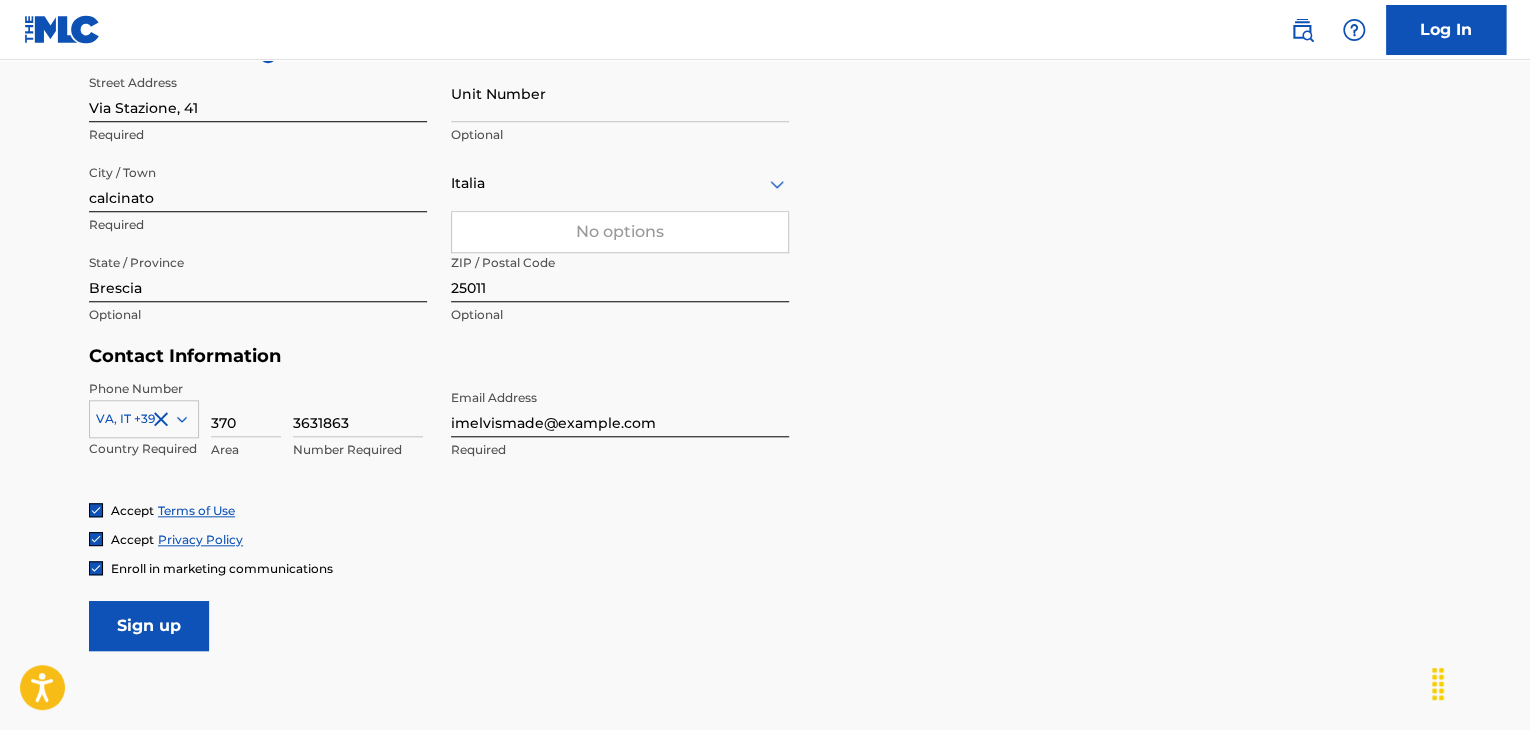 type on "370" 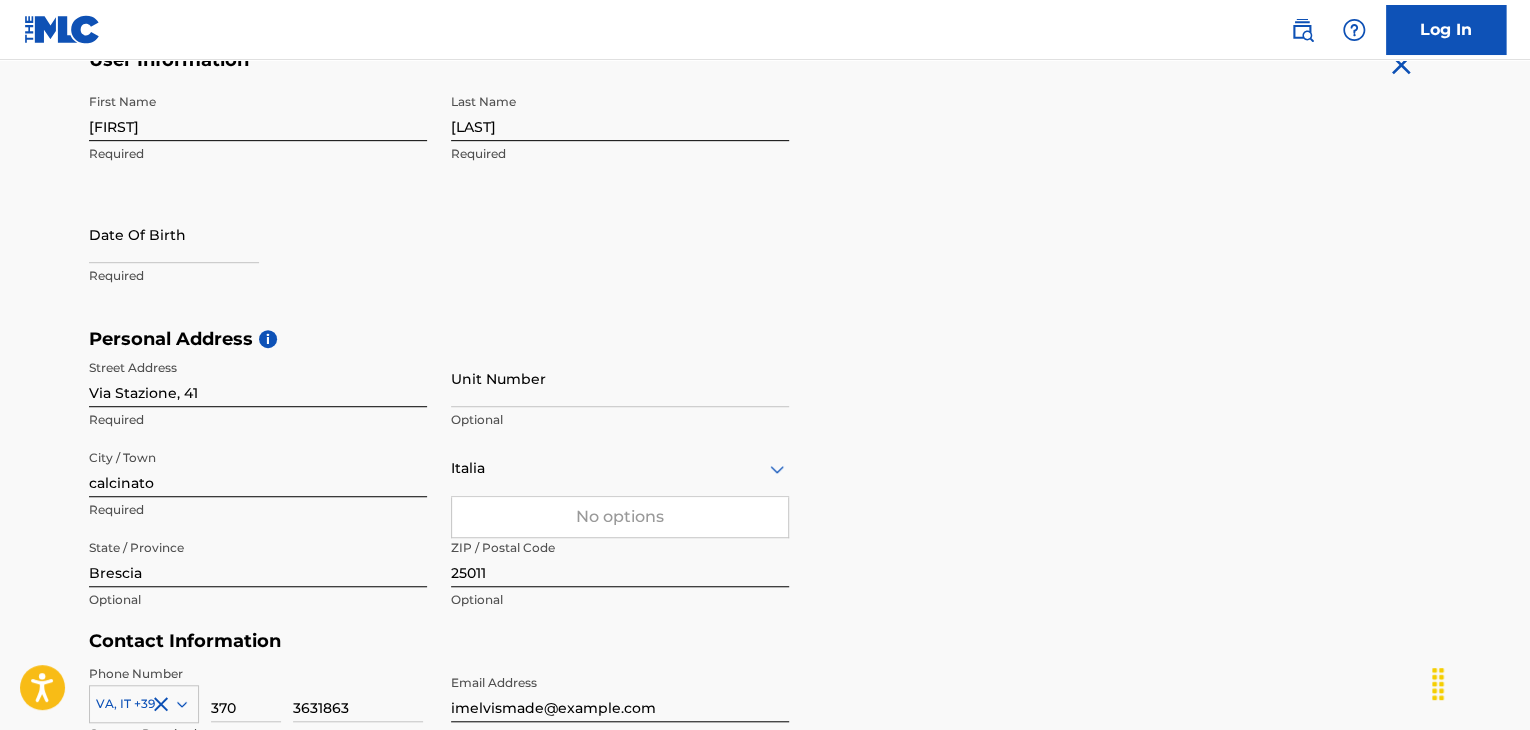 scroll, scrollTop: 382, scrollLeft: 0, axis: vertical 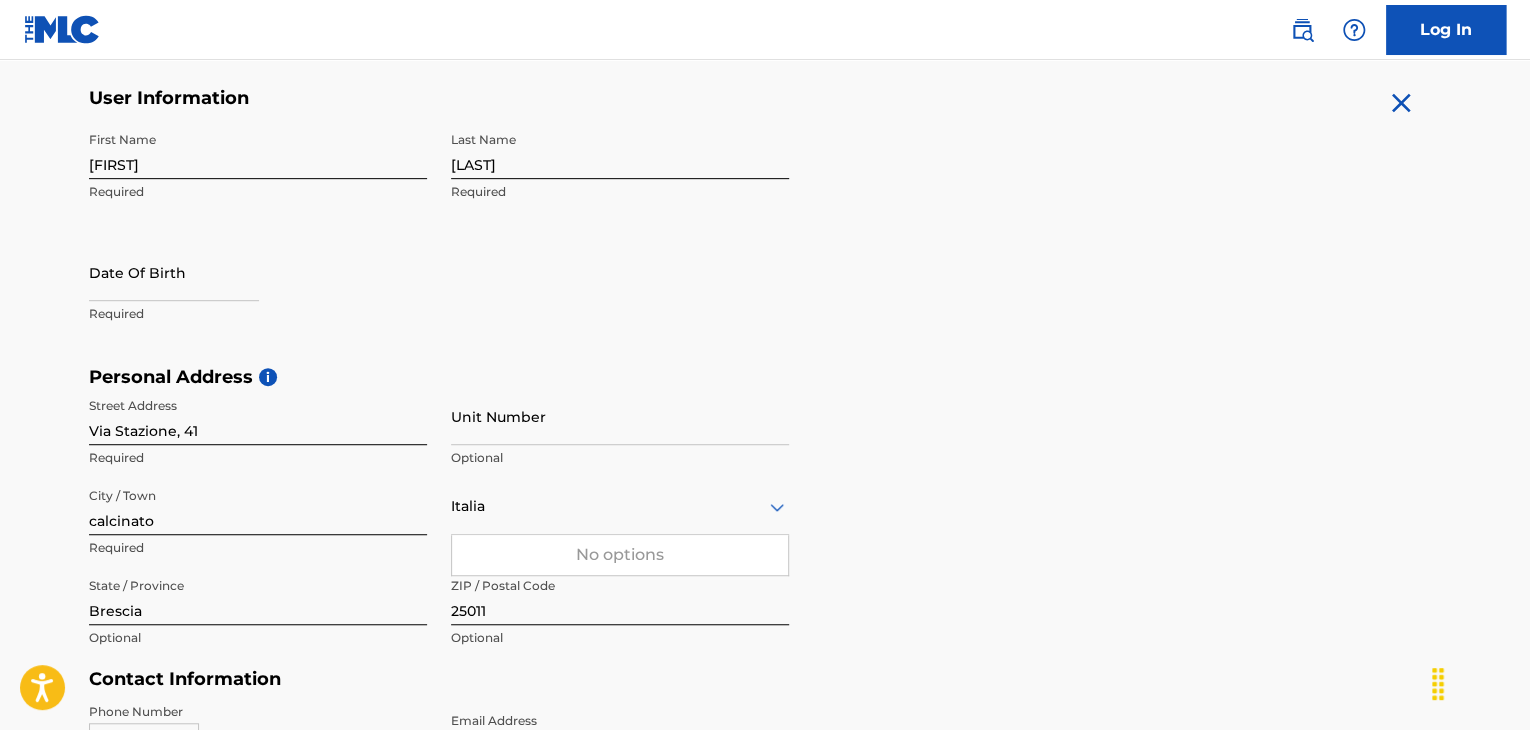 select on "7" 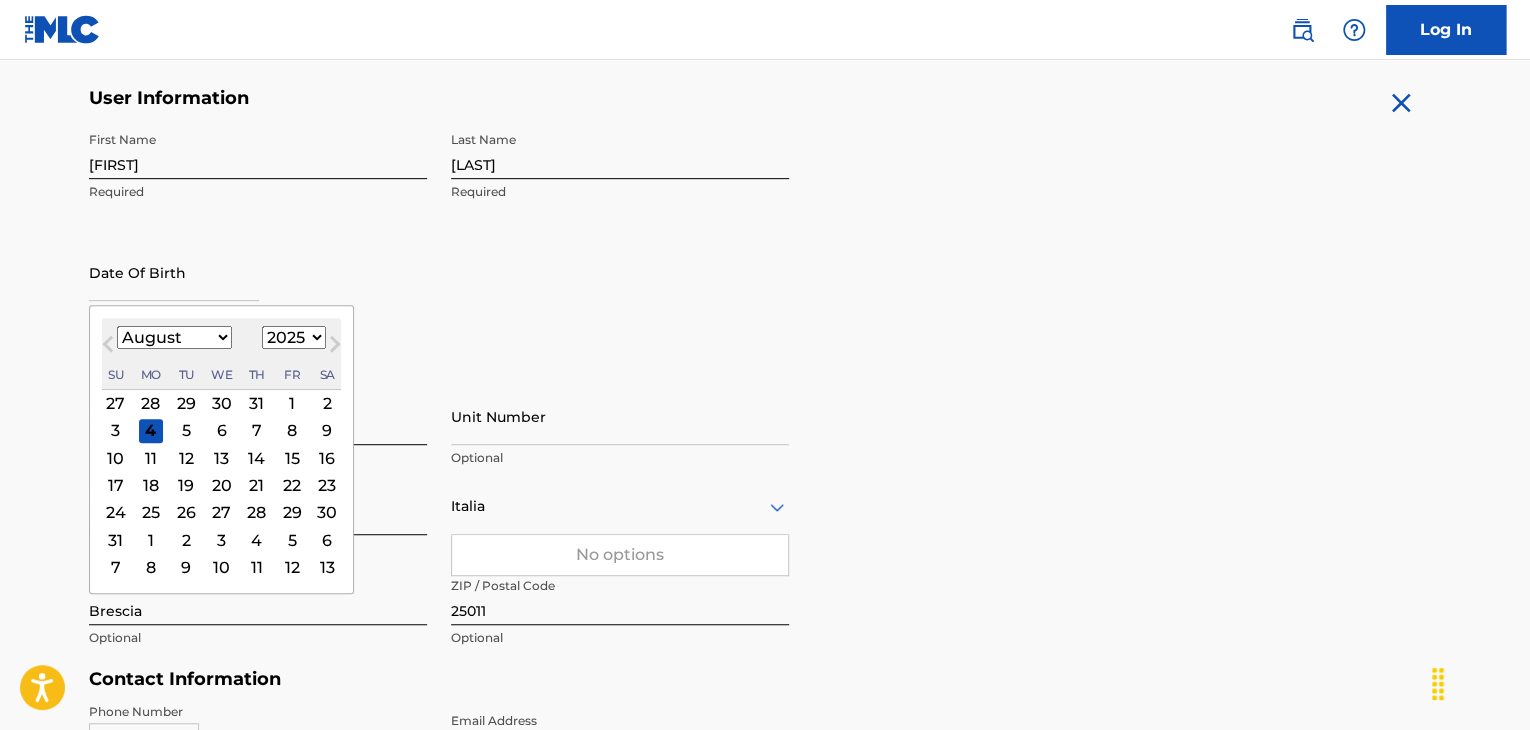 click at bounding box center [174, 272] 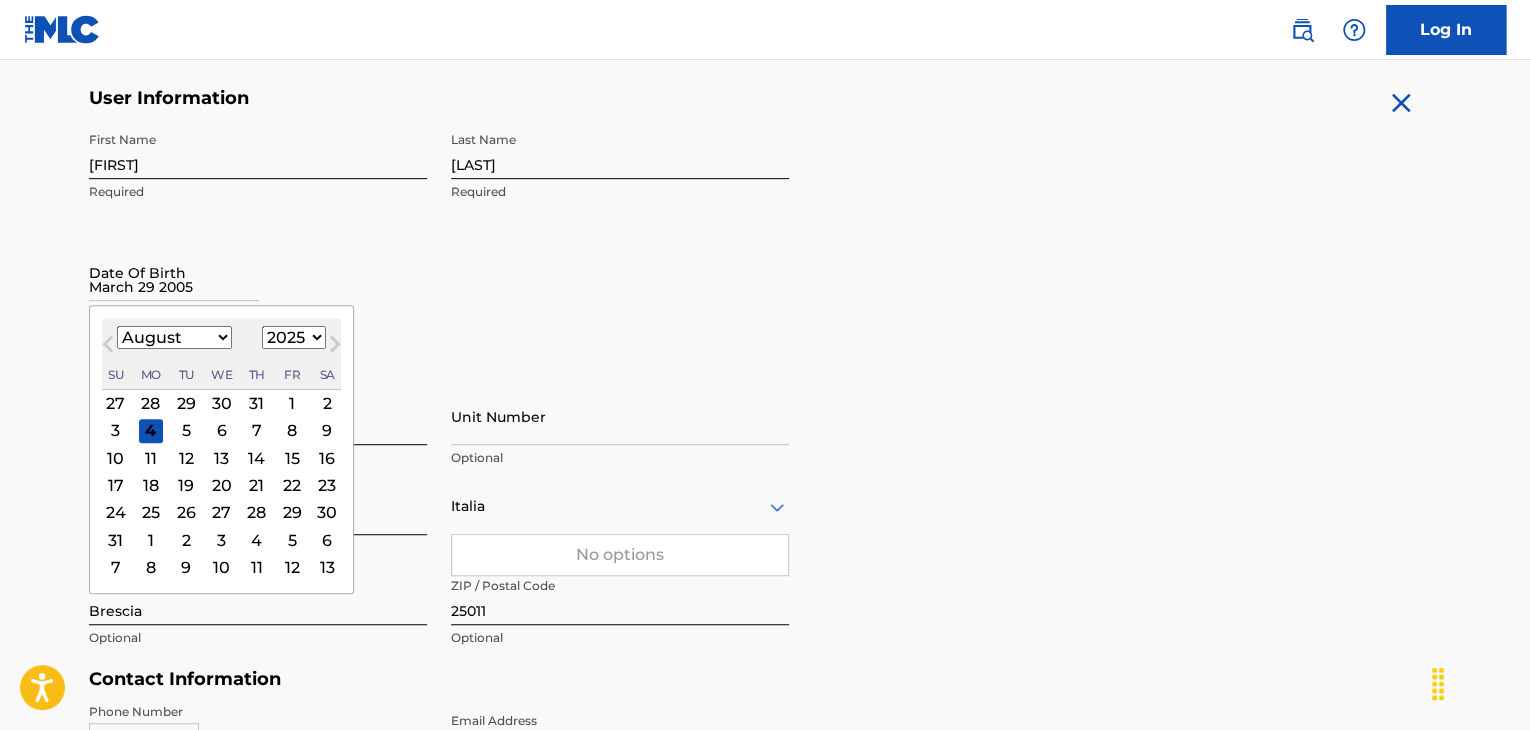 select on "2" 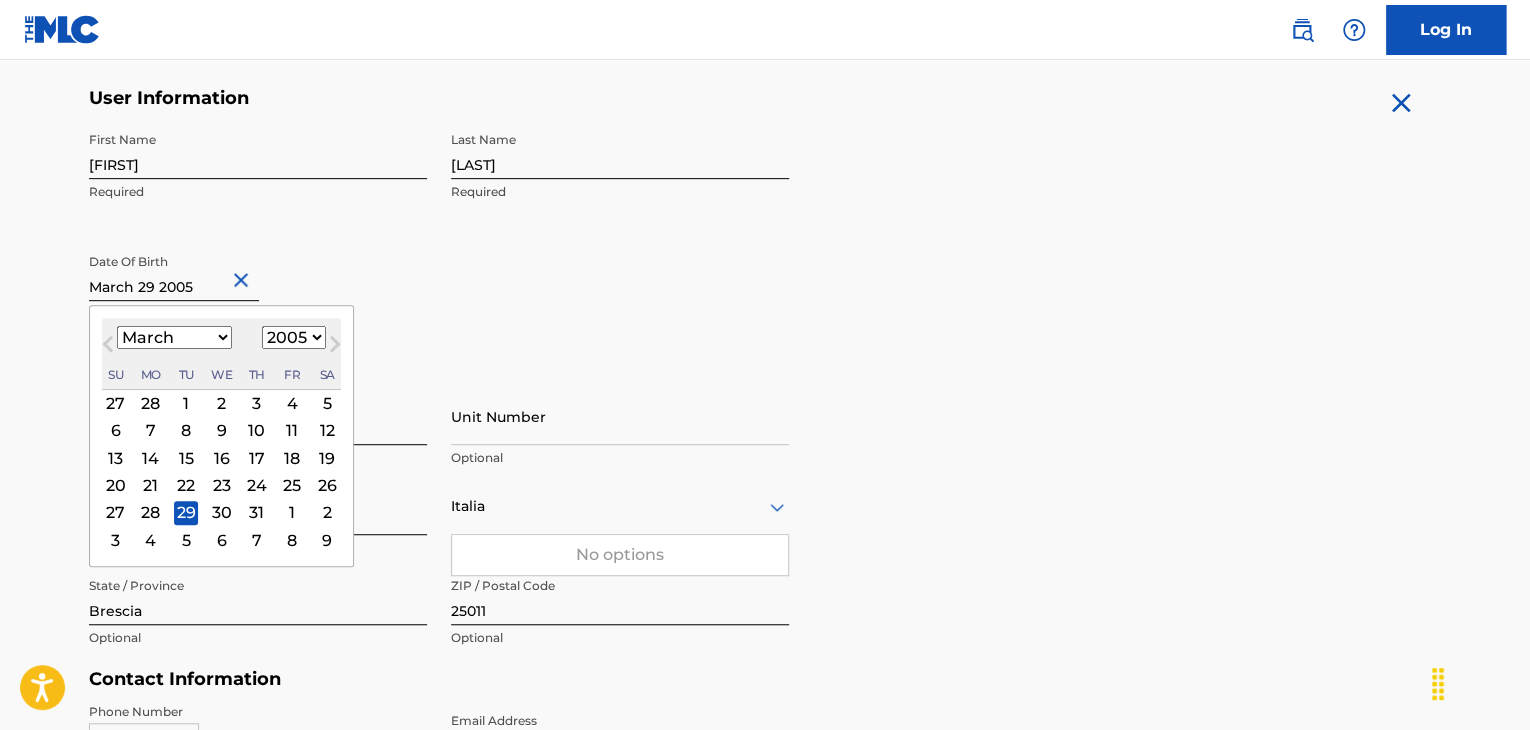 click on "First Name Fabio Required Last Name Bertelli Required Date Of Birth March 29 2005 March 2005 Previous Month Next Month March 2005 January February March April May June July August September October November December 1900 1901 1902 1903 1904 1905 1906 1907 1908 1909 1910 1911 1912 1913 1914 1915 1916 1917 1918 1919 1920 1921 1922 1923 1924 1925 1926 1927 1928 1929 1930 1931 1932 1933 1934 1935 1936 1937 1938 1939 1940 1941 1942 1943 1944 1945 1946 1947 1948 1949 1950 1951 1952 1953 1954 1955 1956 1957 1958 1959 1960 1961 1962 1963 1964 1965 1966 1967 1968 1969 1970 1971 1972 1973 1974 1975 1976 1977 1978 1979 1980 1981 1982 1983 1984 1985 1986 1987 1988 1989 1990 1991 1992 1993 1994 1995 1996 1997 1998 1999 2000 2001 2002 2003 2004 2005 2006 2007 2008 2009 2010 2011 2012 2013 2014 2015 2016 2017 2018 2019 2020 2021 2022 2023 2024 2025 2026 2027 2028 2029 2030 2031 2032 2033 2034 2035 2036 2037 2038 2039 2040 2041 2042 2043 2044 2045 2046 2047 2048 2049 2050 2051 2052 2053 2054 2055 2056 2057 2058 2059 2060 Su" at bounding box center [439, 244] 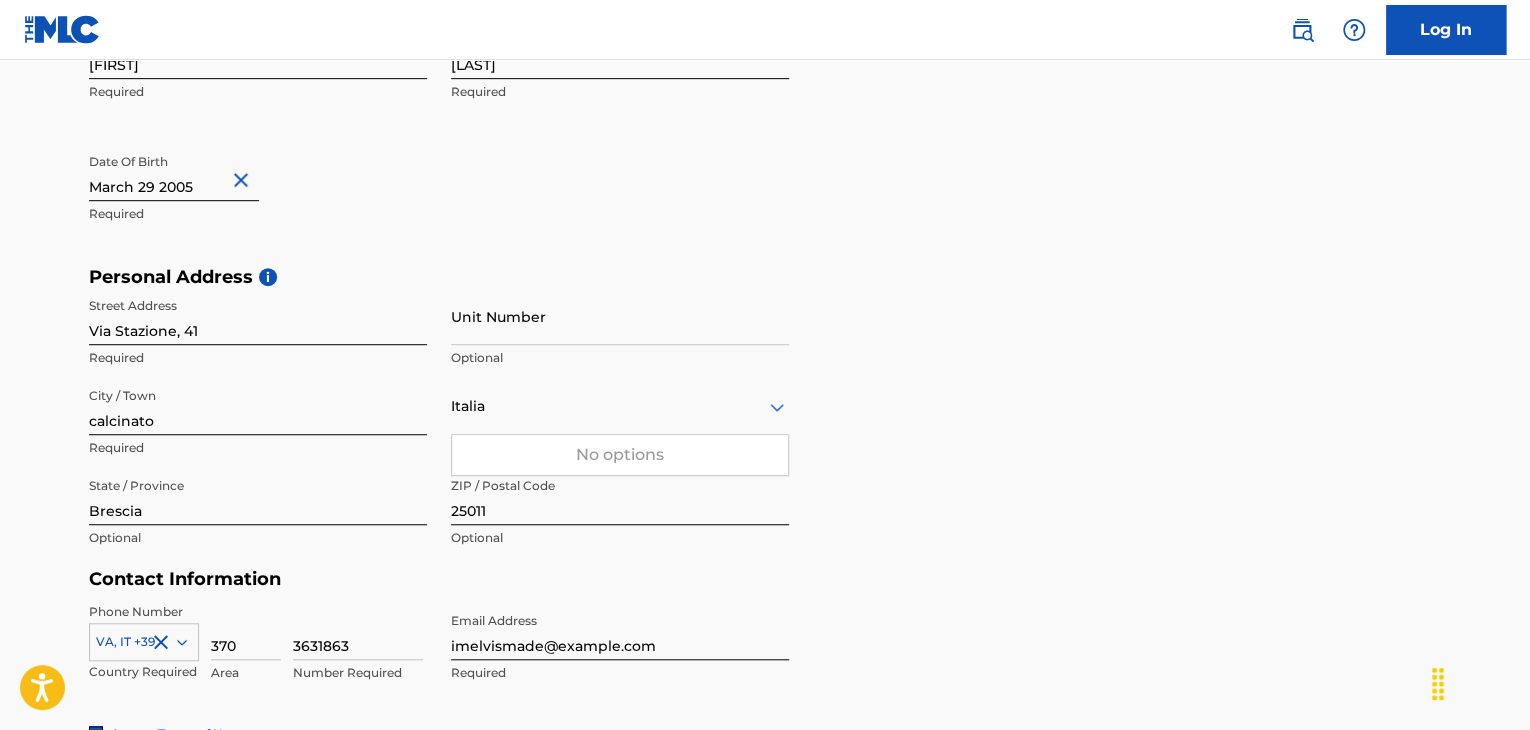 scroll, scrollTop: 486, scrollLeft: 0, axis: vertical 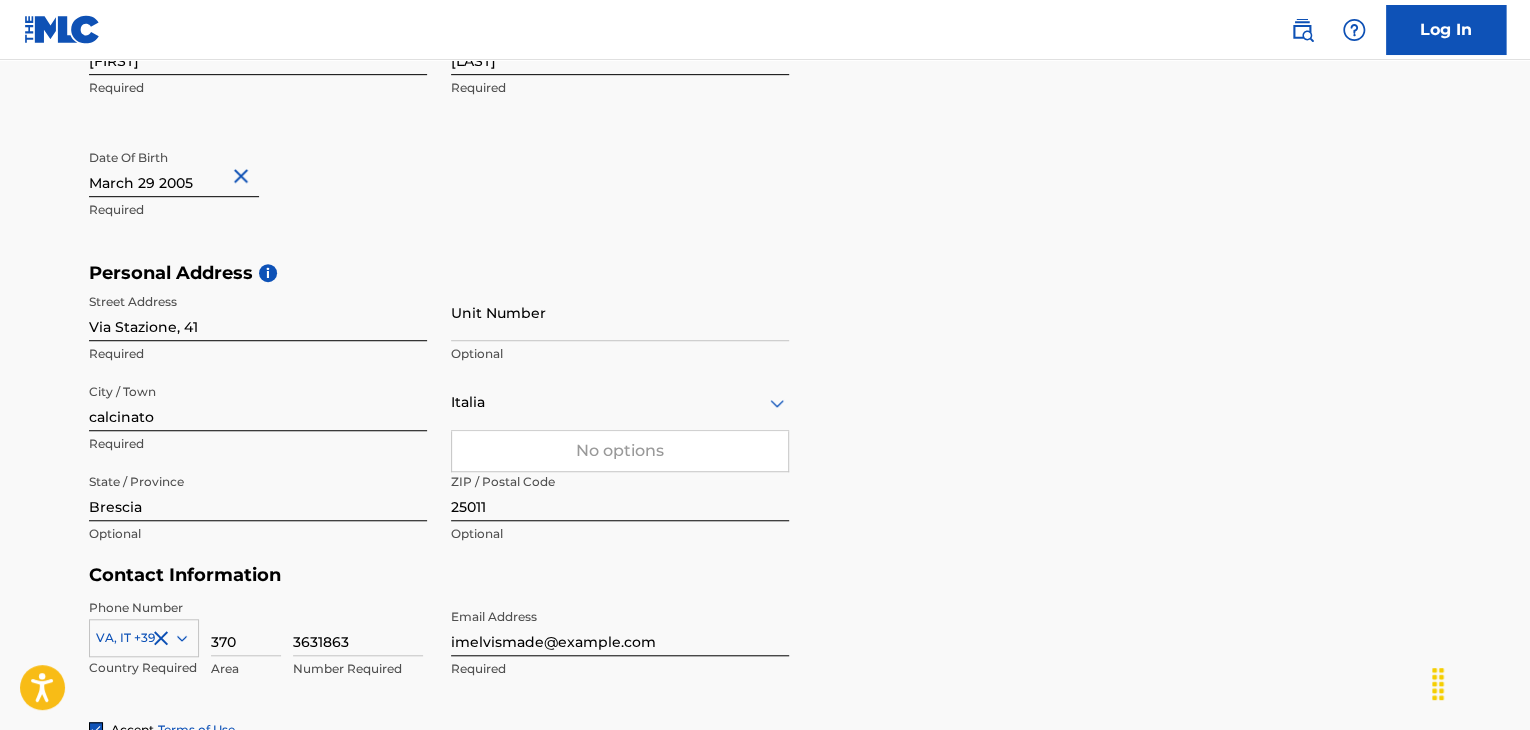 click on "Unit Number" at bounding box center (620, 312) 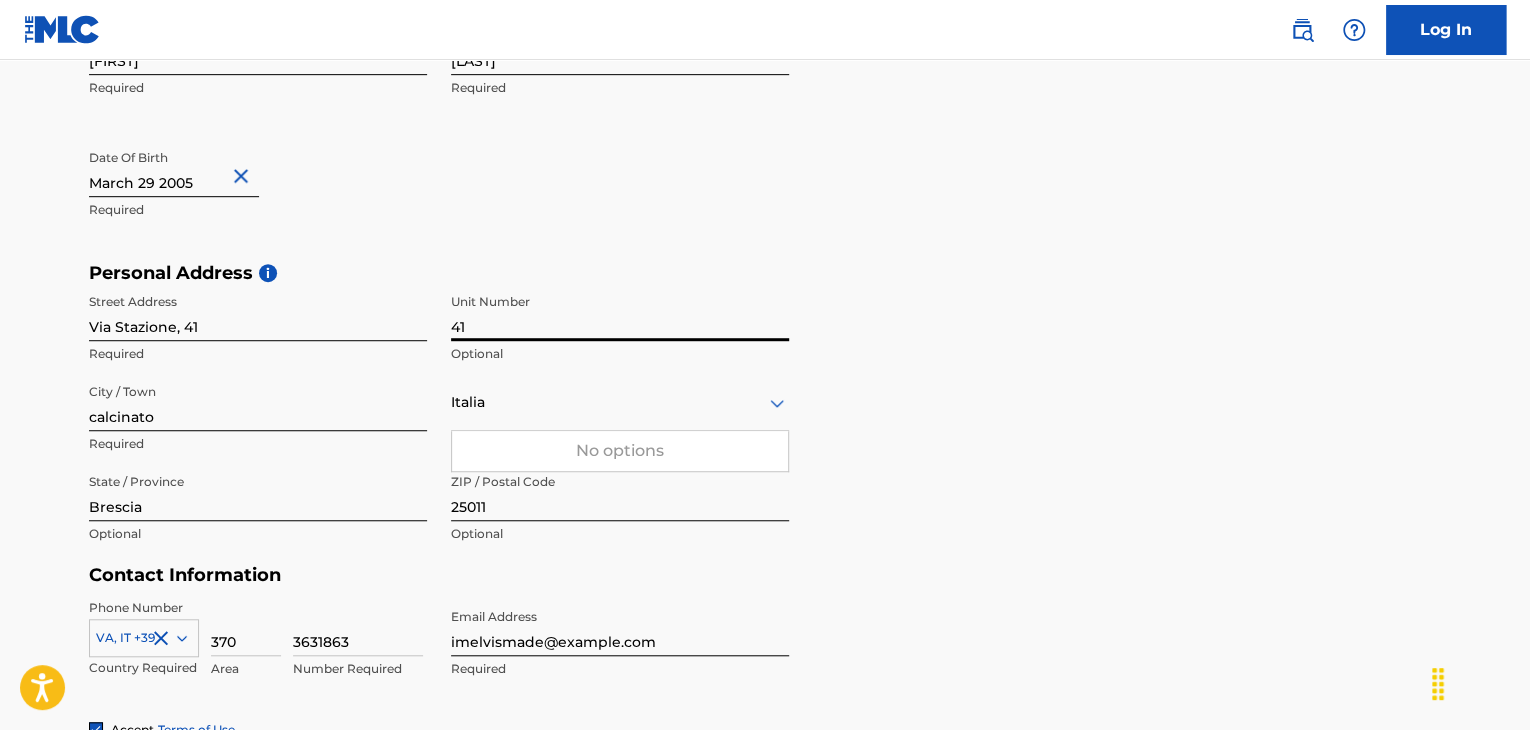 type on "41" 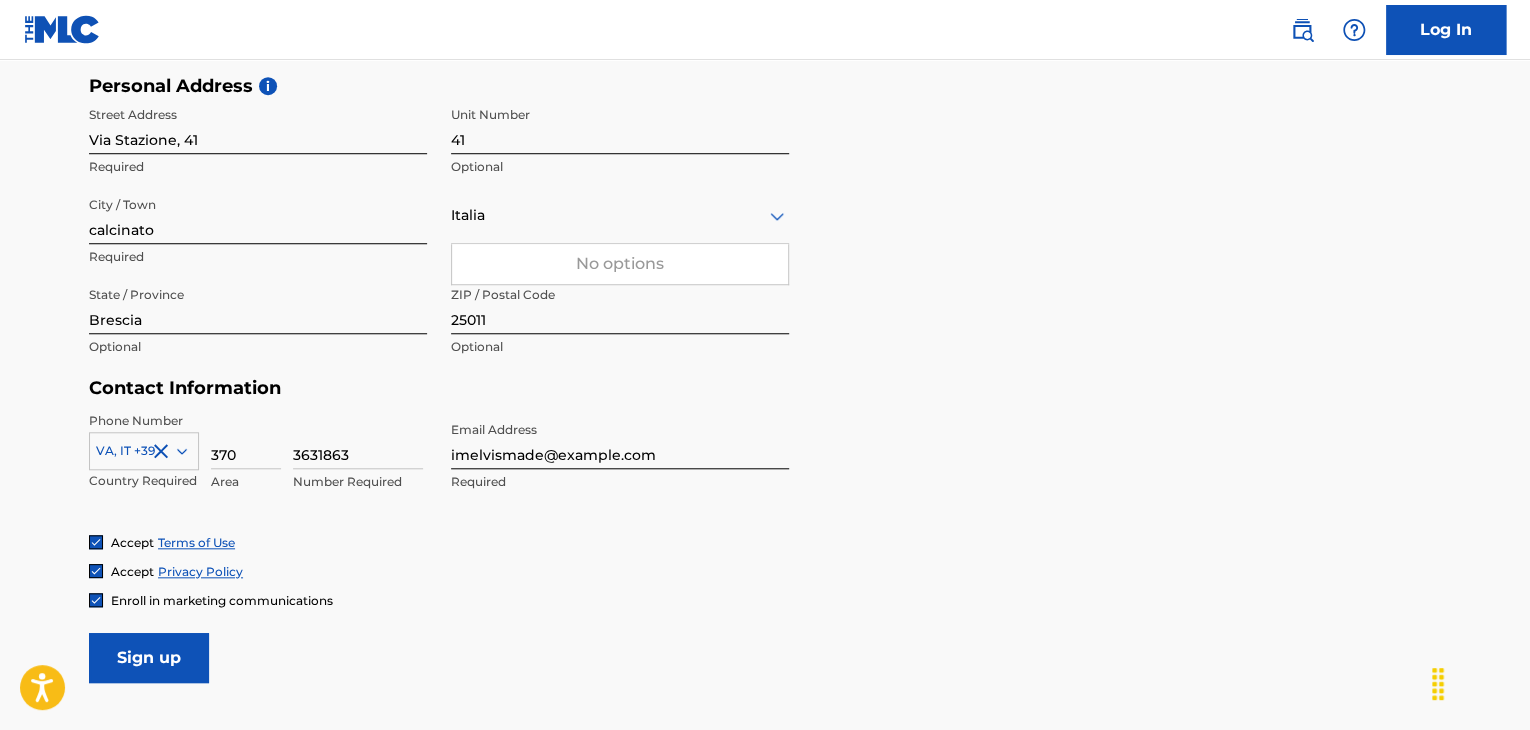 scroll, scrollTop: 676, scrollLeft: 0, axis: vertical 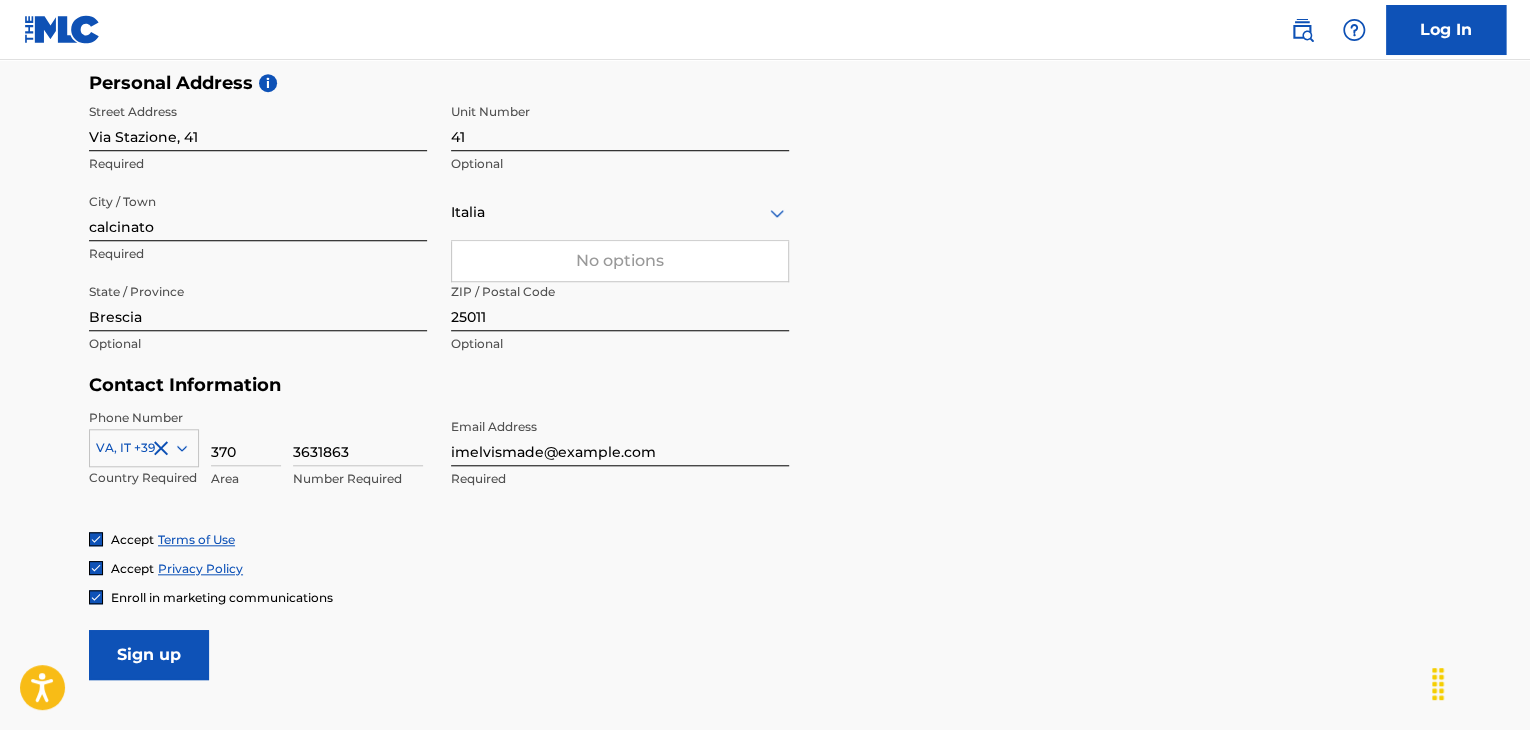 click on "No options" at bounding box center (620, 261) 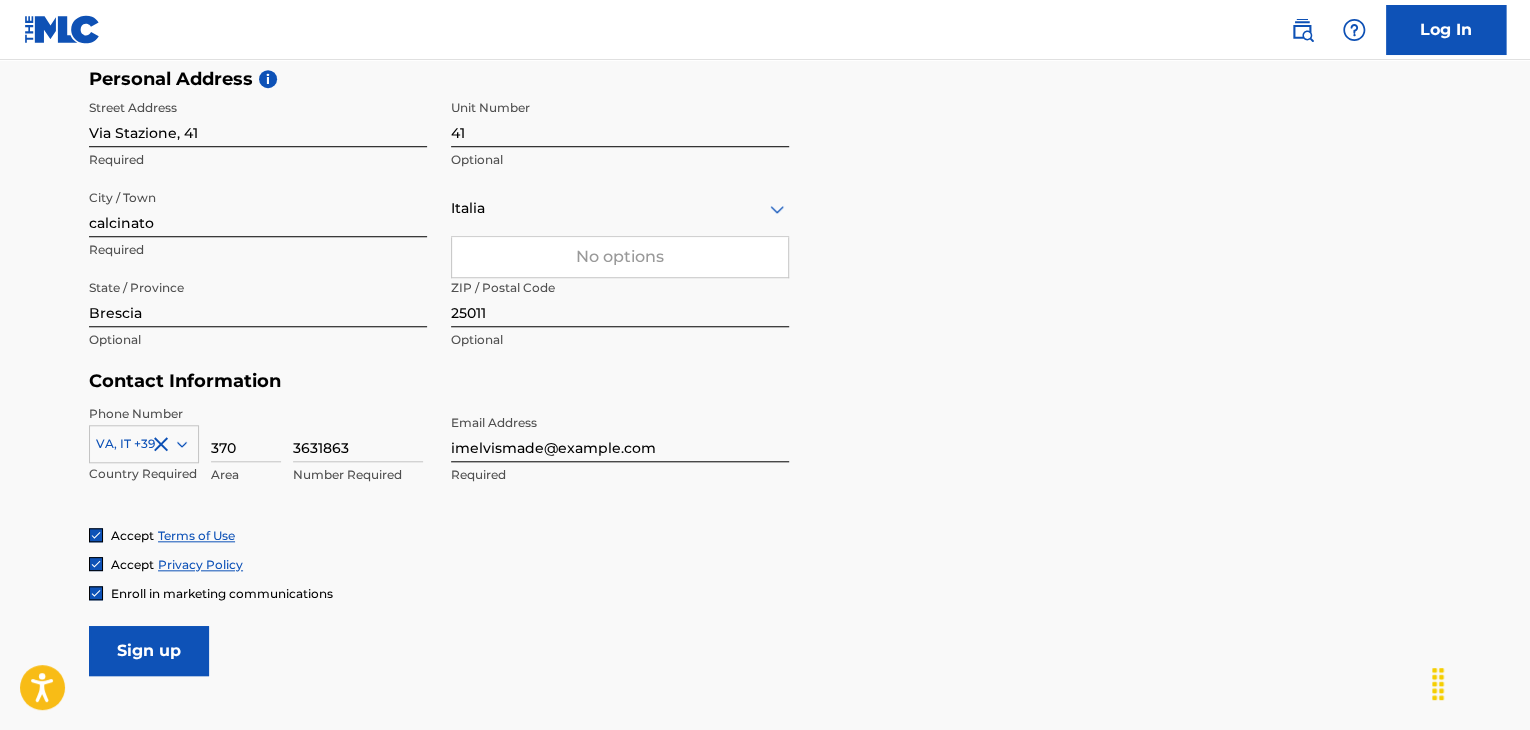 scroll, scrollTop: 0, scrollLeft: 0, axis: both 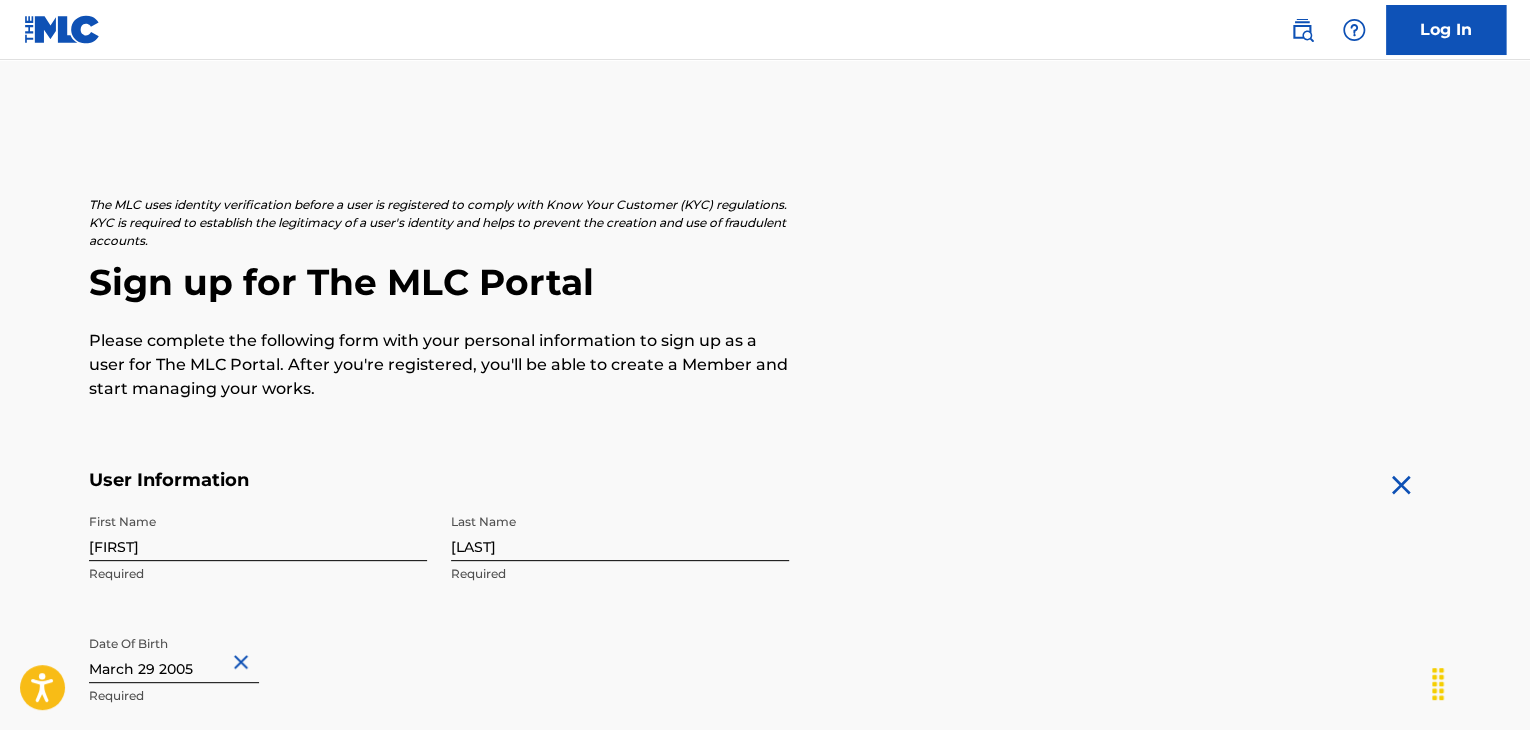 type 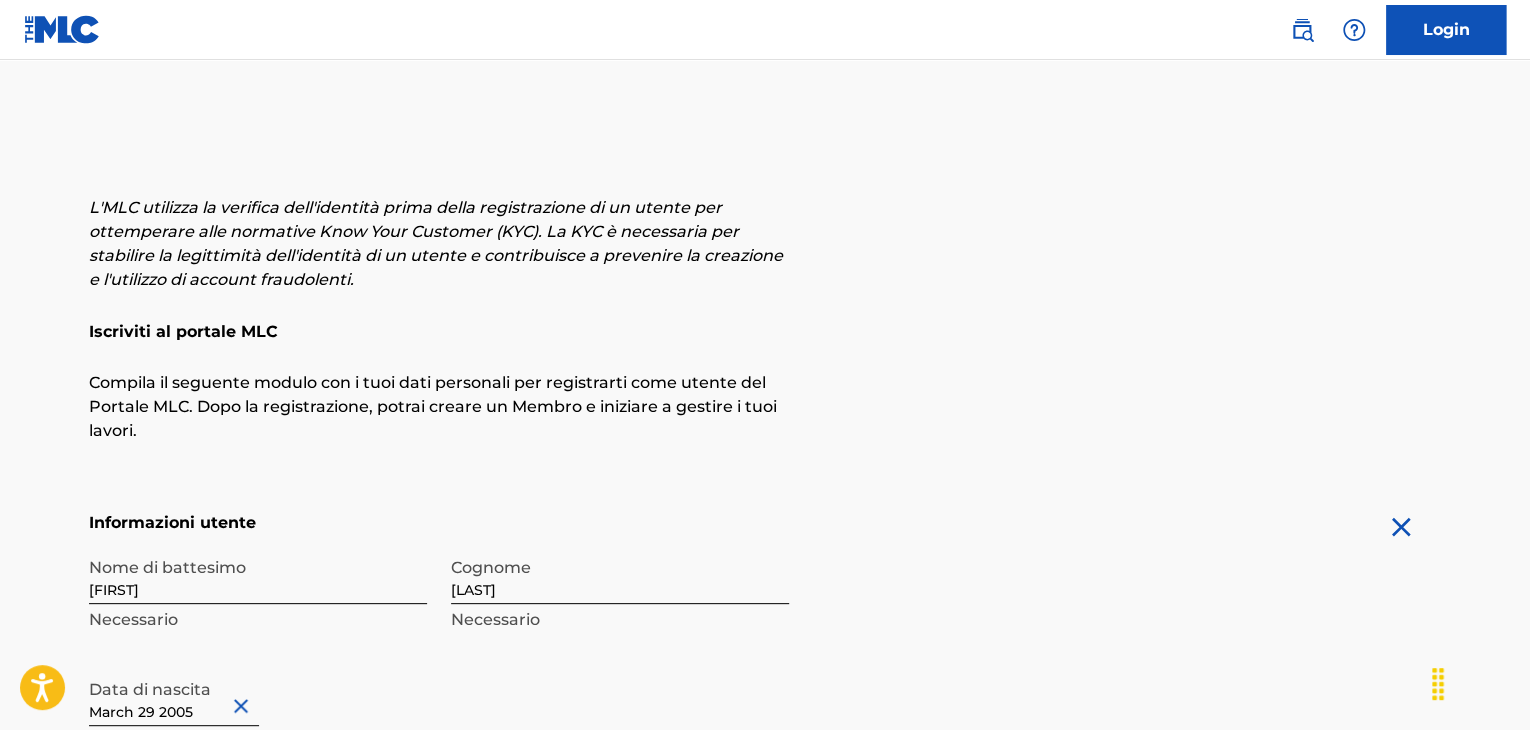 click on "Iscriviti al portale MLC" at bounding box center (765, 324) 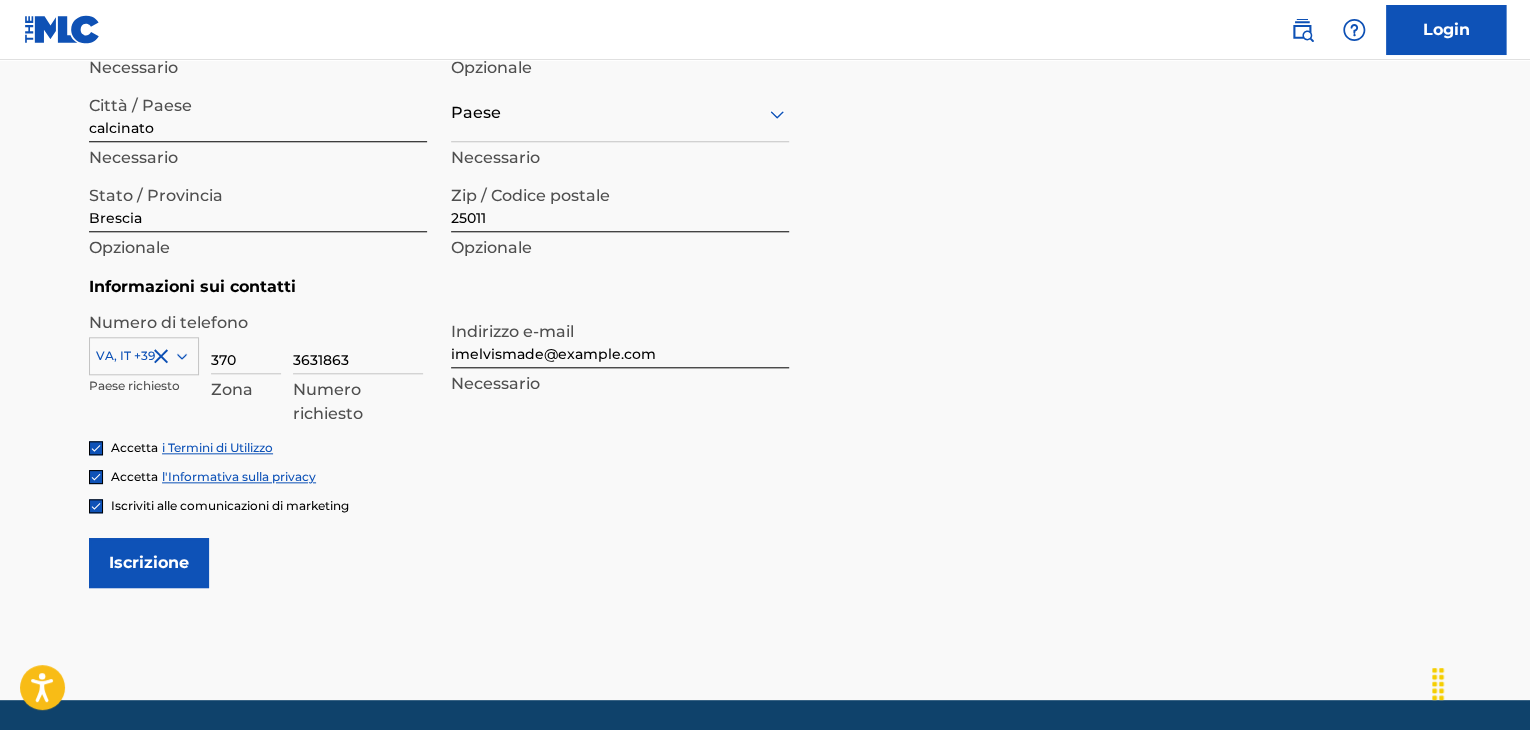 scroll, scrollTop: 828, scrollLeft: 0, axis: vertical 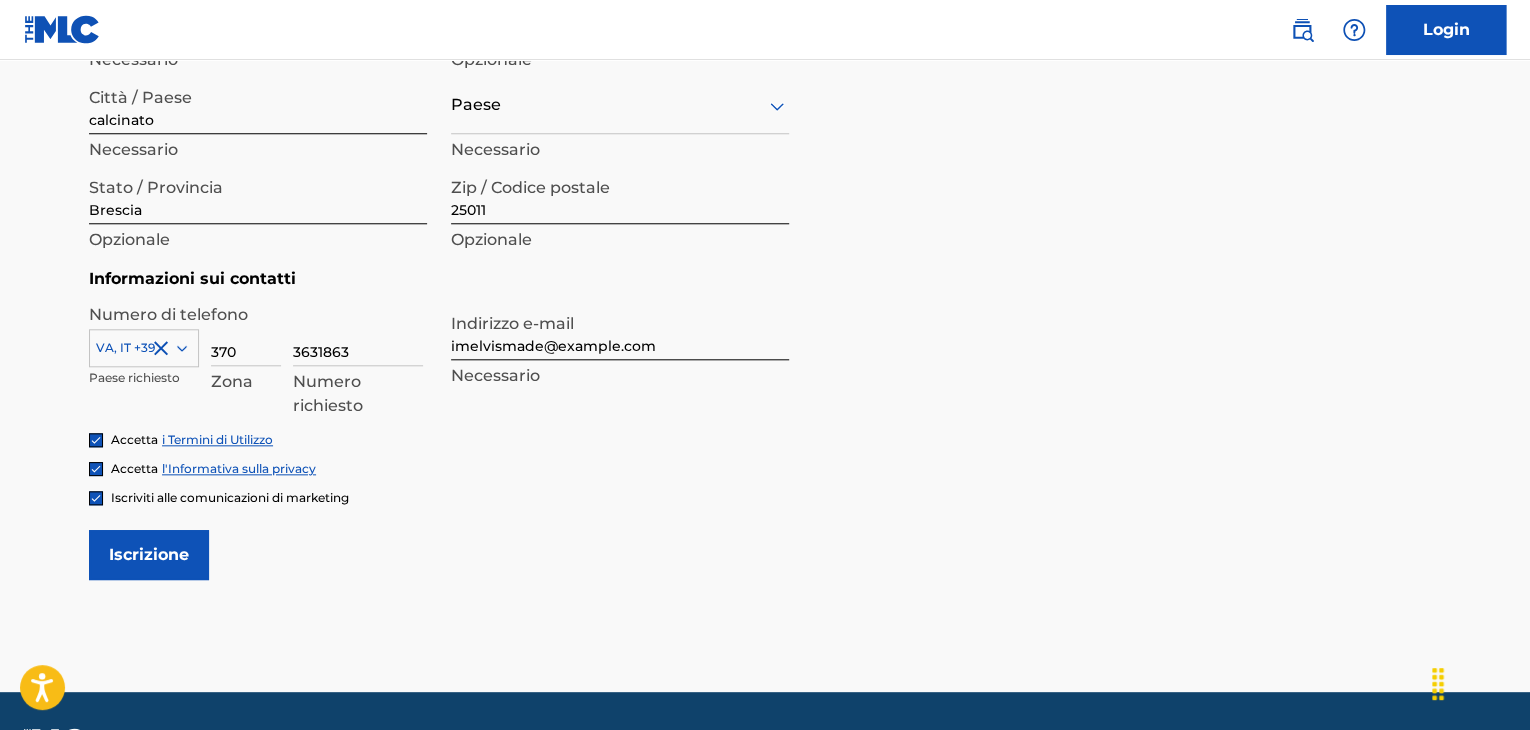 click on "calcinato" at bounding box center (258, 105) 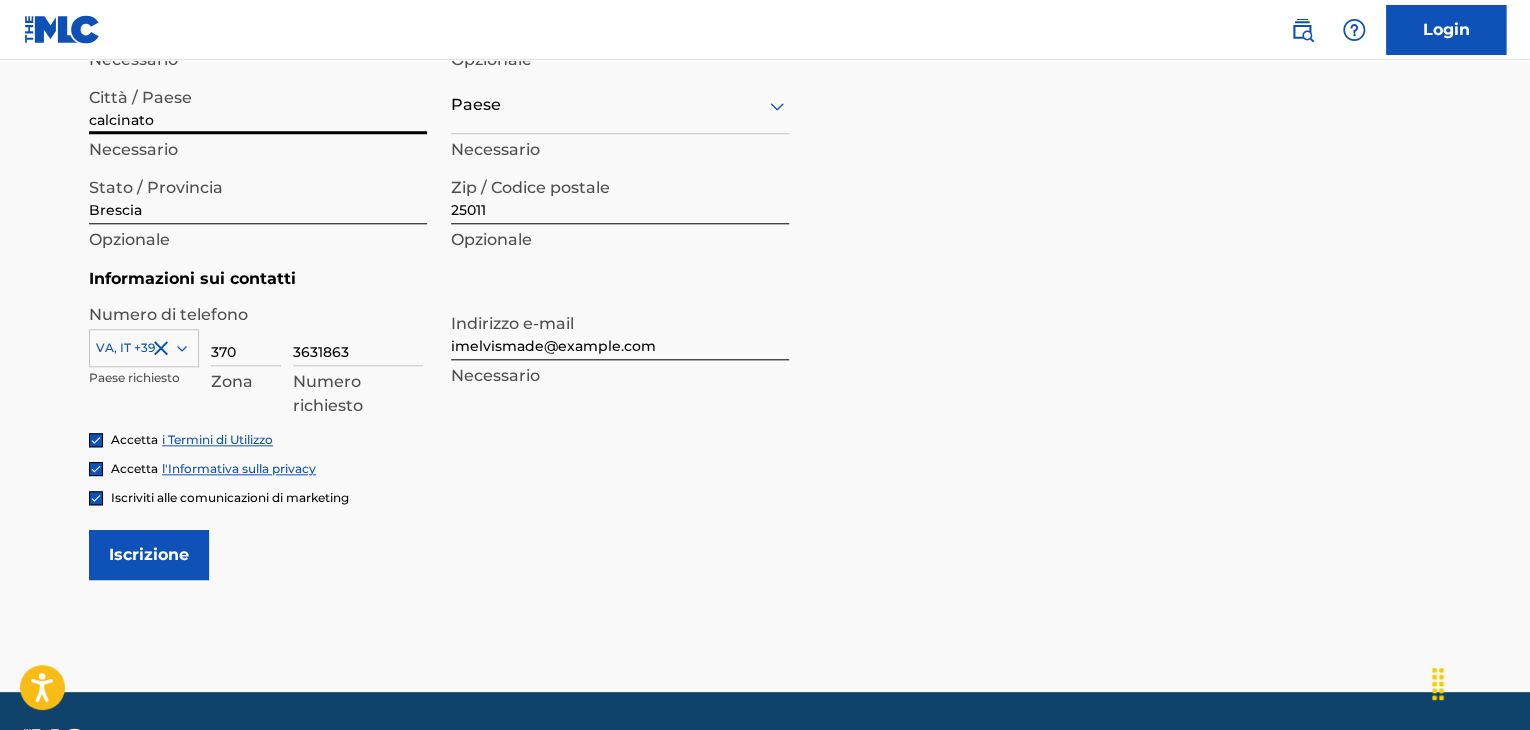 click on "L'MLC utilizza la verifica dell'identità prima della registrazione di un utente per ottemperare alle normative Know Your Customer (KYC). La KYC è necessaria per stabilire la legittimità dell'identità di un utente e contribuisce a prevenire la creazione e l'utilizzo di account fraudolenti. Iscriviti al portale MLC Compila il seguente modulo con i tuoi dati personali per registrarti come utente del Portale MLC. Dopo la registrazione, potrai creare un Membro e iniziare a gestire i tuoi lavori. Informazioni utente Nome di battesimo [FIRST] Necessario Cognome [LAST] Necessario Data di nascita March 29 2005 Necessario Indirizzo personale io Indirizzo Via Stazione, 41 Necessario Numero di unità 41 Opzionale Città / Paese calcinato Necessario Paese Necessario Stato / Provincia Brescia Opzionale Zip / Codice postale 25011 Opzionale Informazioni sui contatti Numero di telefono VA, IT +39 Paese richiesto 370 Zona 3631863 Numero richiesto Indirizzo e-mail imelvismade@example.com Necessario Accetta Accetta" at bounding box center [765, -38] 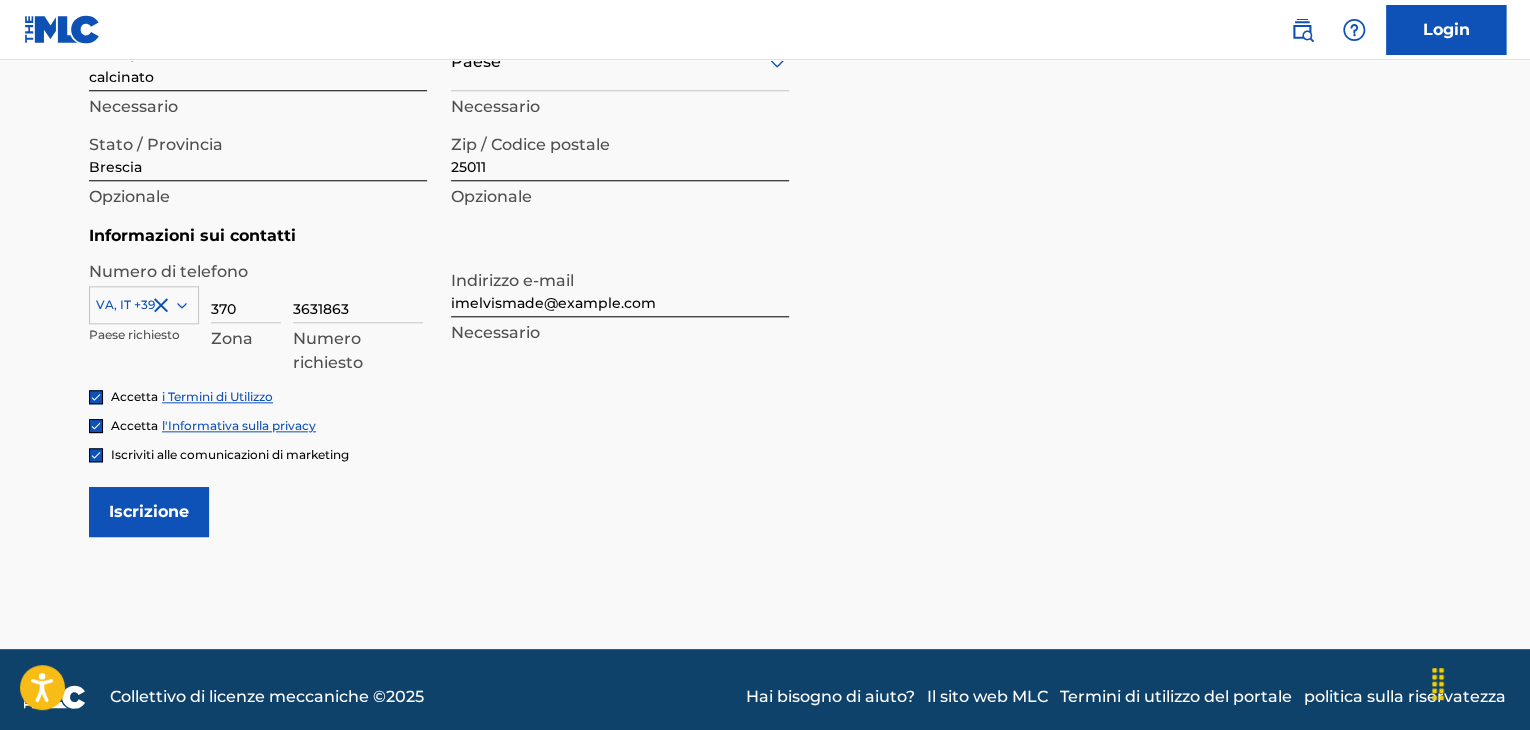 scroll, scrollTop: 886, scrollLeft: 0, axis: vertical 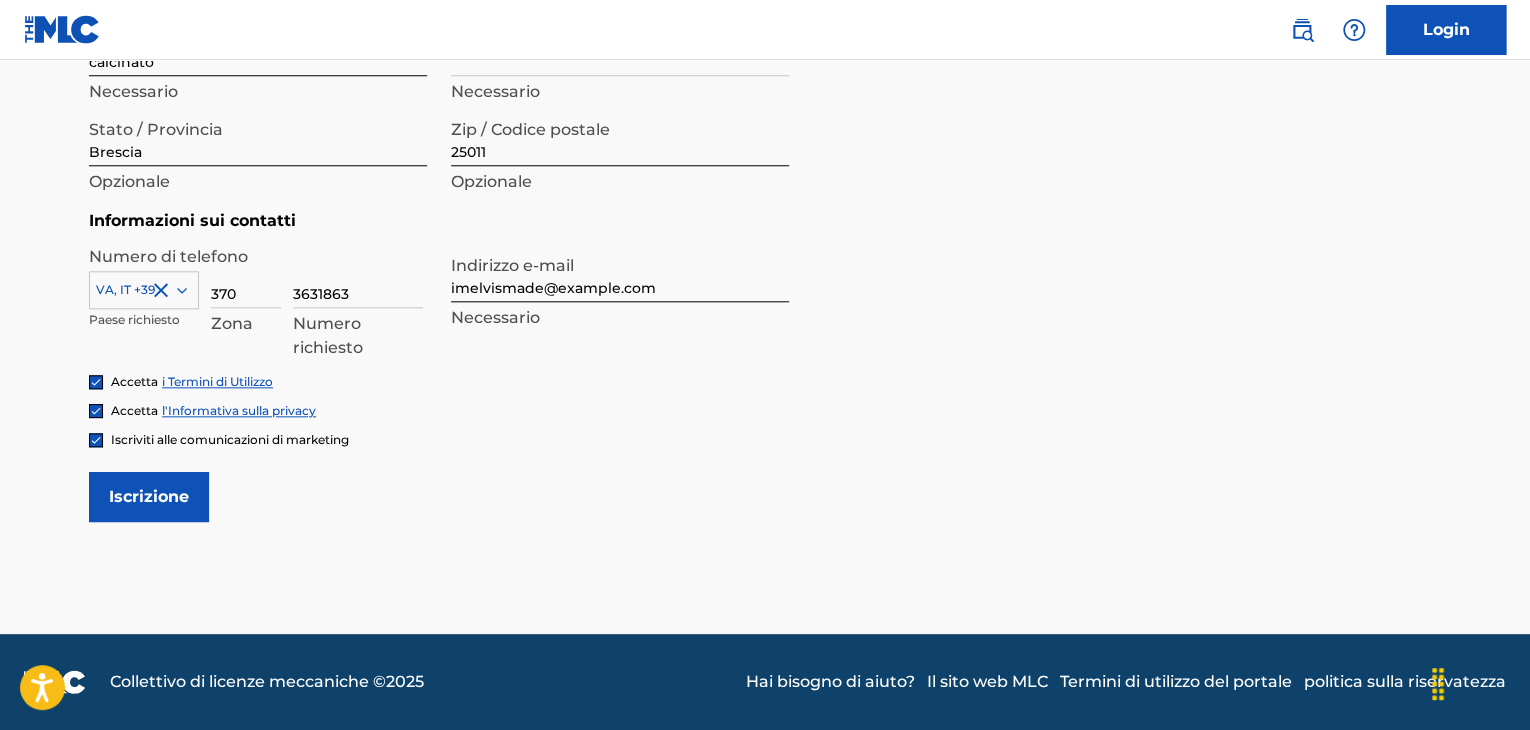 click on "370" at bounding box center (246, 279) 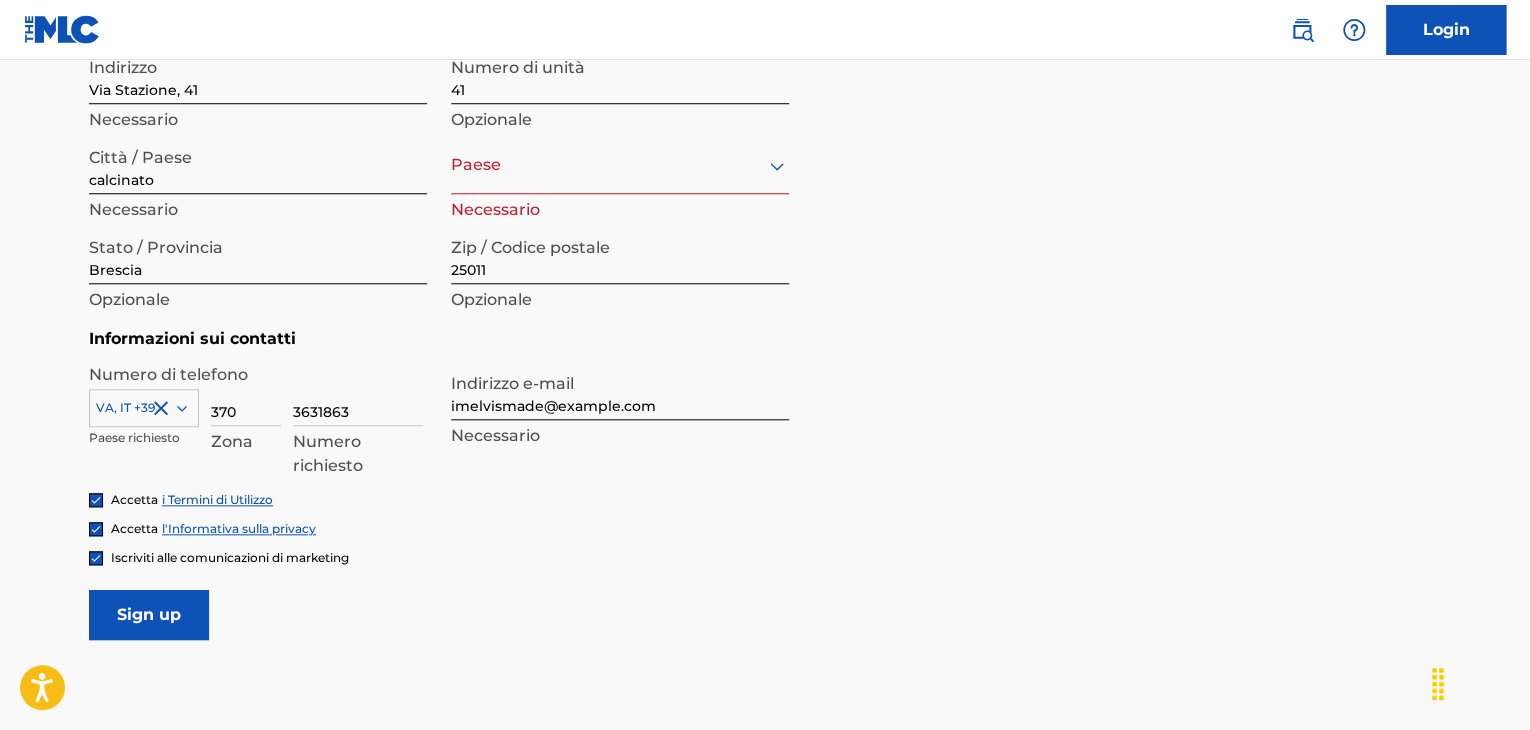 scroll, scrollTop: 767, scrollLeft: 0, axis: vertical 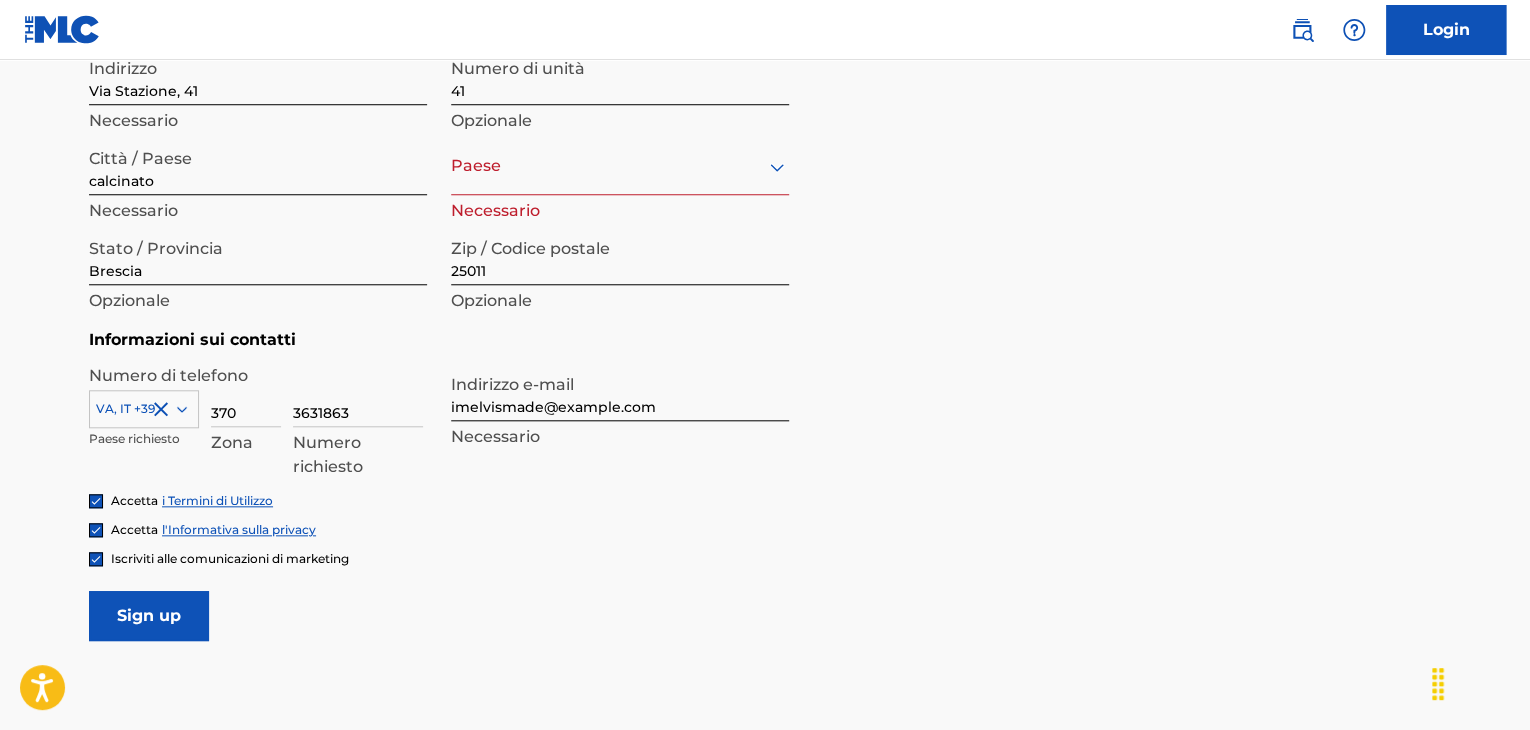 click at bounding box center (620, 166) 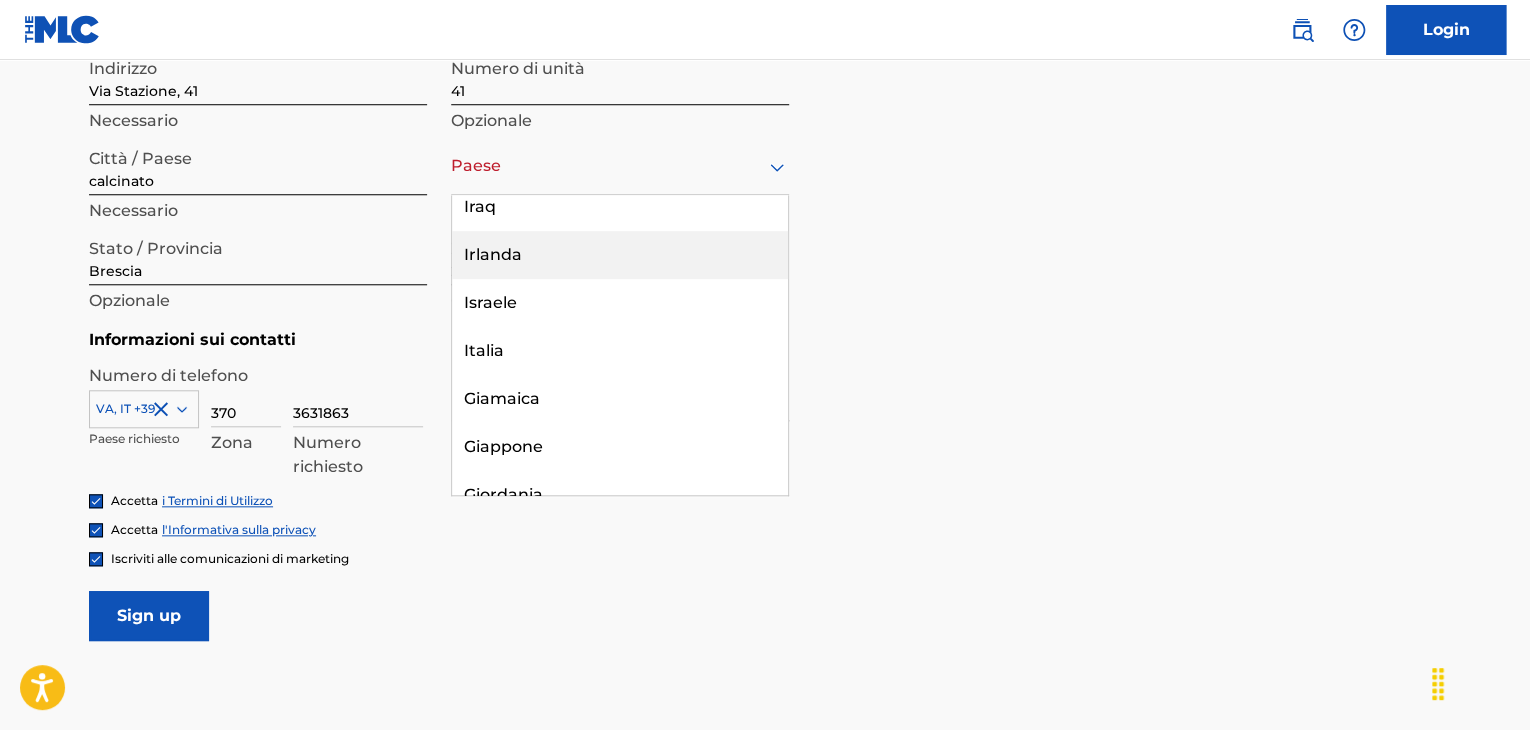 scroll, scrollTop: 4500, scrollLeft: 0, axis: vertical 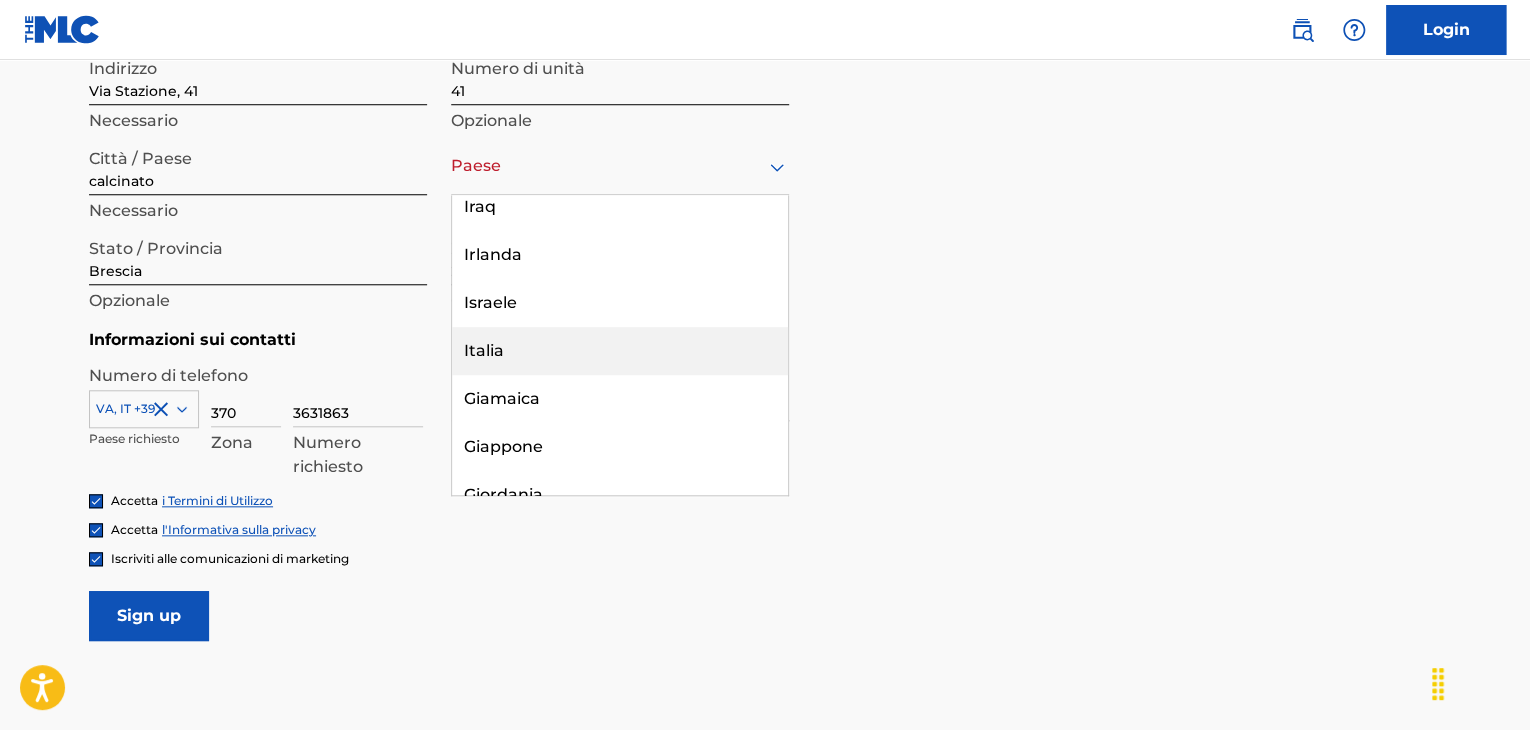 click on "Italia" at bounding box center (620, 351) 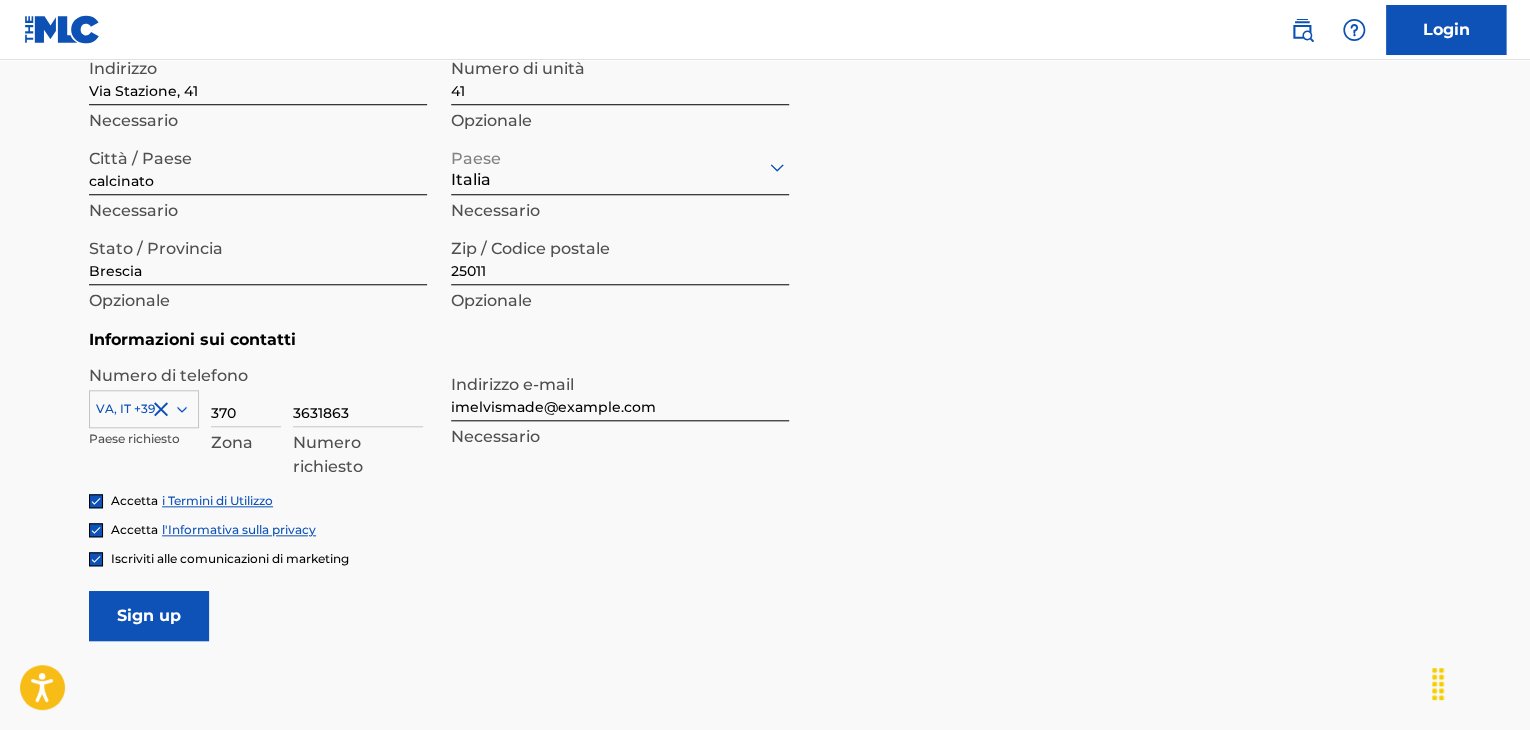 click on "Sign up" at bounding box center [149, 616] 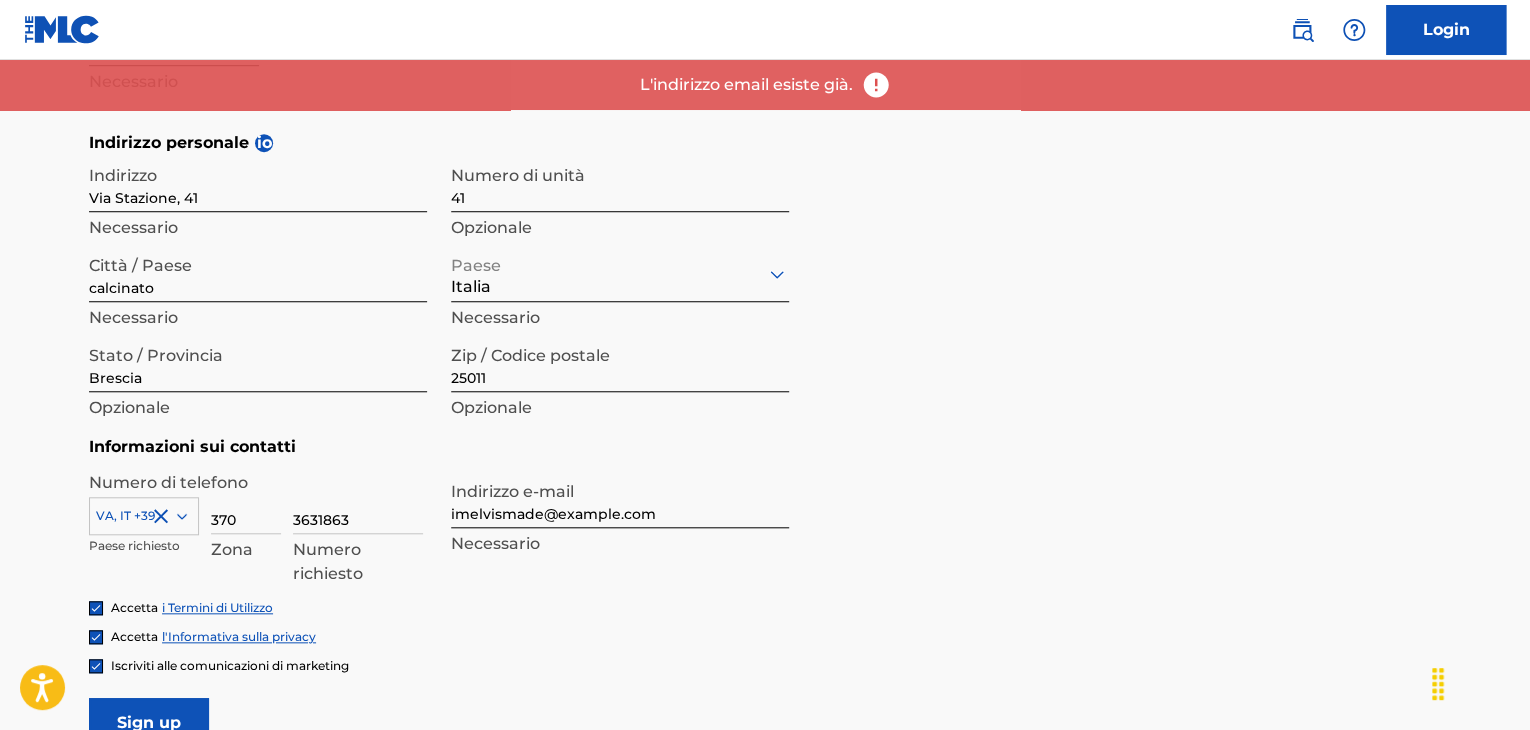 scroll, scrollTop: 661, scrollLeft: 0, axis: vertical 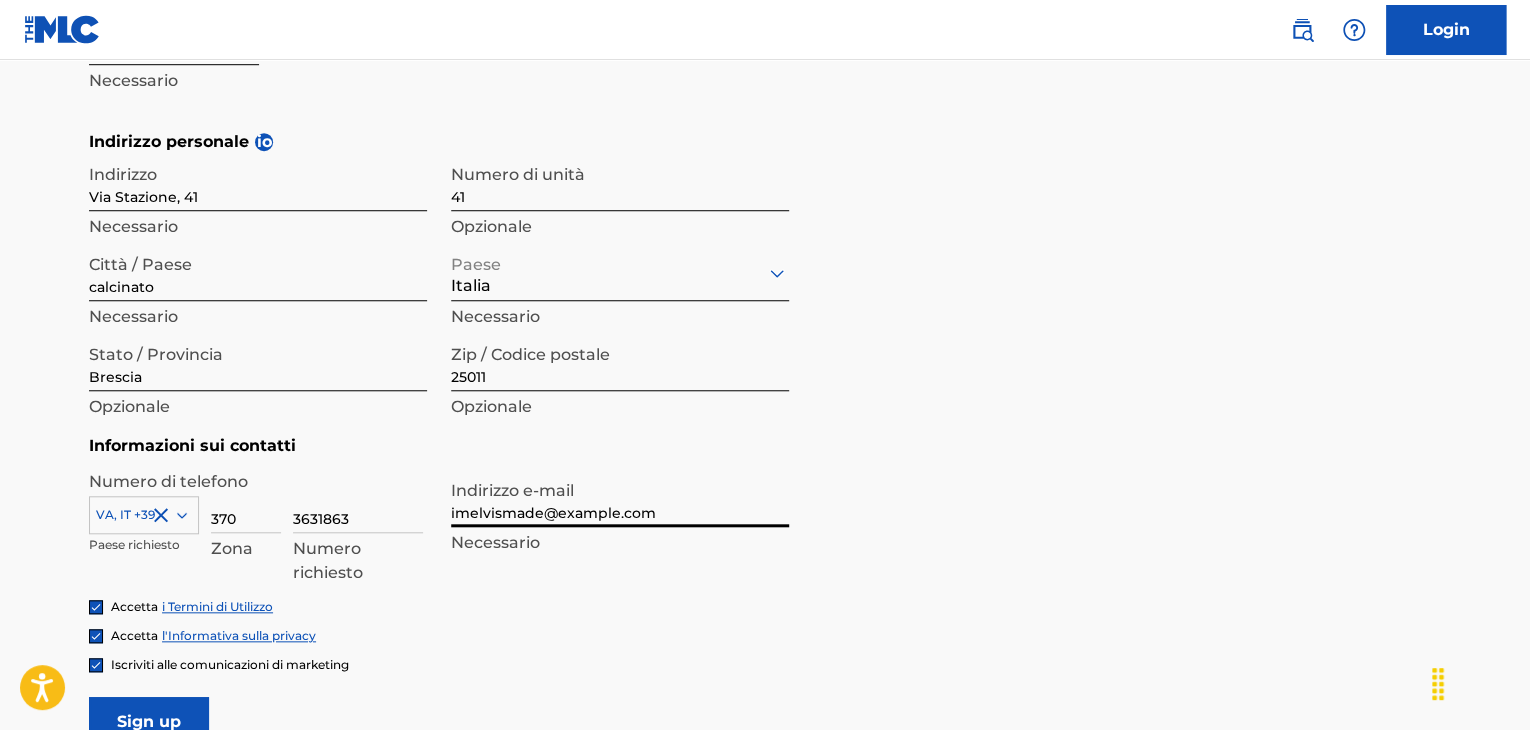 click on "imelvismade@example.com" at bounding box center (620, 498) 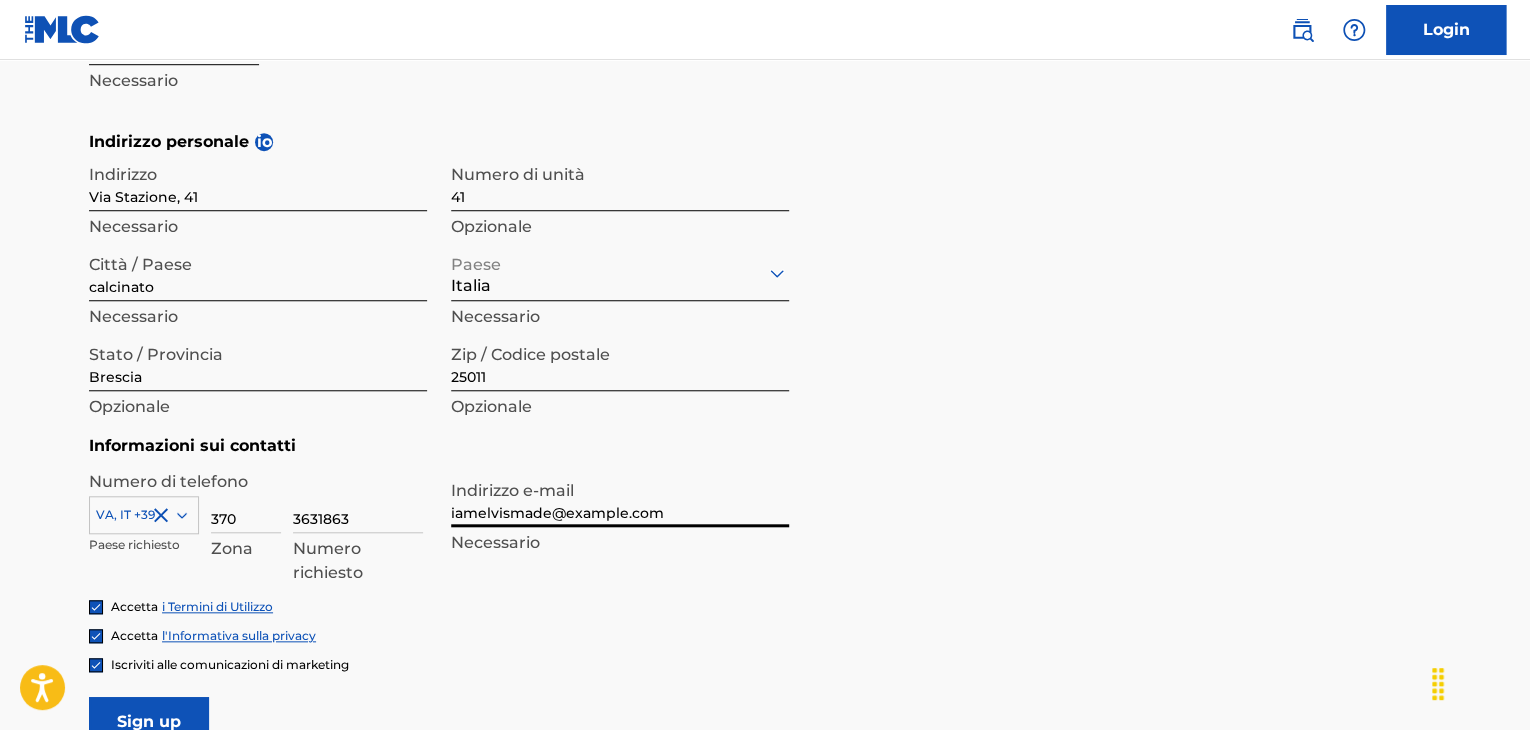type on "iamelvismade@example.com" 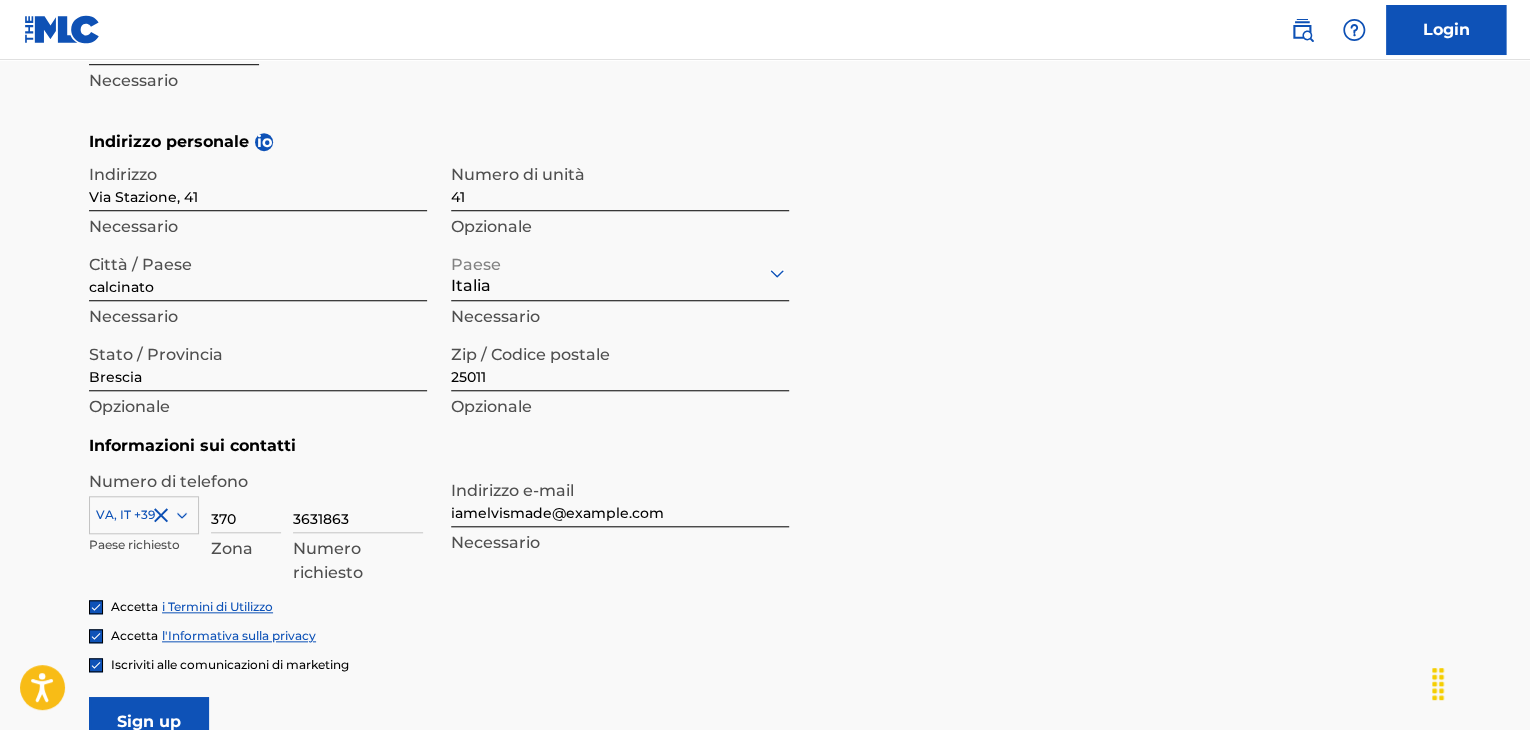 click on "Sign up" at bounding box center (149, 722) 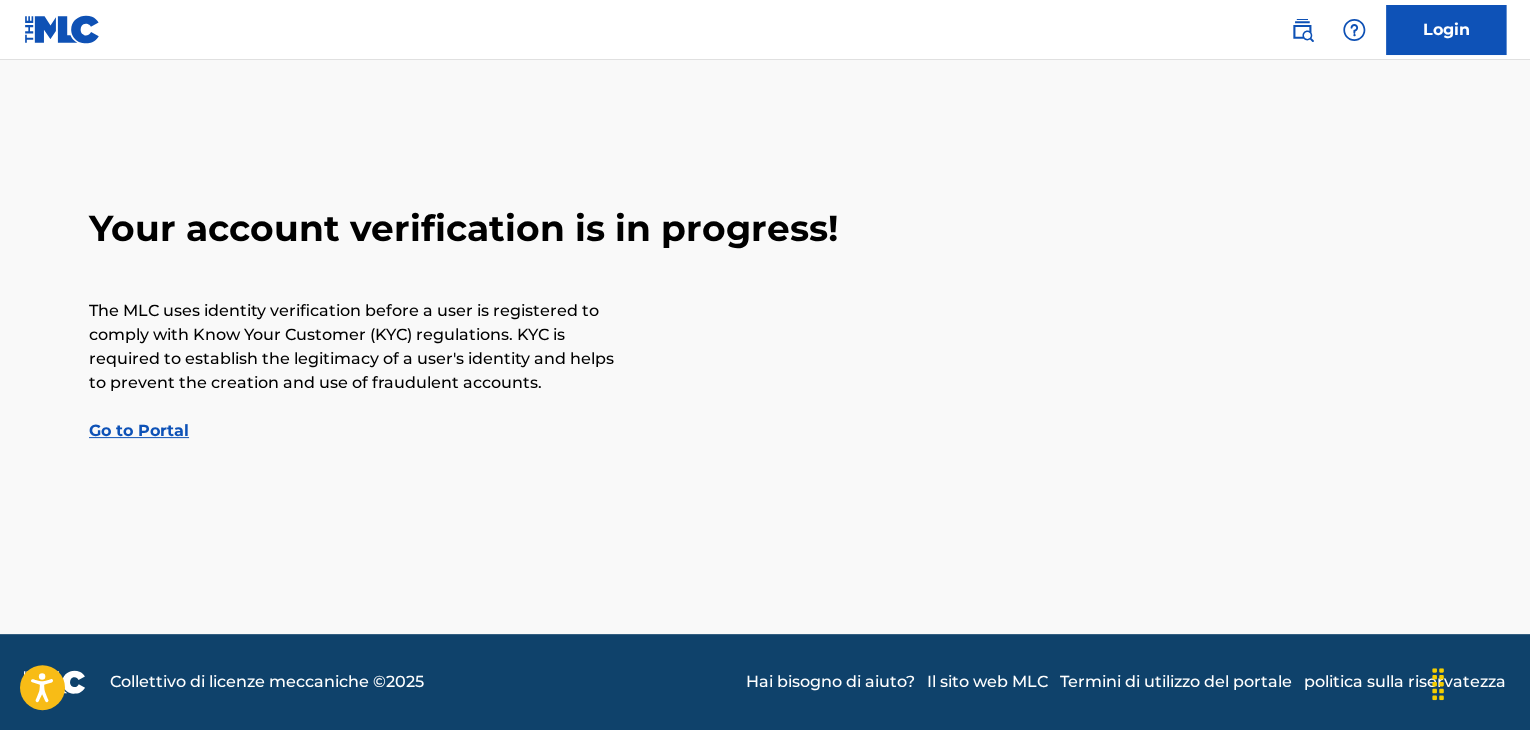scroll, scrollTop: 0, scrollLeft: 0, axis: both 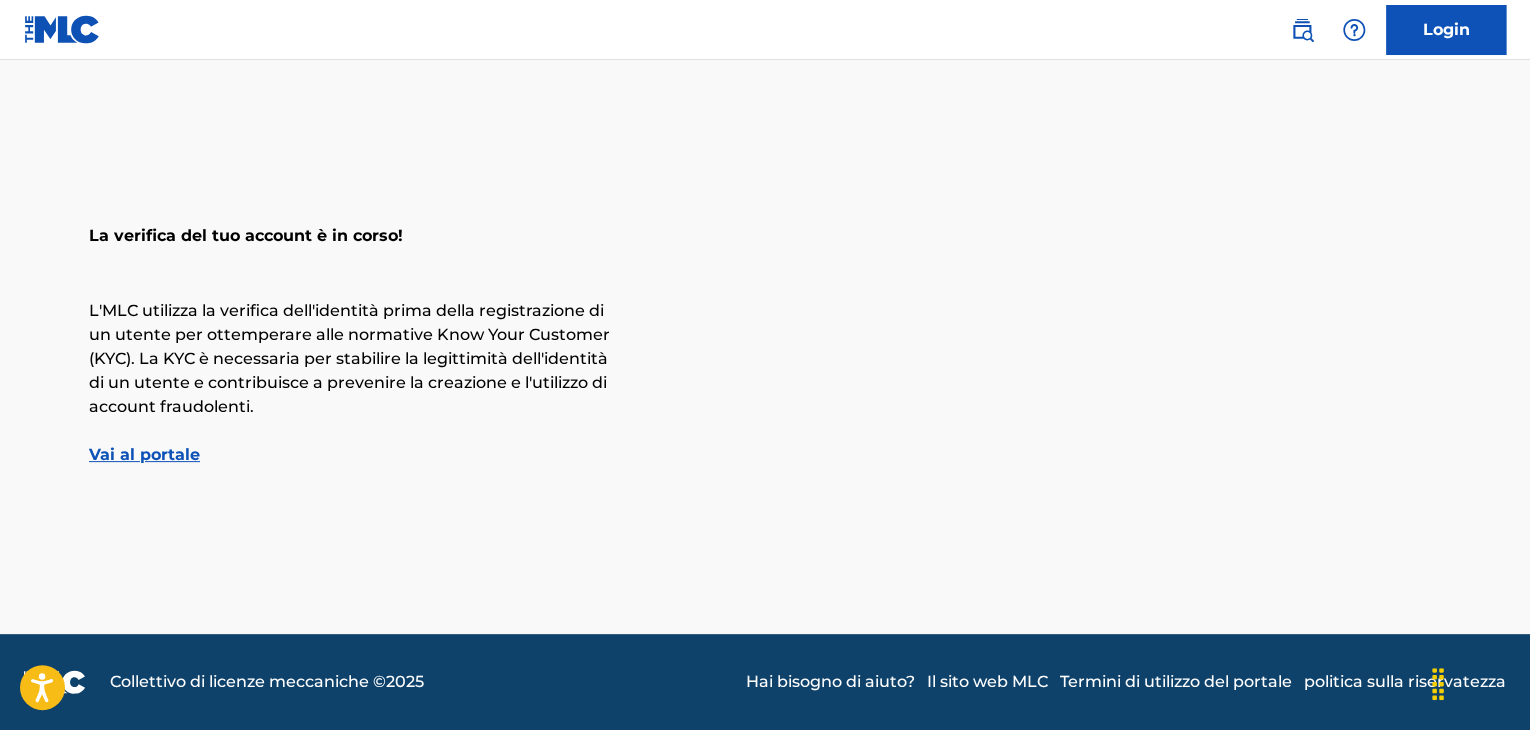 click at bounding box center (62, 29) 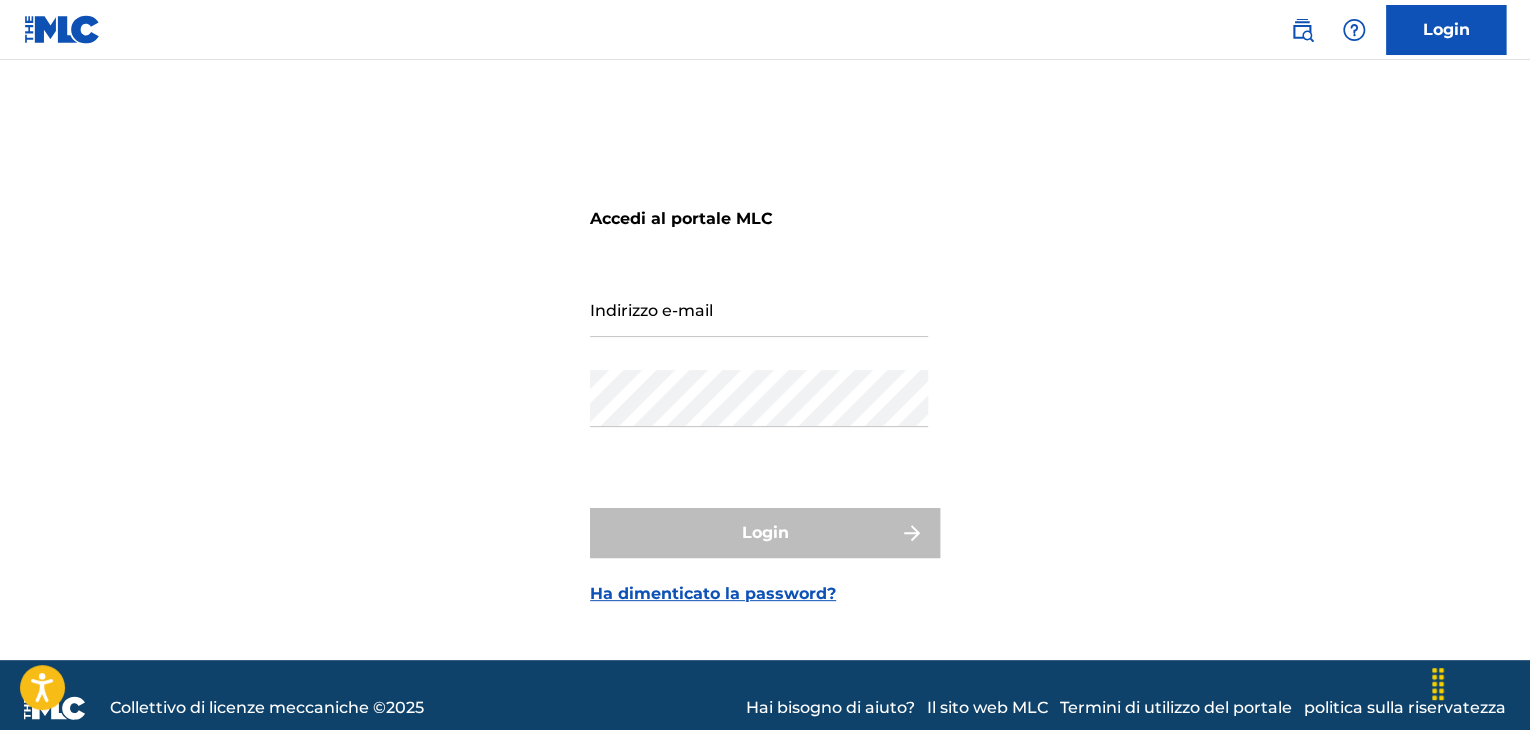 click at bounding box center [1302, 30] 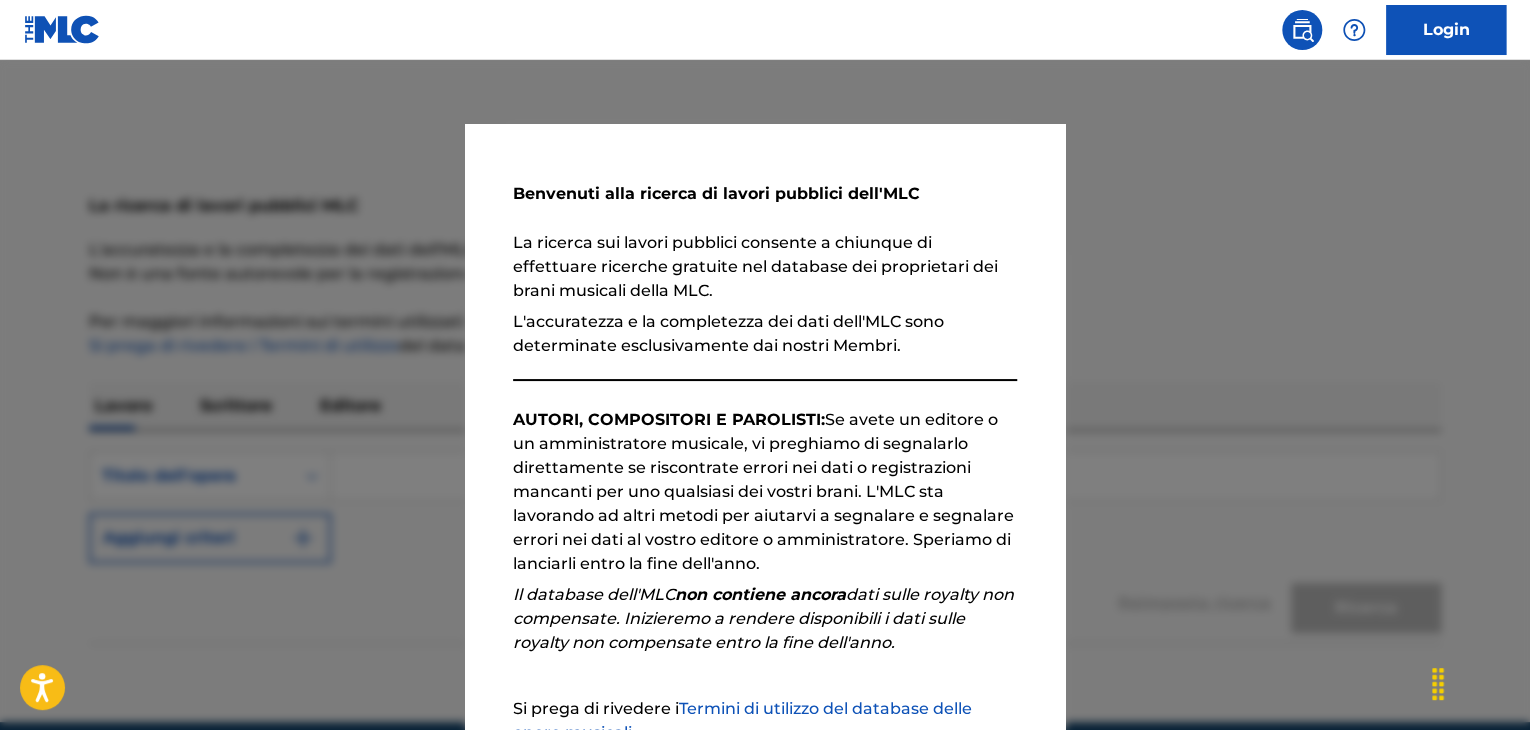 click at bounding box center [765, 425] 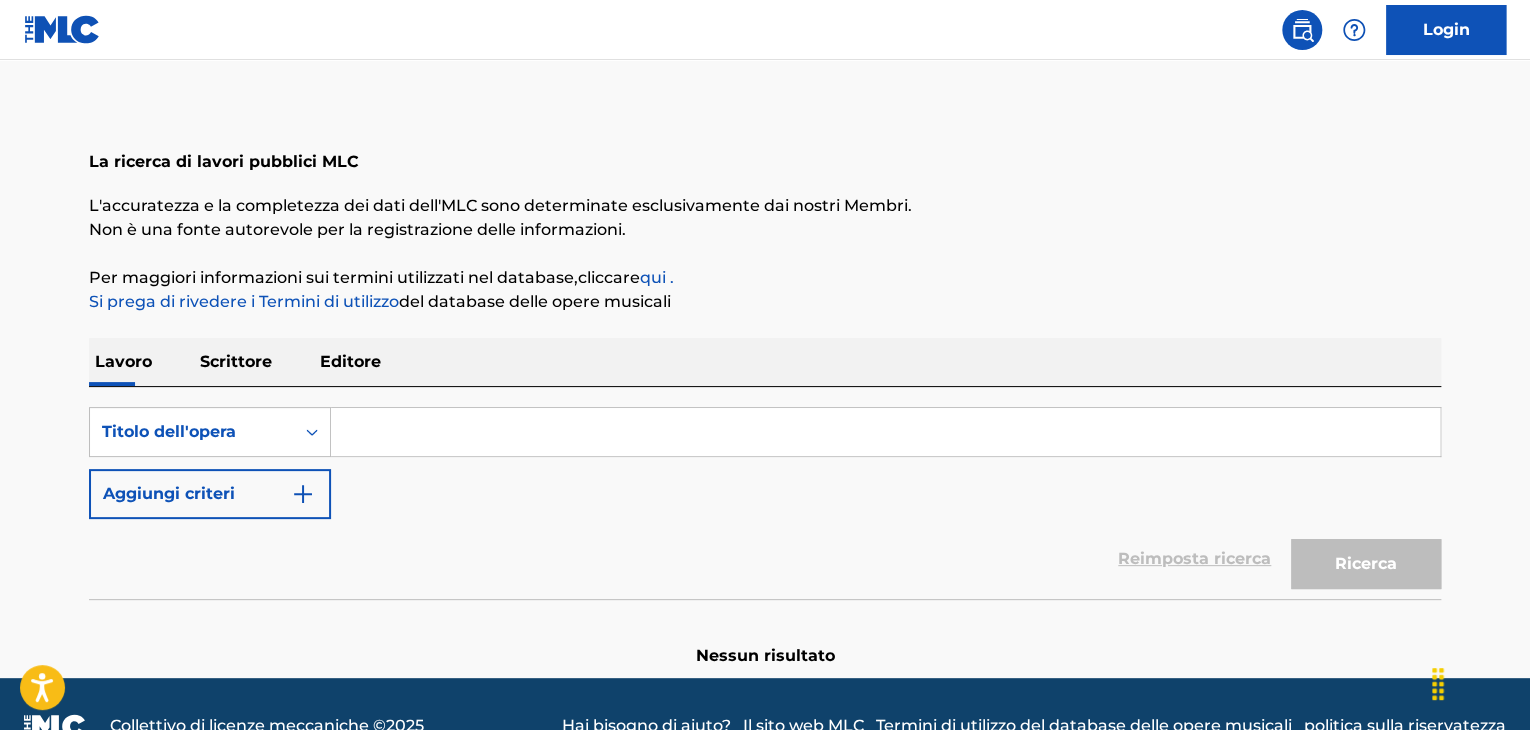 scroll, scrollTop: 0, scrollLeft: 0, axis: both 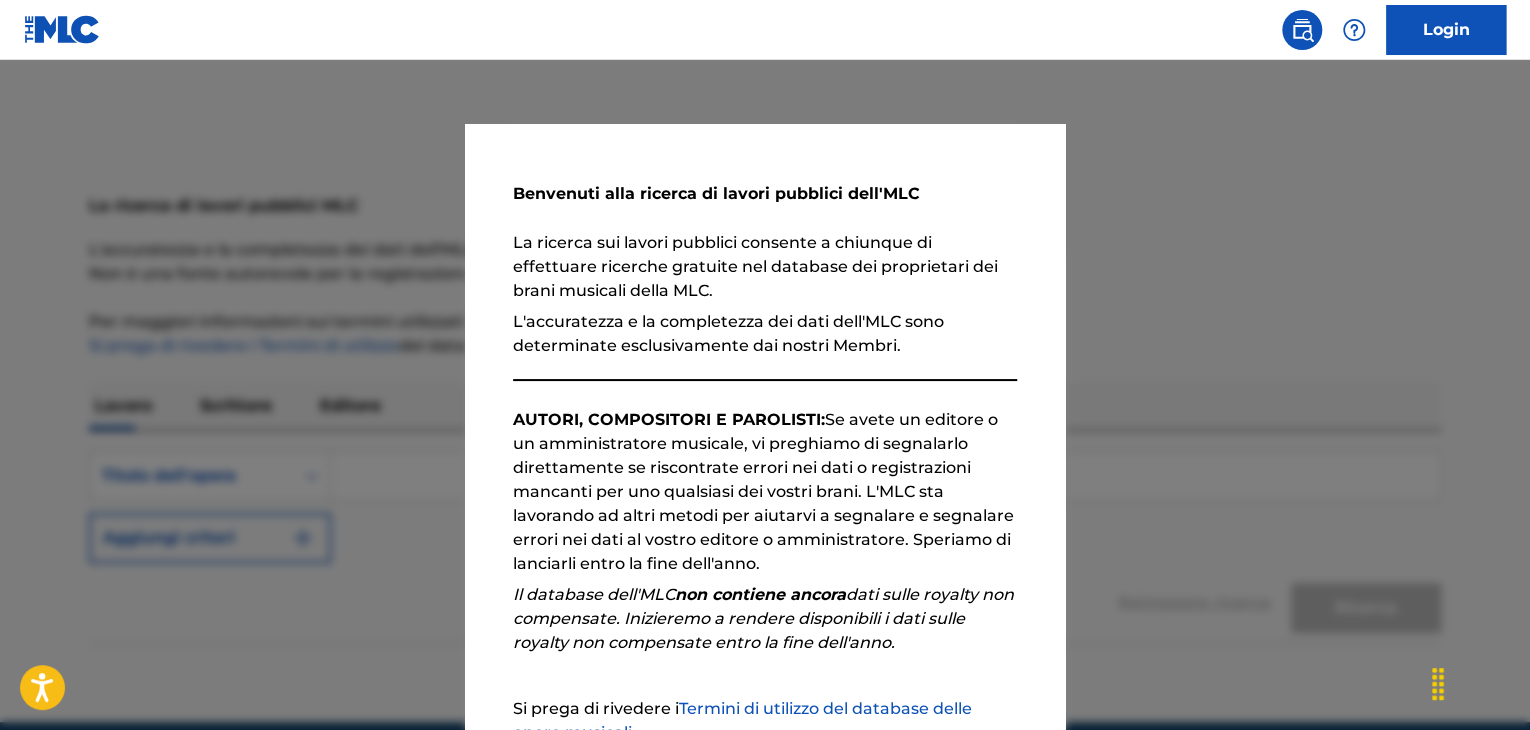 click at bounding box center (765, 425) 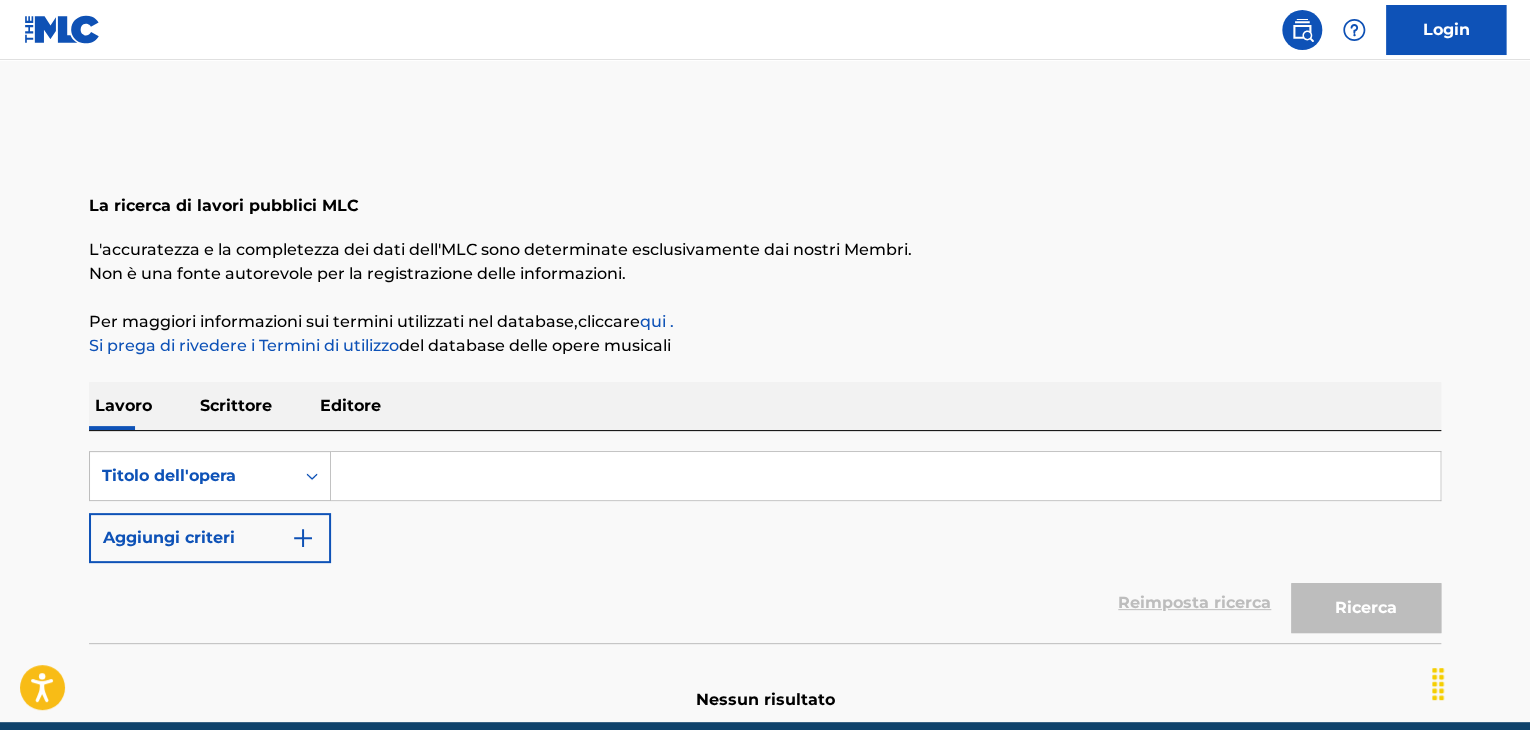 click at bounding box center (62, 29) 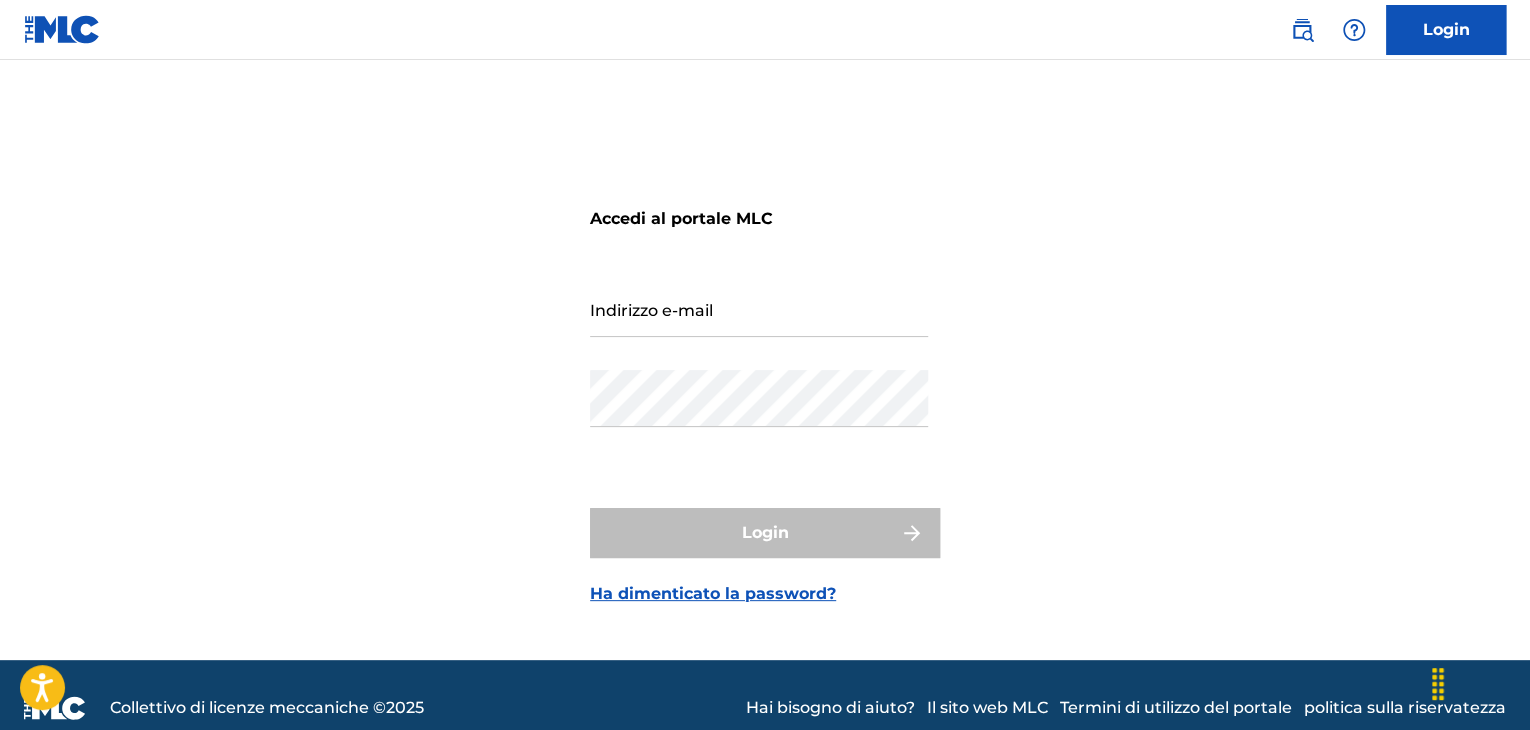 click at bounding box center [62, 29] 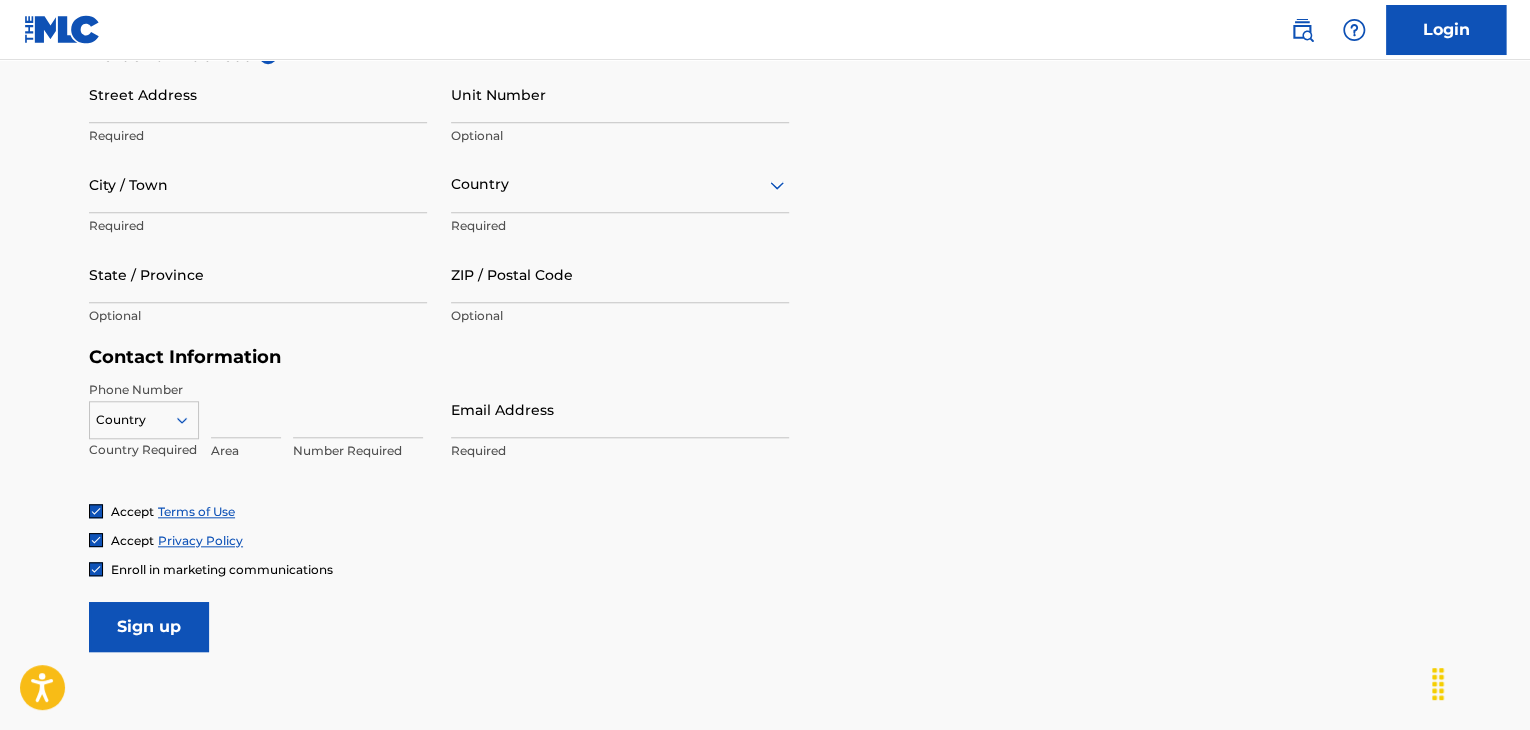 scroll, scrollTop: 748, scrollLeft: 0, axis: vertical 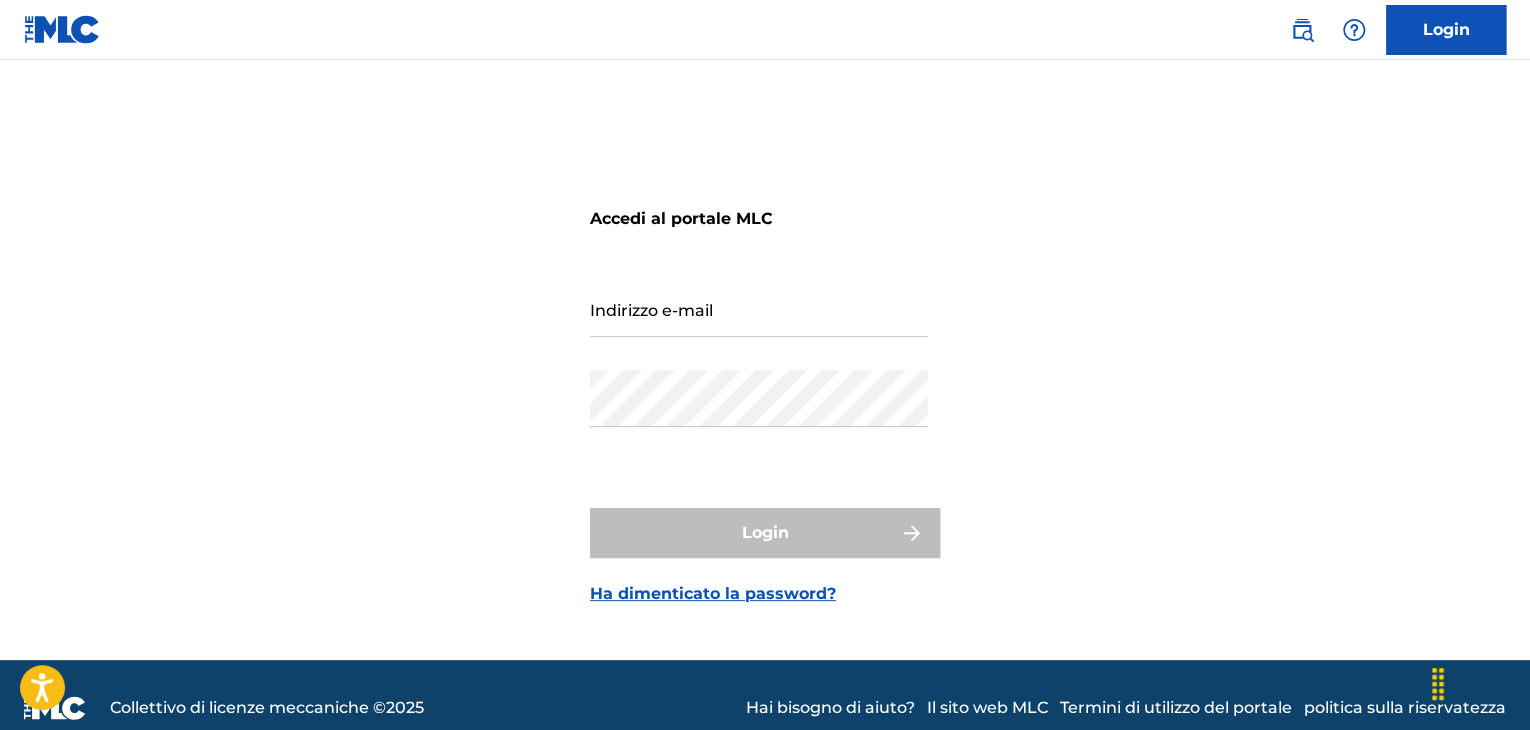 click at bounding box center (62, 29) 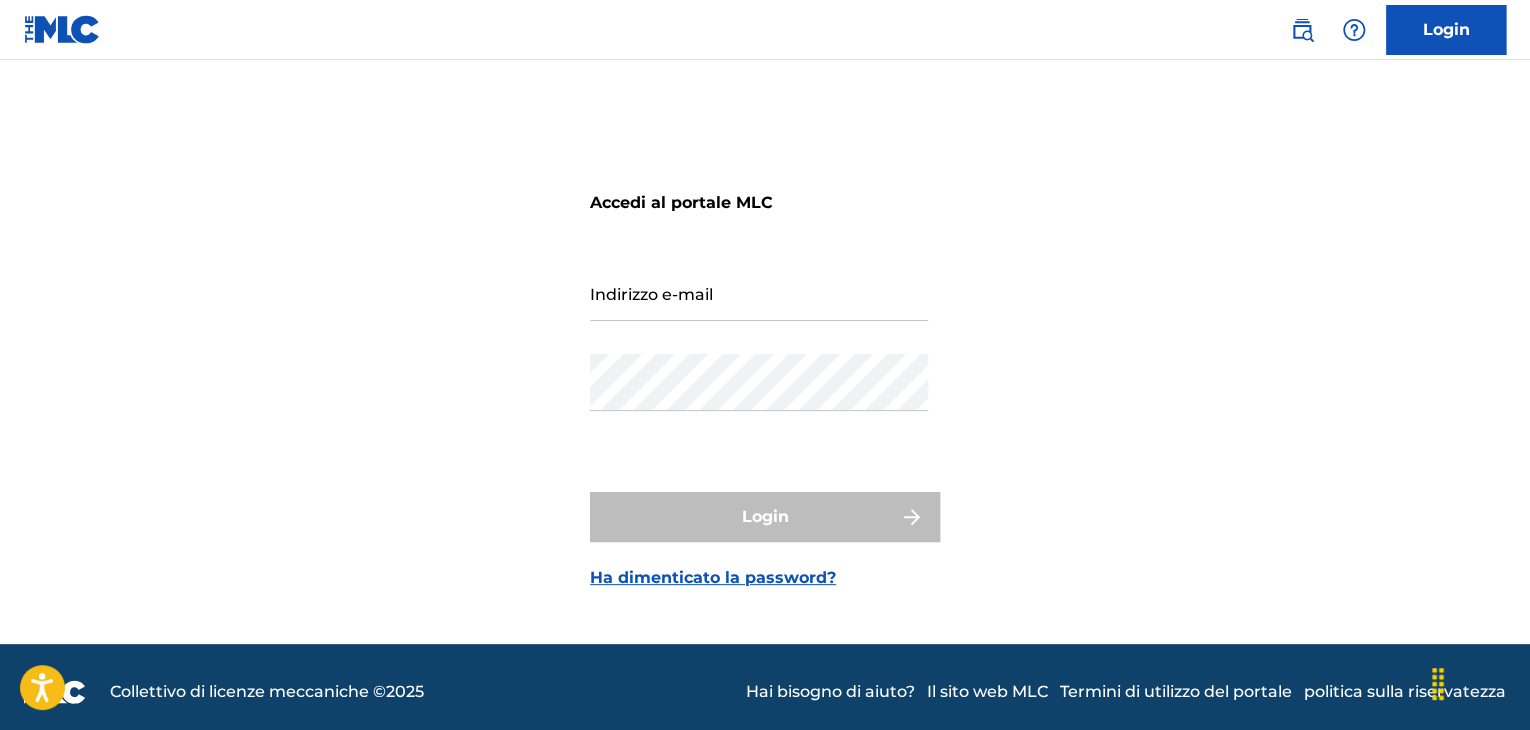 scroll, scrollTop: 26, scrollLeft: 0, axis: vertical 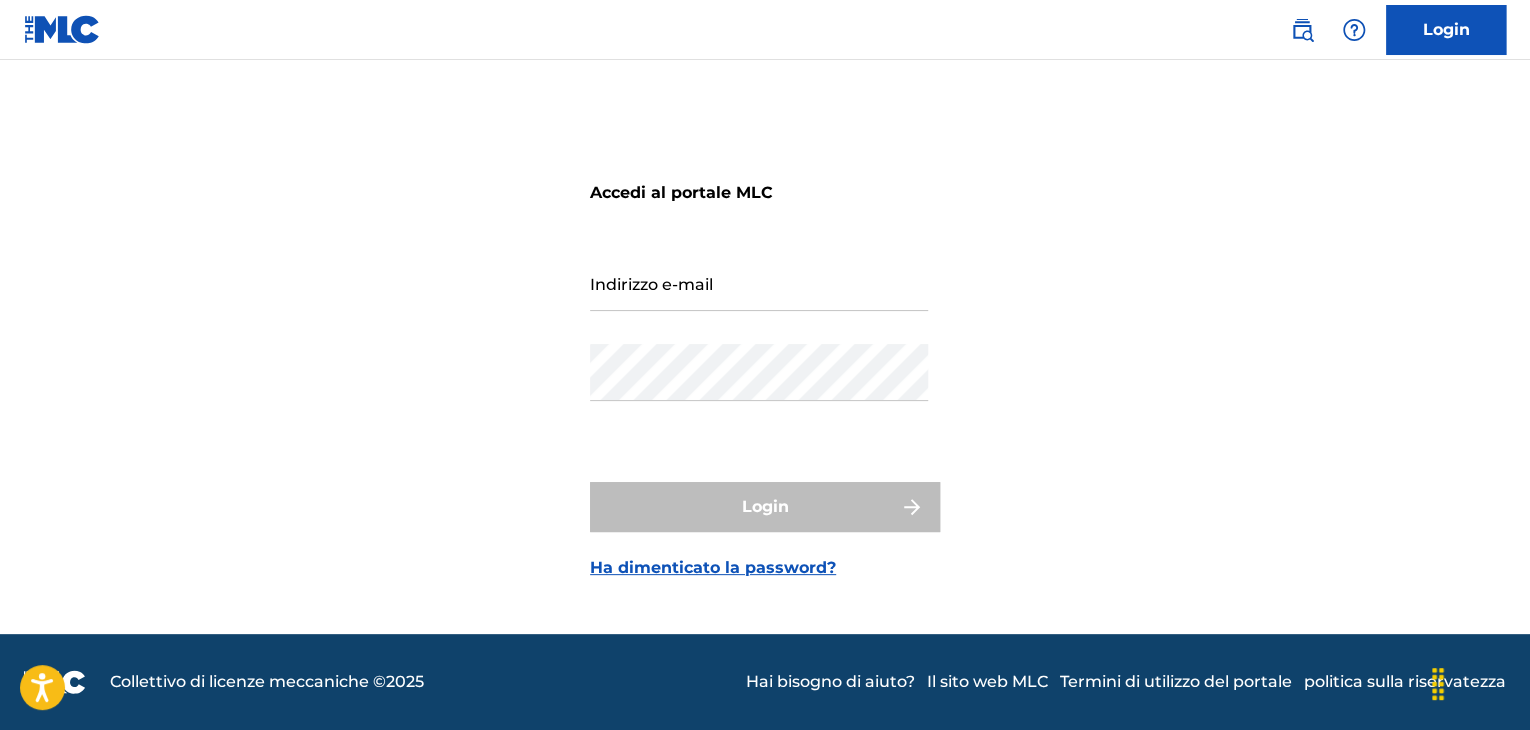 click on "Hai bisogno di aiuto?" at bounding box center (830, 681) 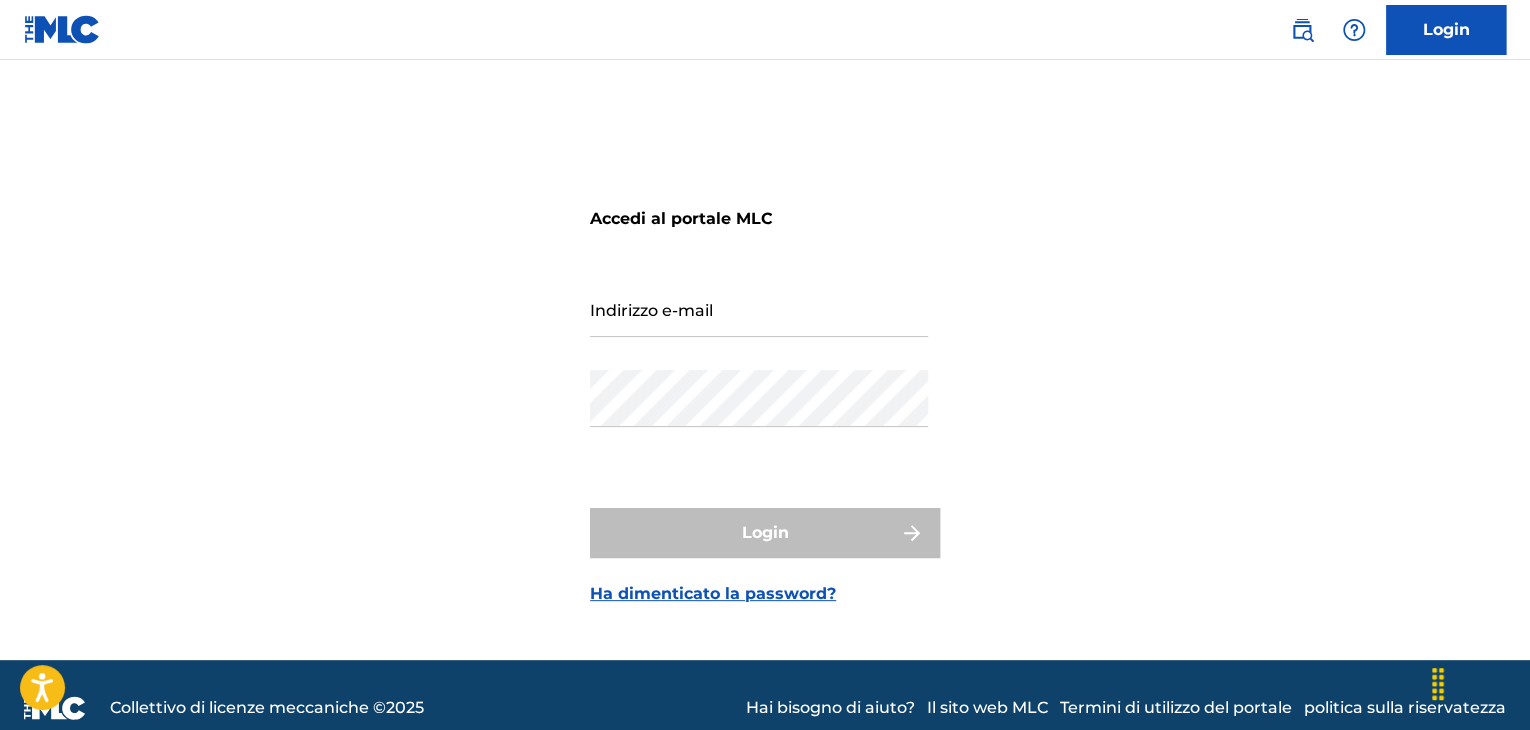 scroll, scrollTop: 26, scrollLeft: 0, axis: vertical 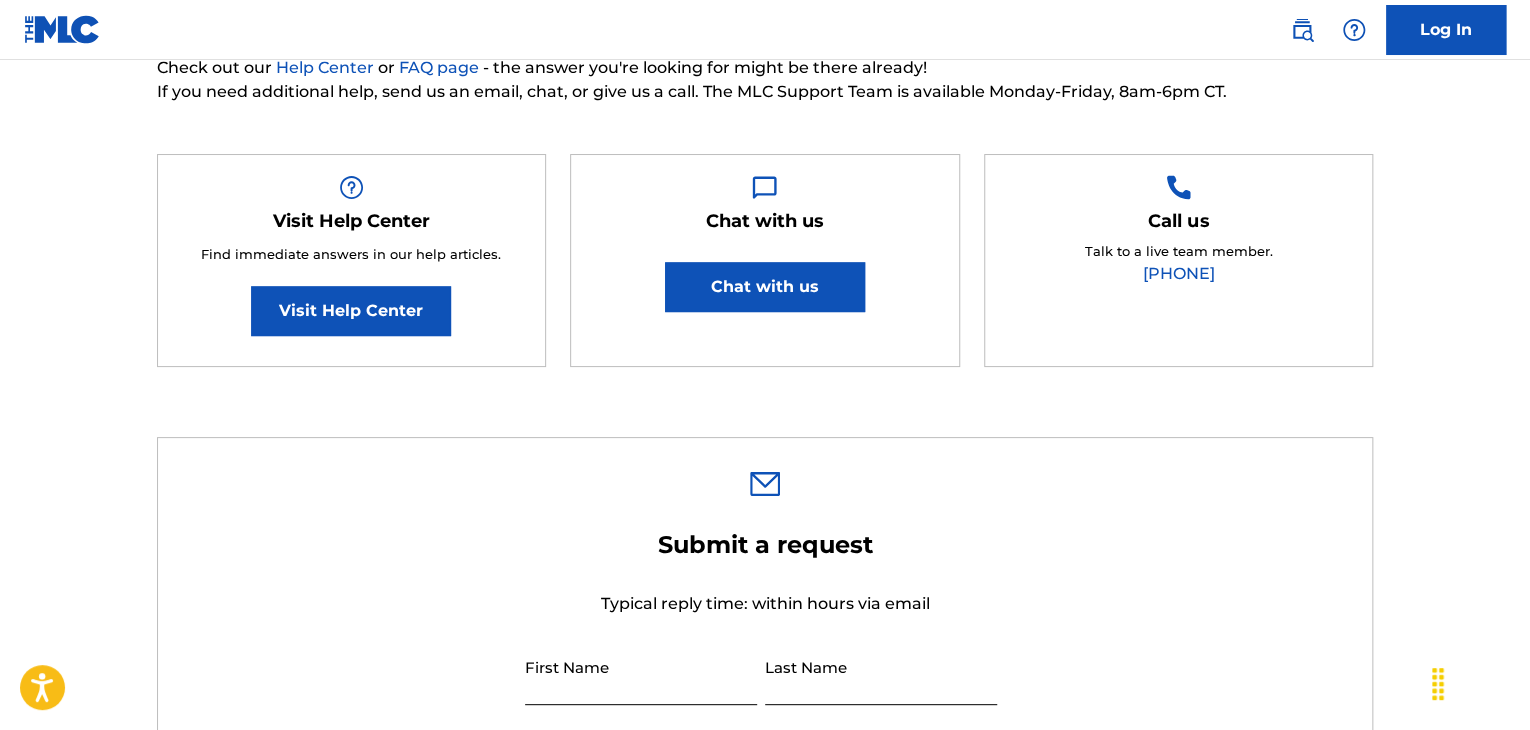 click on "Chat with us" at bounding box center [765, 287] 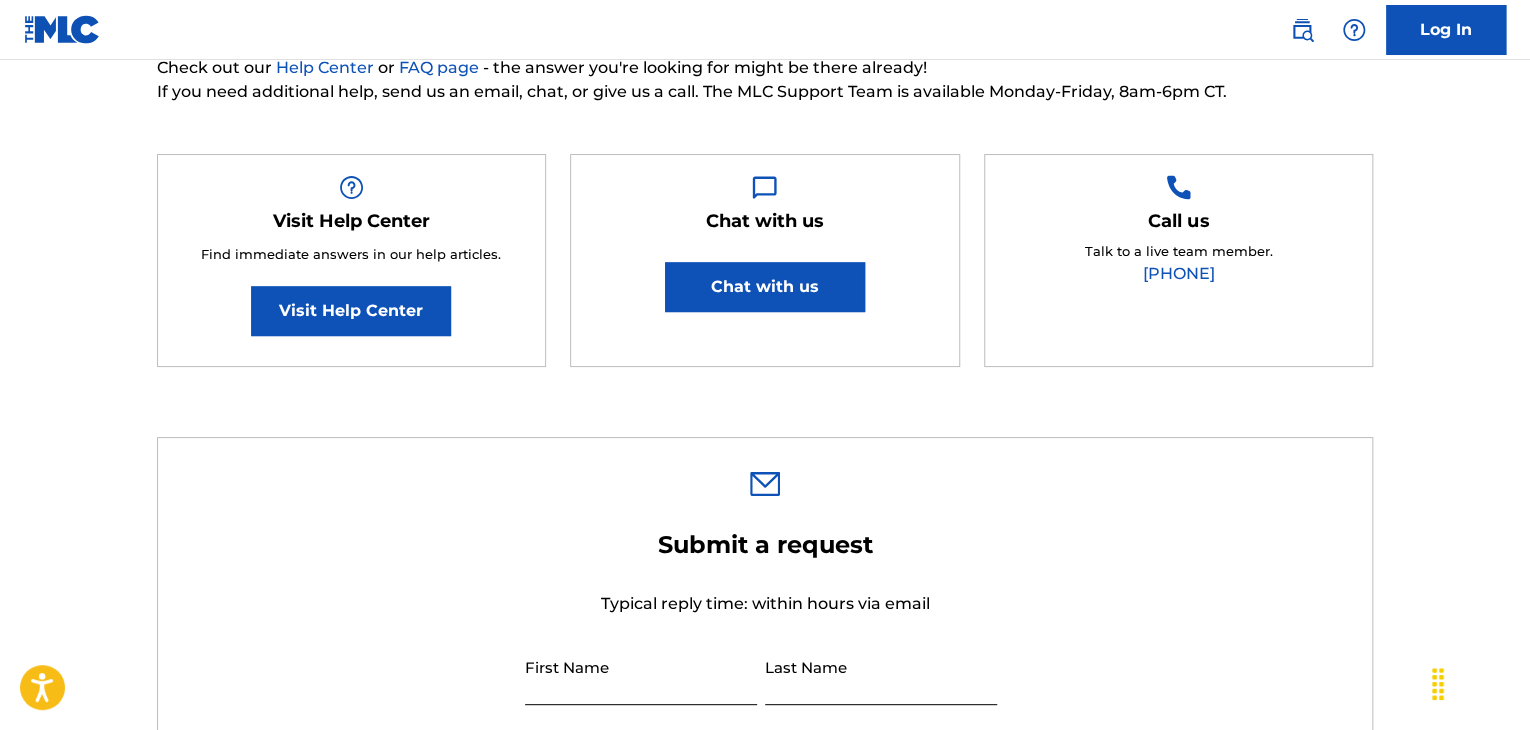 click on "Need Help? You've come to the right place! Check out our   Help Center   or   FAQ page   - the answer you're looking for might be there already! If you need additional help, send us an email, chat, or give us a call. The MLC Support Team is available Monday-Friday, 8am-6pm CT. Visit Help Center Find immediate answers in our help articles. Visit Help Center Chat with us Chat with us Call us Talk to a live team member. [PHONE] Submit a request Typical reply time: within hours via email [FIRST] [LAST] [EMAIL] * Topic * Please Select I need help with my account I need help with managing my catalog I need help with the Public Search I need help with information about The MLC I need help with payment I need help with DQI Below, please describe your question or issue in as much detail as possible so we can assist you effectively. * Below, please attach any images or screenshots that would help the Support Team in resolving your issue. Ticket Name Submit For any questions related to: [EMAIL]" at bounding box center (765, 807) 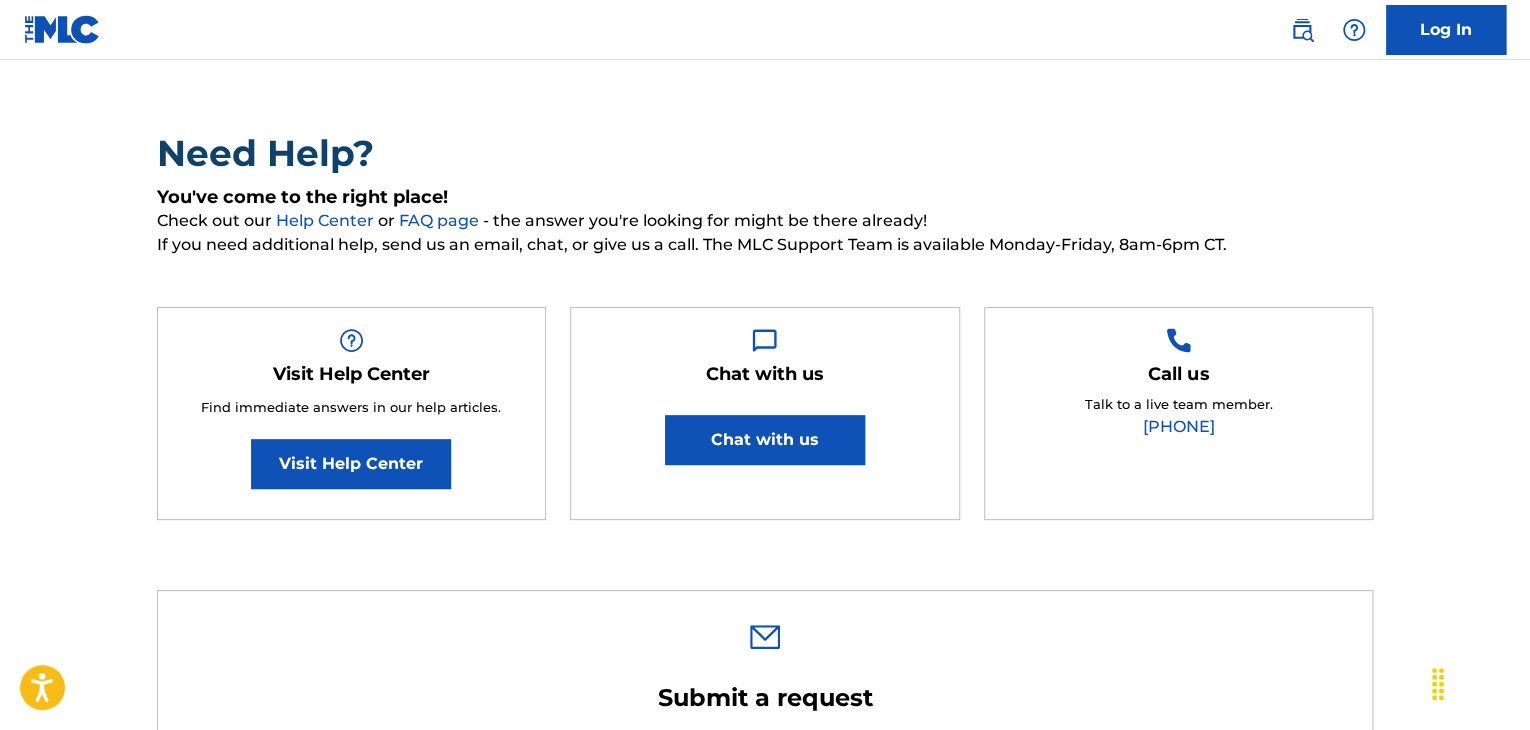 scroll, scrollTop: 98, scrollLeft: 0, axis: vertical 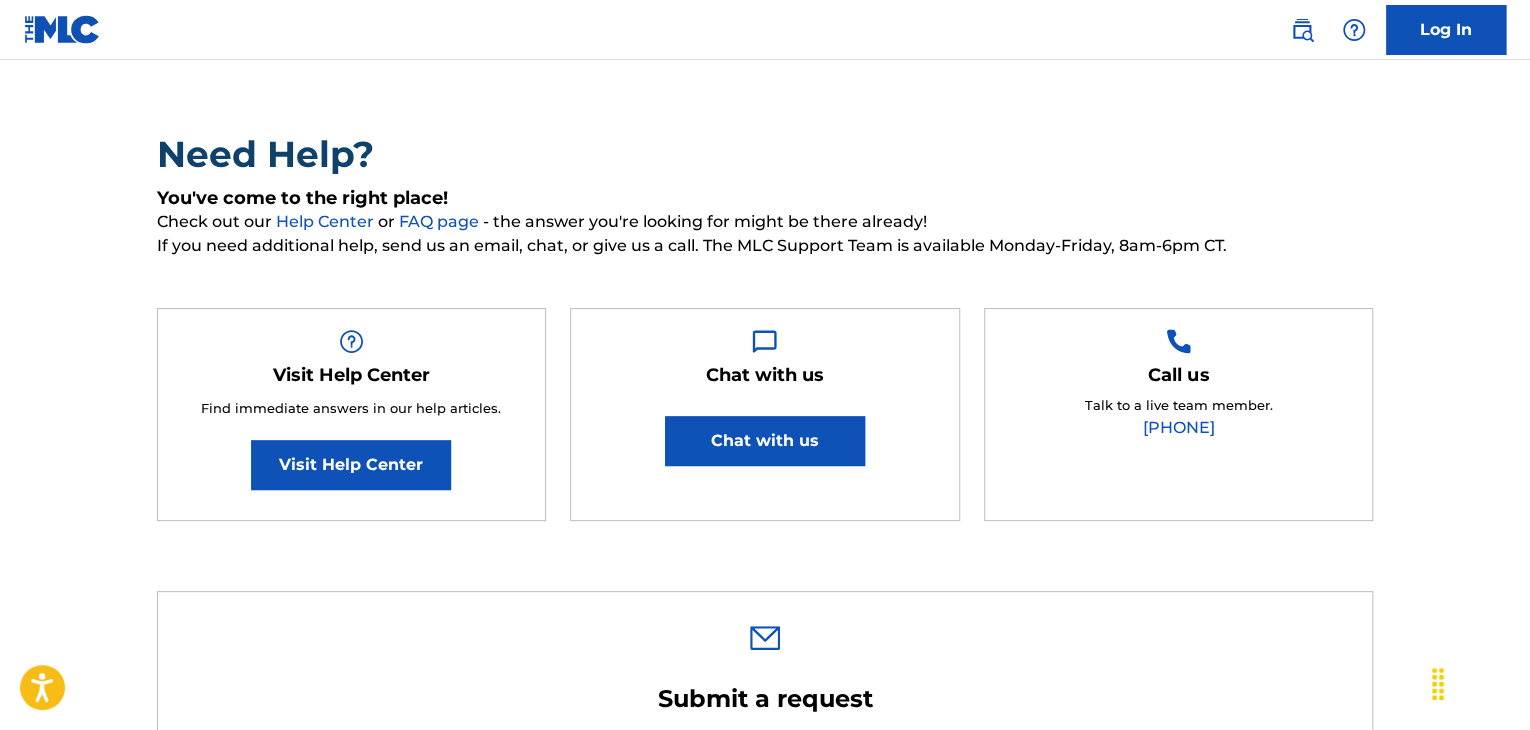 click on "Need Help? You've come to the right place! Check out our   Help Center   or   FAQ page   - the answer you're looking for might be there already! If you need additional help, send us an email, chat, or give us a call. The MLC Support Team is available Monday-Friday, 8am-6pm CT. Visit Help Center Find immediate answers in our help articles. Visit Help Center Chat with us Chat with us Call us Talk to a live team member. [PHONE] Submit a request Typical reply time: within hours via email [FIRST] [LAST] [EMAIL] * Topic * Please Select I need help with my account I need help with managing my catalog I need help with the Public Search I need help with information about The MLC I need help with payment I need help with DQI Below, please describe your question or issue in as much detail as possible so we can assist you effectively. * Below, please attach any images or screenshots that would help the Support Team in resolving your issue. Ticket Name Submit For any questions related to: [EMAIL]" at bounding box center [765, 961] 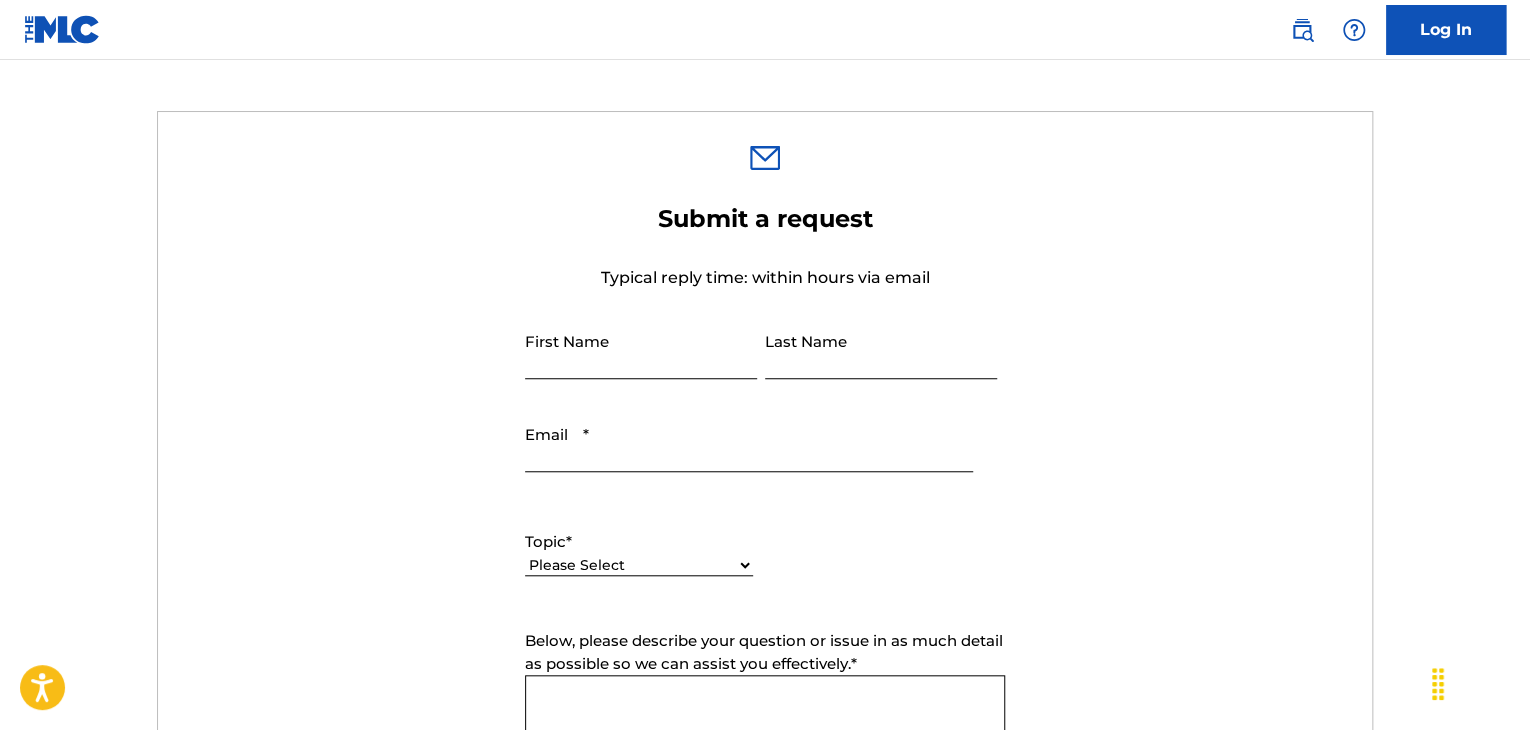 scroll, scrollTop: 576, scrollLeft: 0, axis: vertical 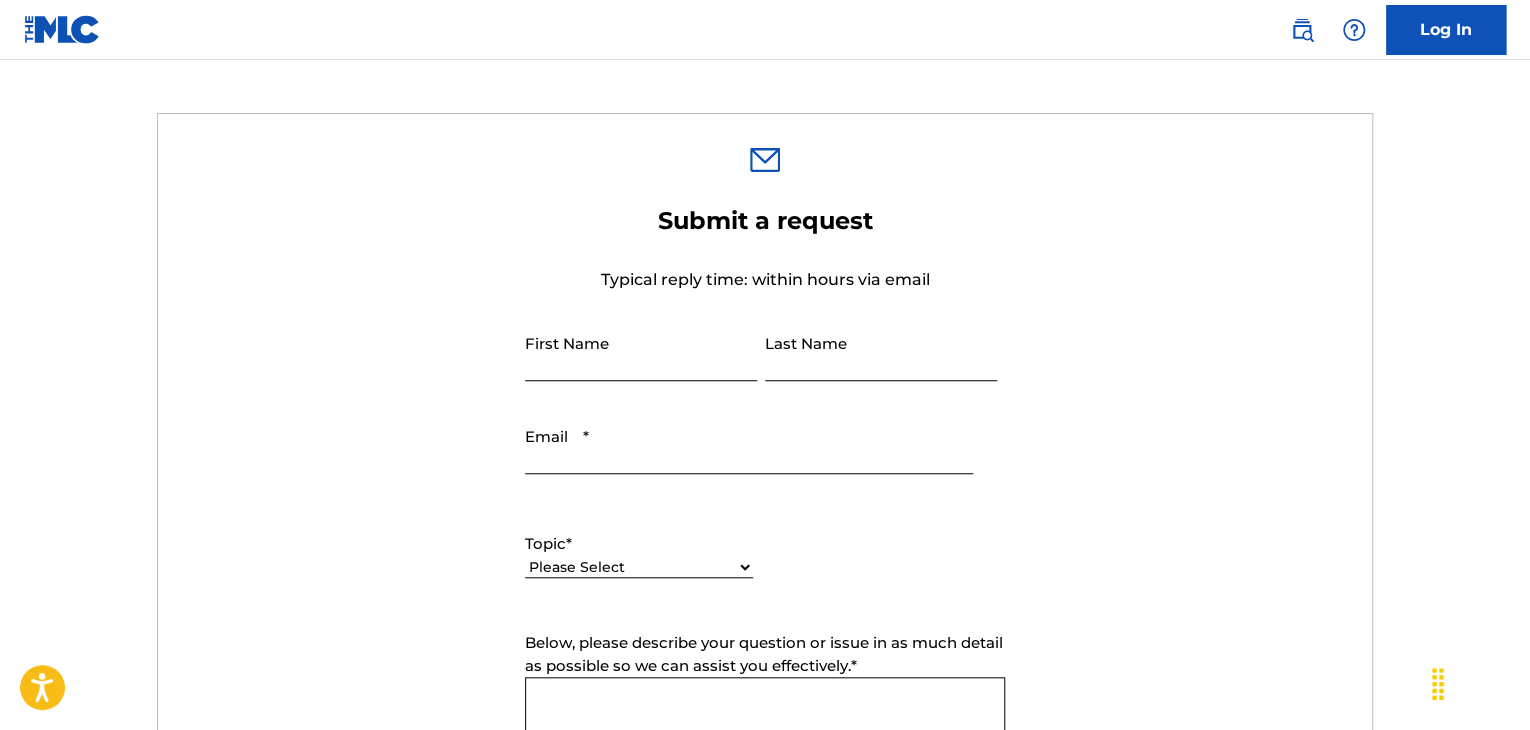 click on "First Name" at bounding box center [641, 352] 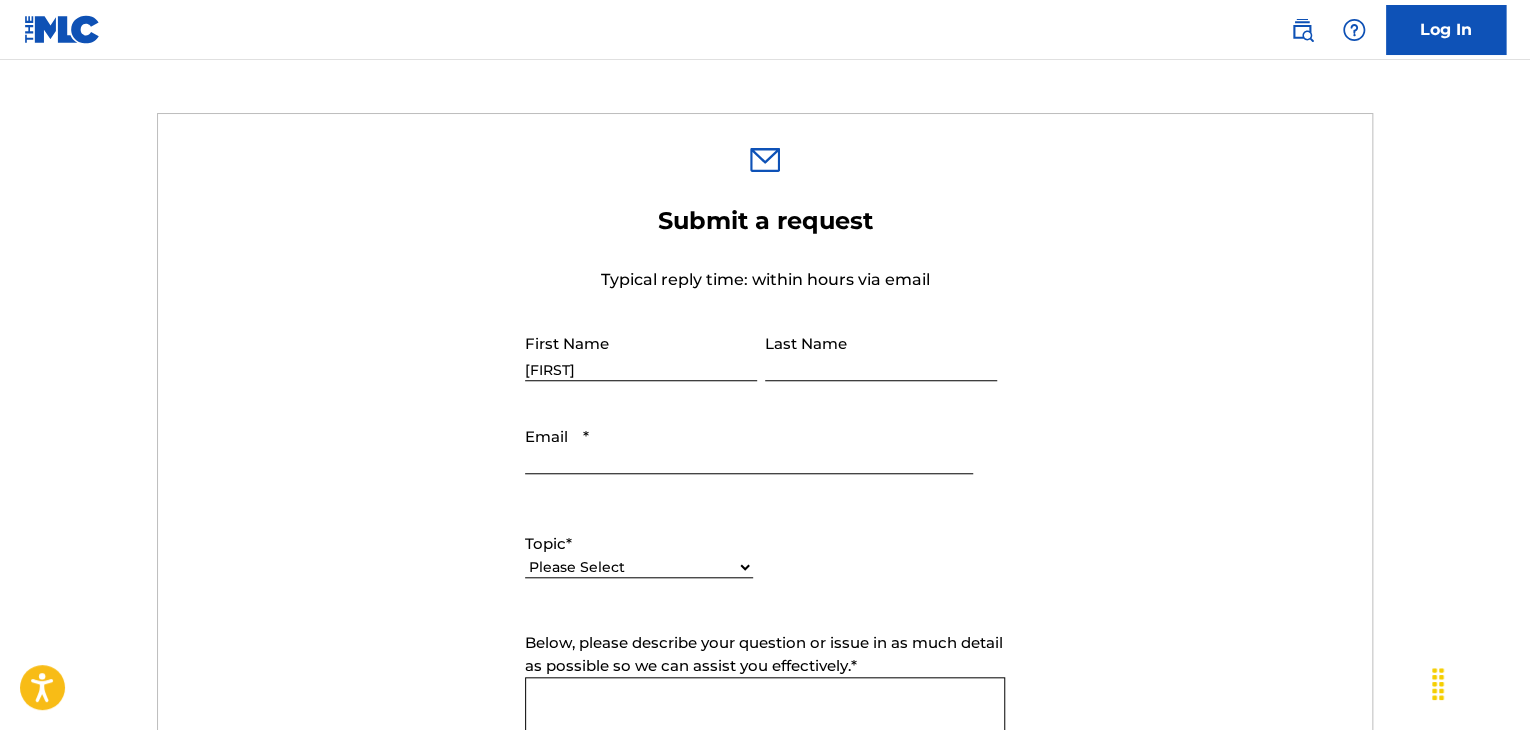 type on "[LAST]" 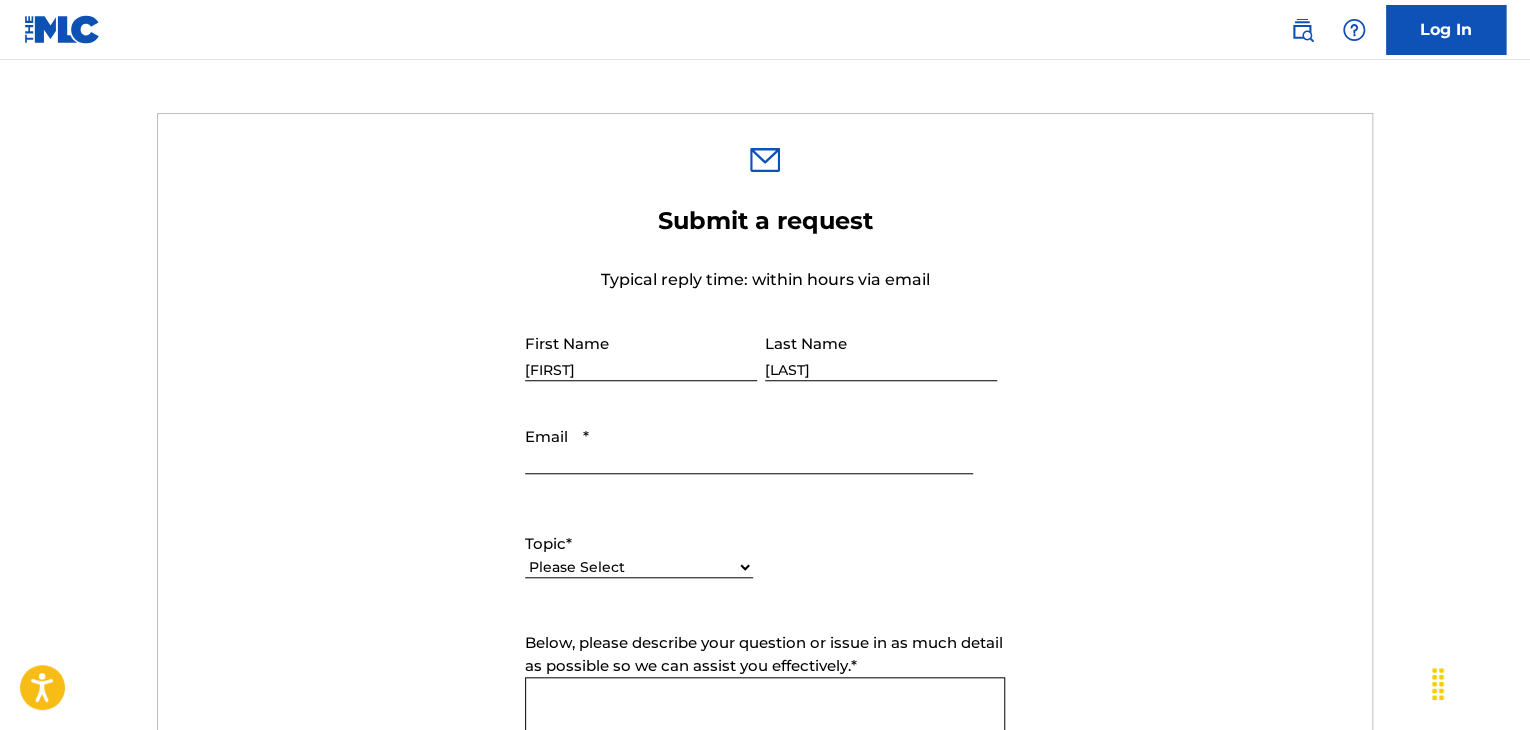 click on "Email *" at bounding box center [749, 445] 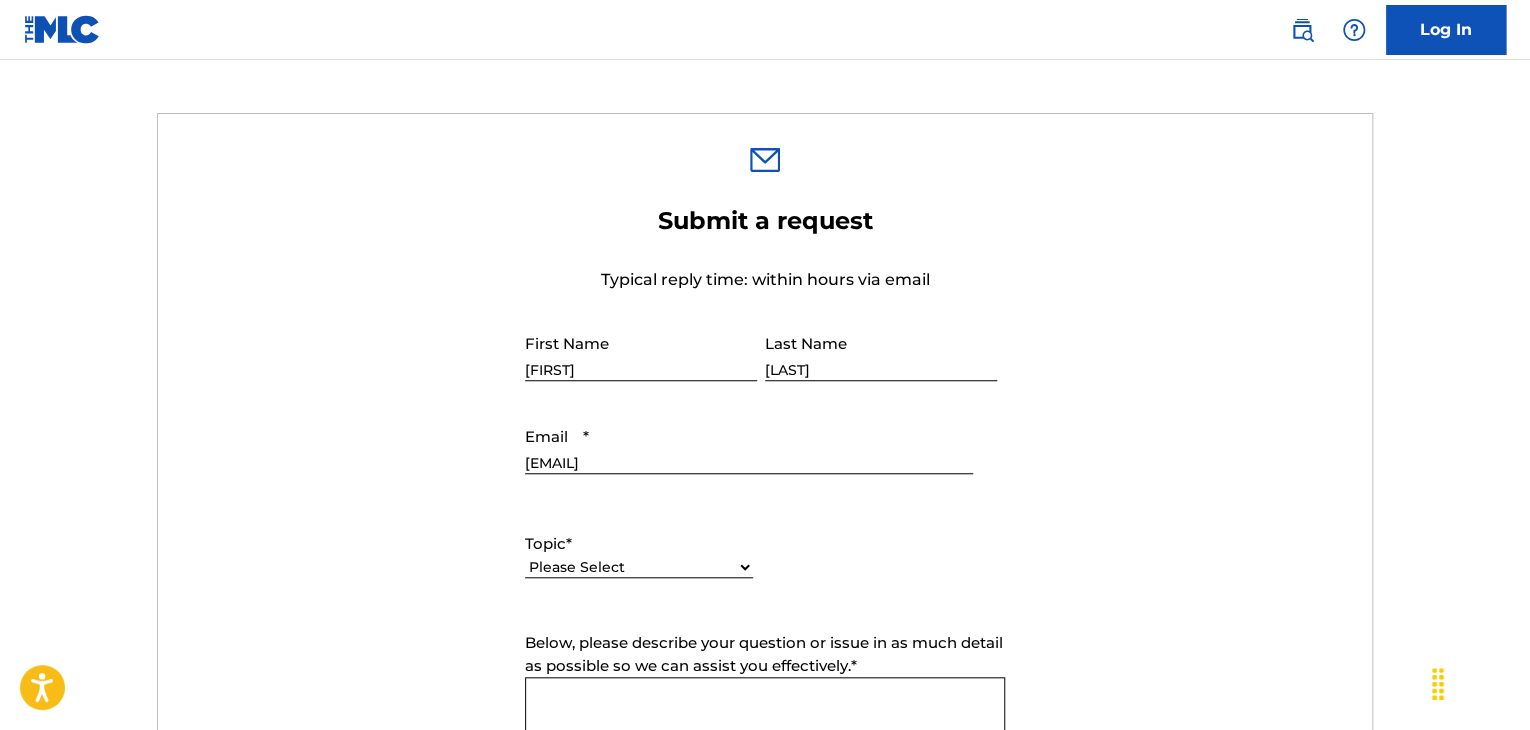 scroll, scrollTop: 786, scrollLeft: 0, axis: vertical 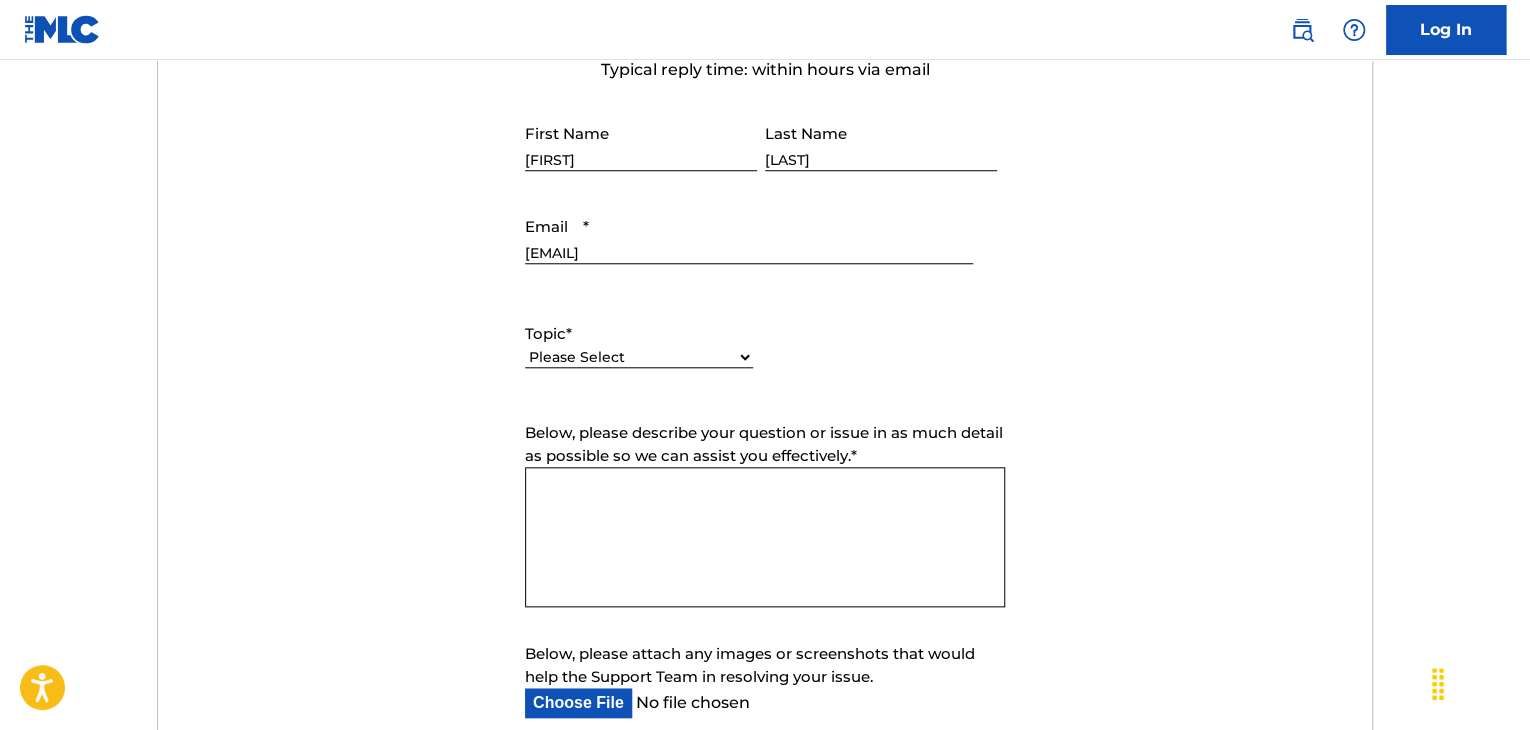 click on "Please Select I need help with my account I need help with managing my catalog I need help with the Public Search I need help with information about The MLC I need help with payment I need help with DQI" at bounding box center (639, 357) 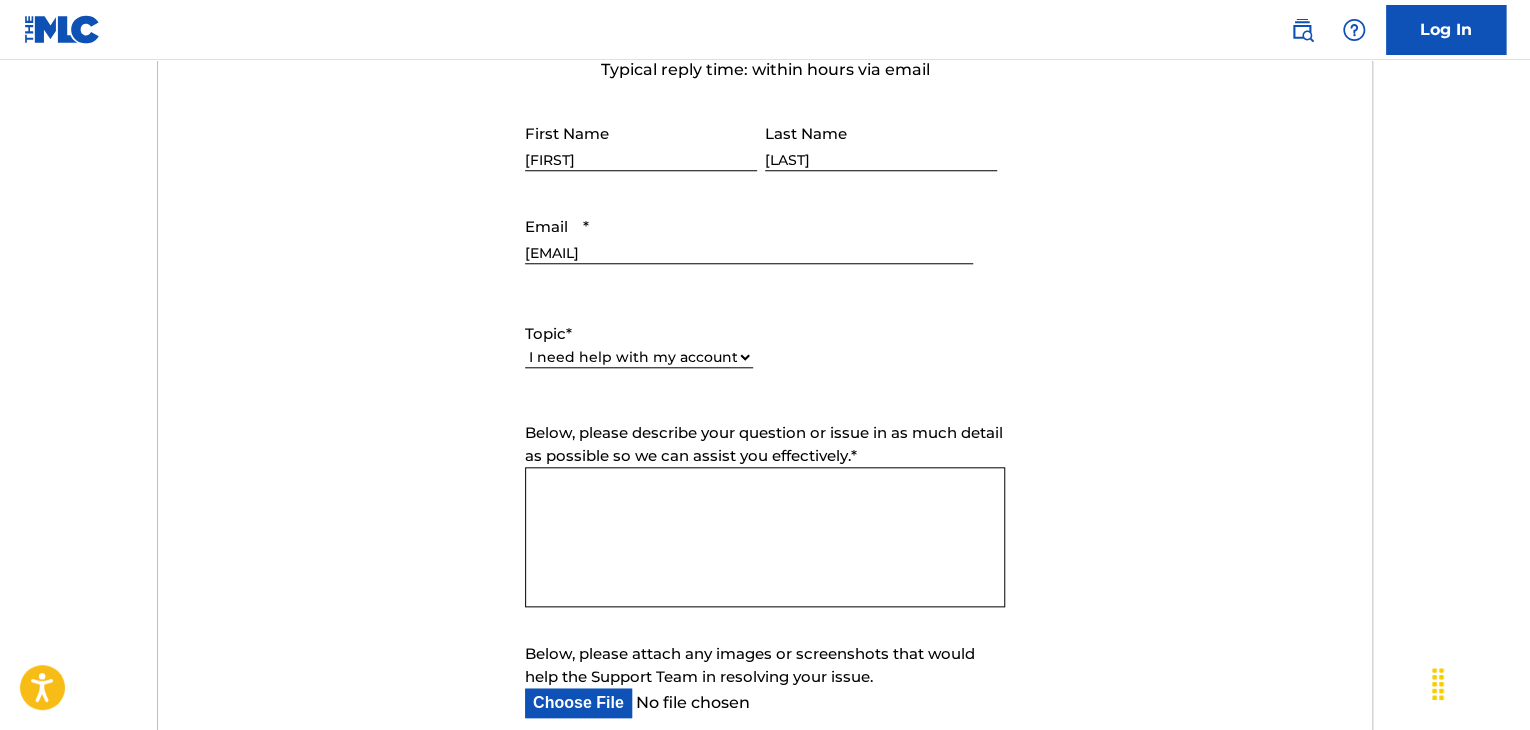 click on "Please Select I need help with my account I need help with managing my catalog I need help with the Public Search I need help with information about The MLC I need help with payment I need help with DQI" at bounding box center [639, 357] 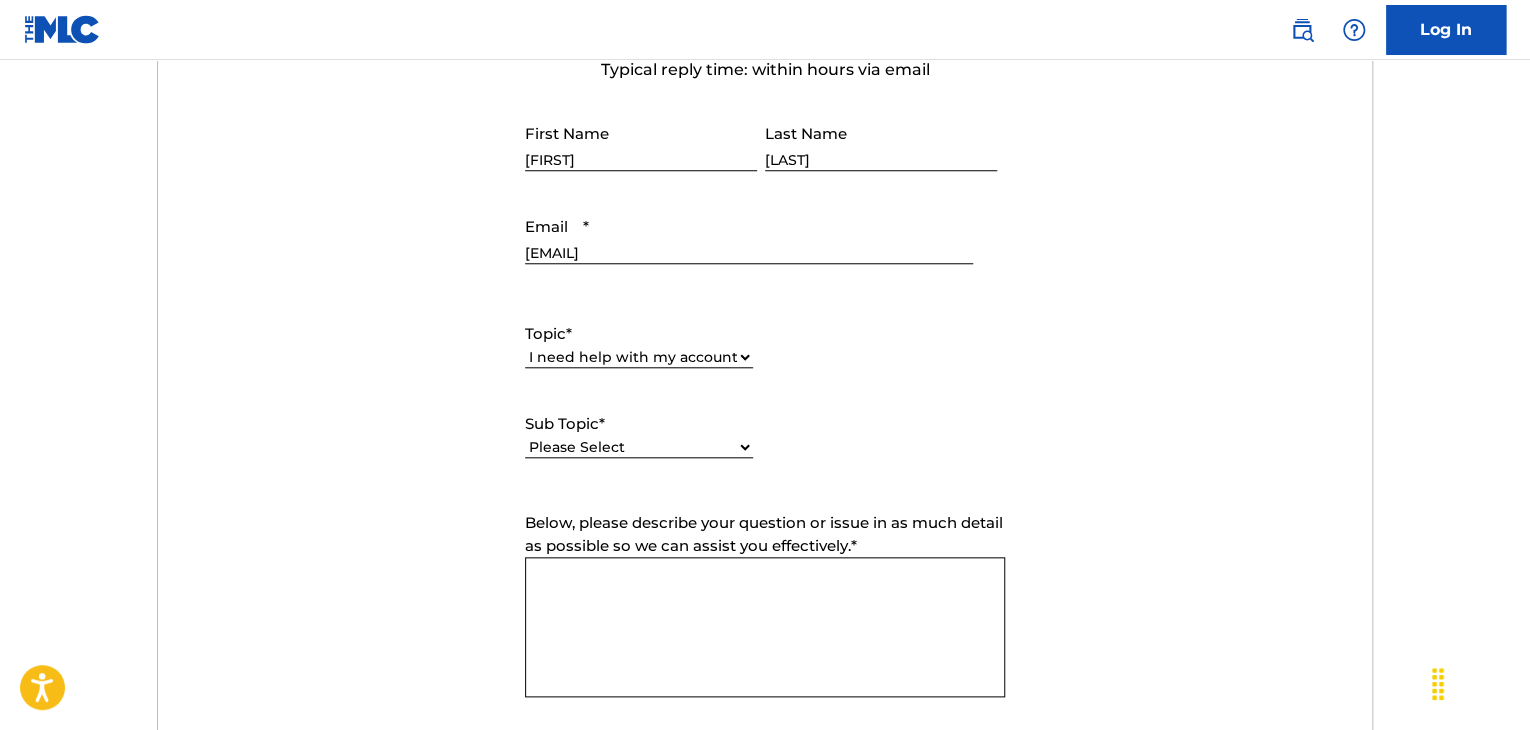 click on "Please Select I need help with my user account I can't log in to my user account I was not verified as a user I need help with my Member account" at bounding box center [639, 447] 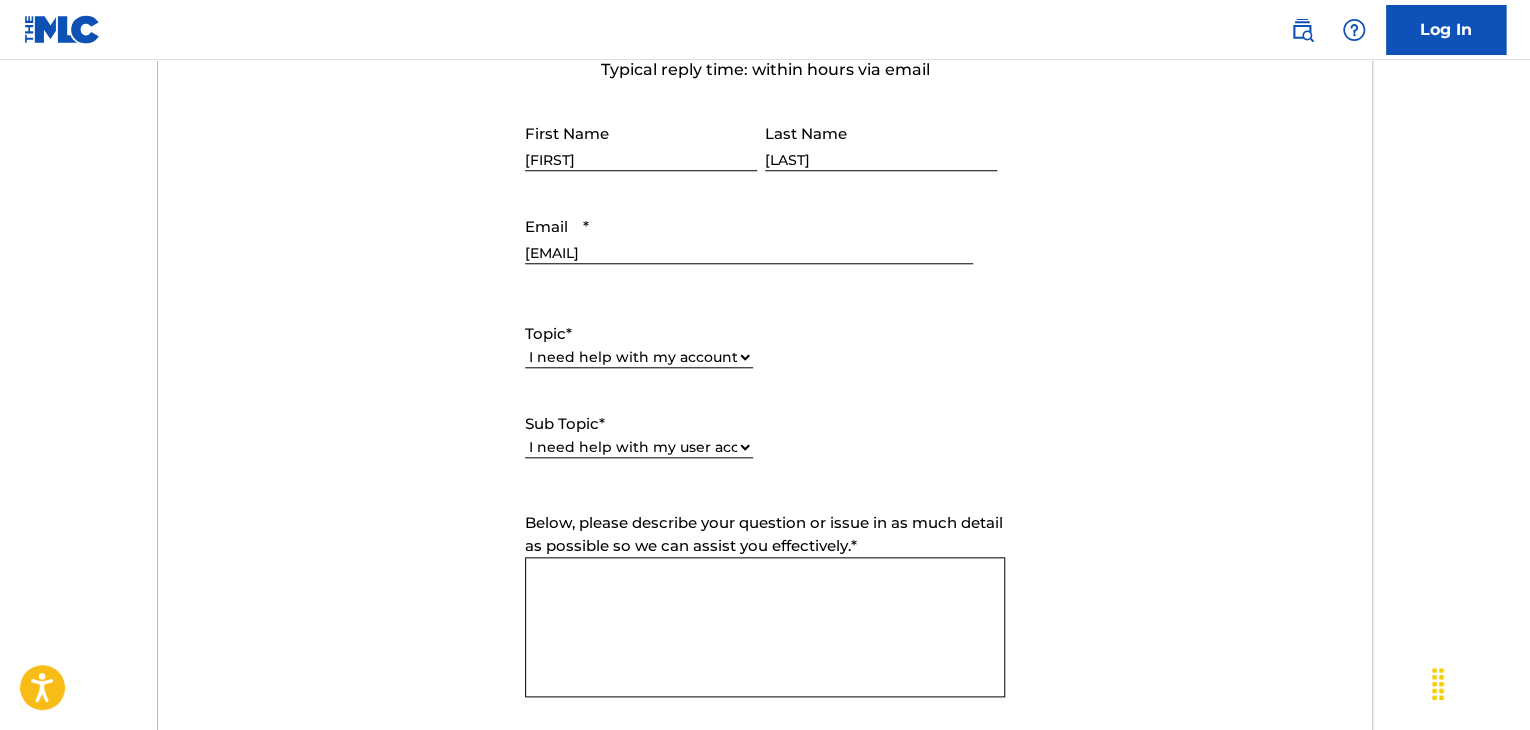 click on "Please Select I need help with my user account I can't log in to my user account I was not verified as a user I need help with my Member account" at bounding box center (639, 447) 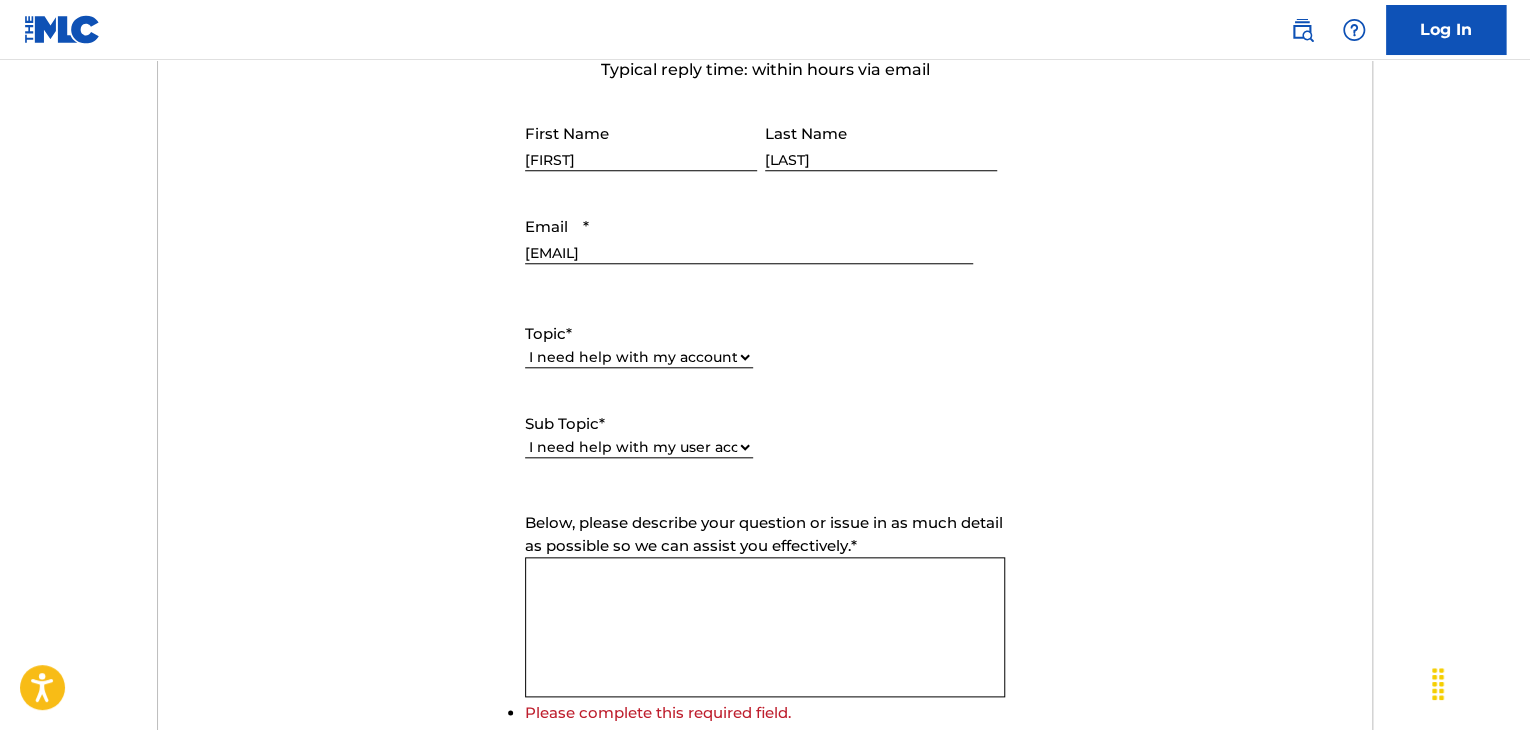 click on "Please Select I need help with my user account I can't log in to my user account I was not verified as a user I need help with my Member account" at bounding box center [639, 447] 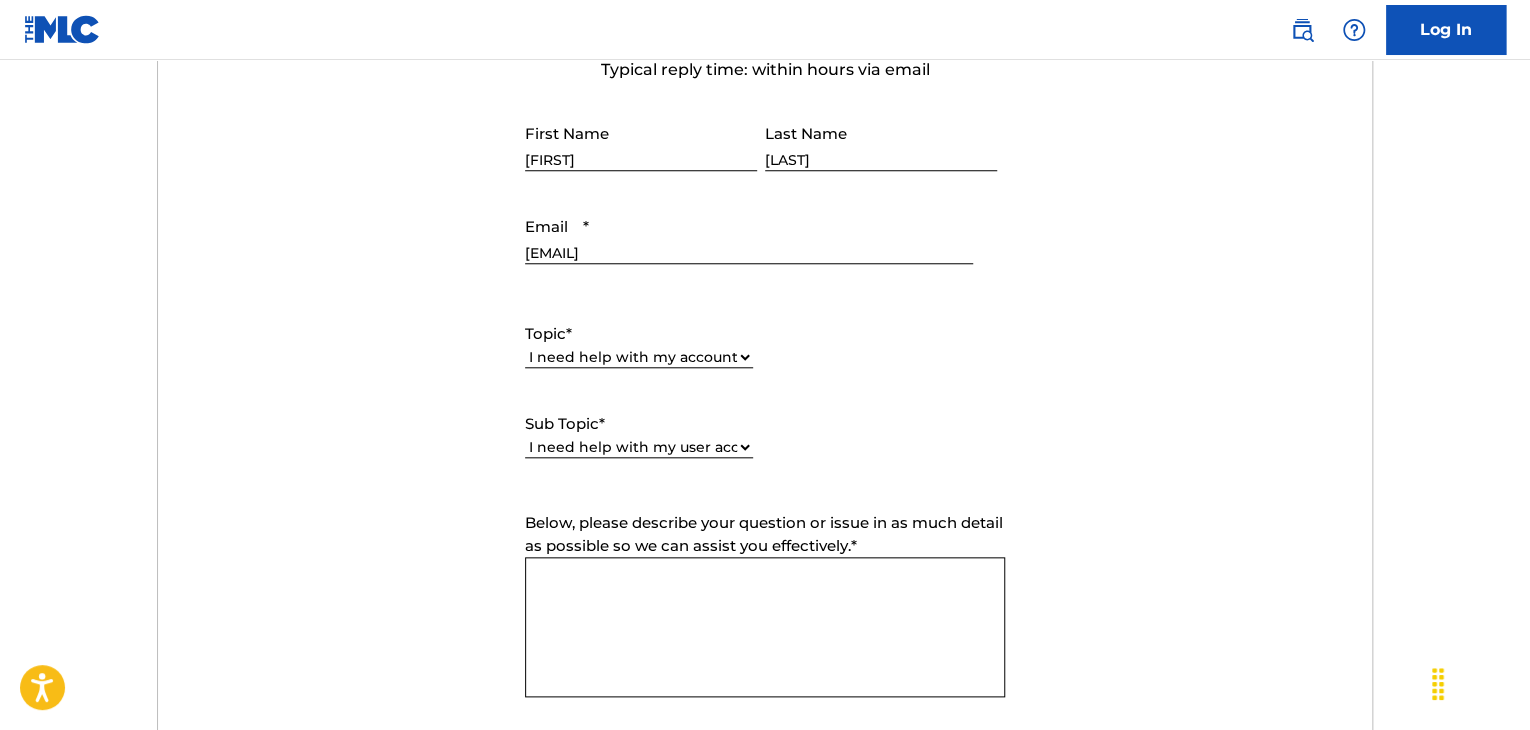 paste on "Your identity verification could not be completed either because the documentation you submitted could not be verified or our KYC check is not currently supported for your region.
Please reach out to The MLC Support team via our Contact Us page here for additional help." 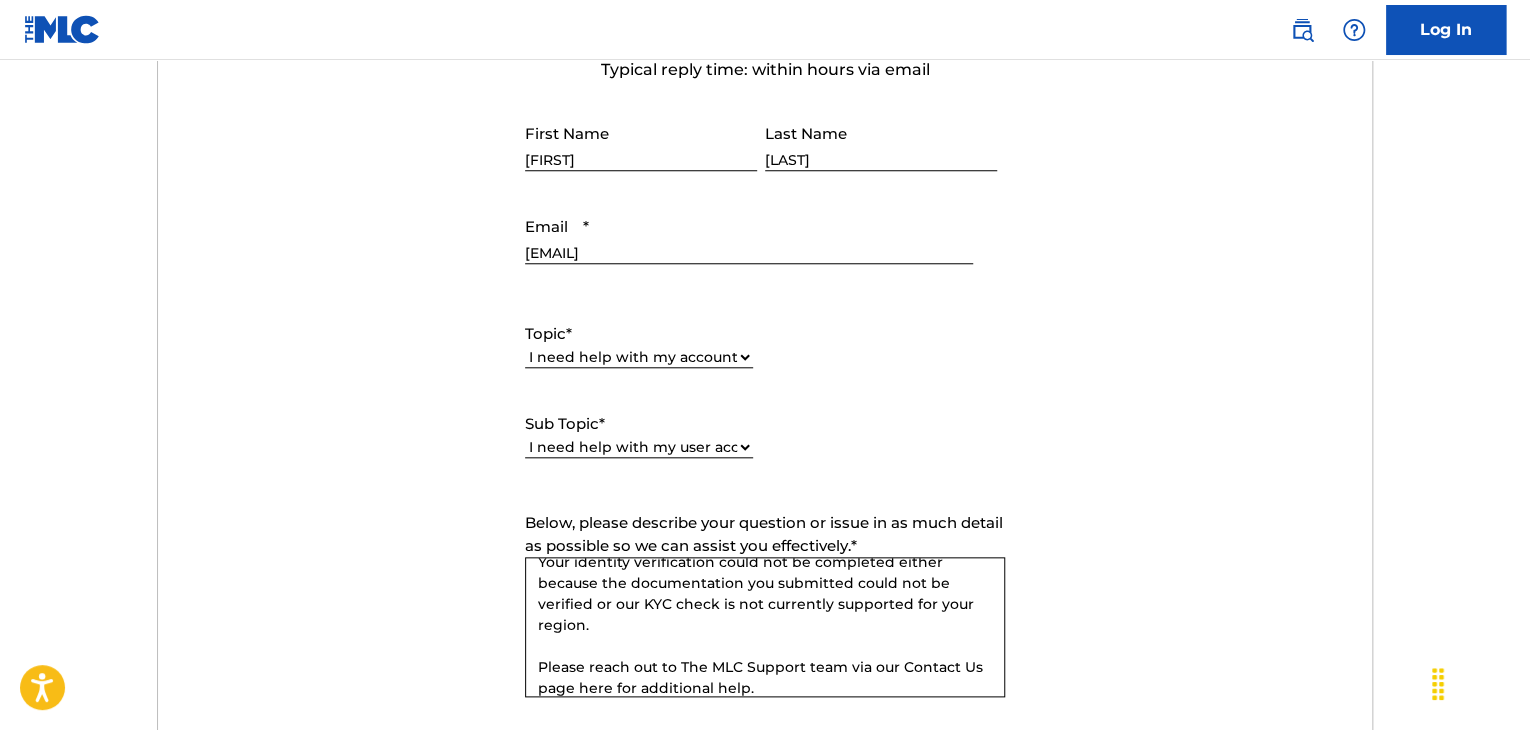 scroll, scrollTop: 0, scrollLeft: 0, axis: both 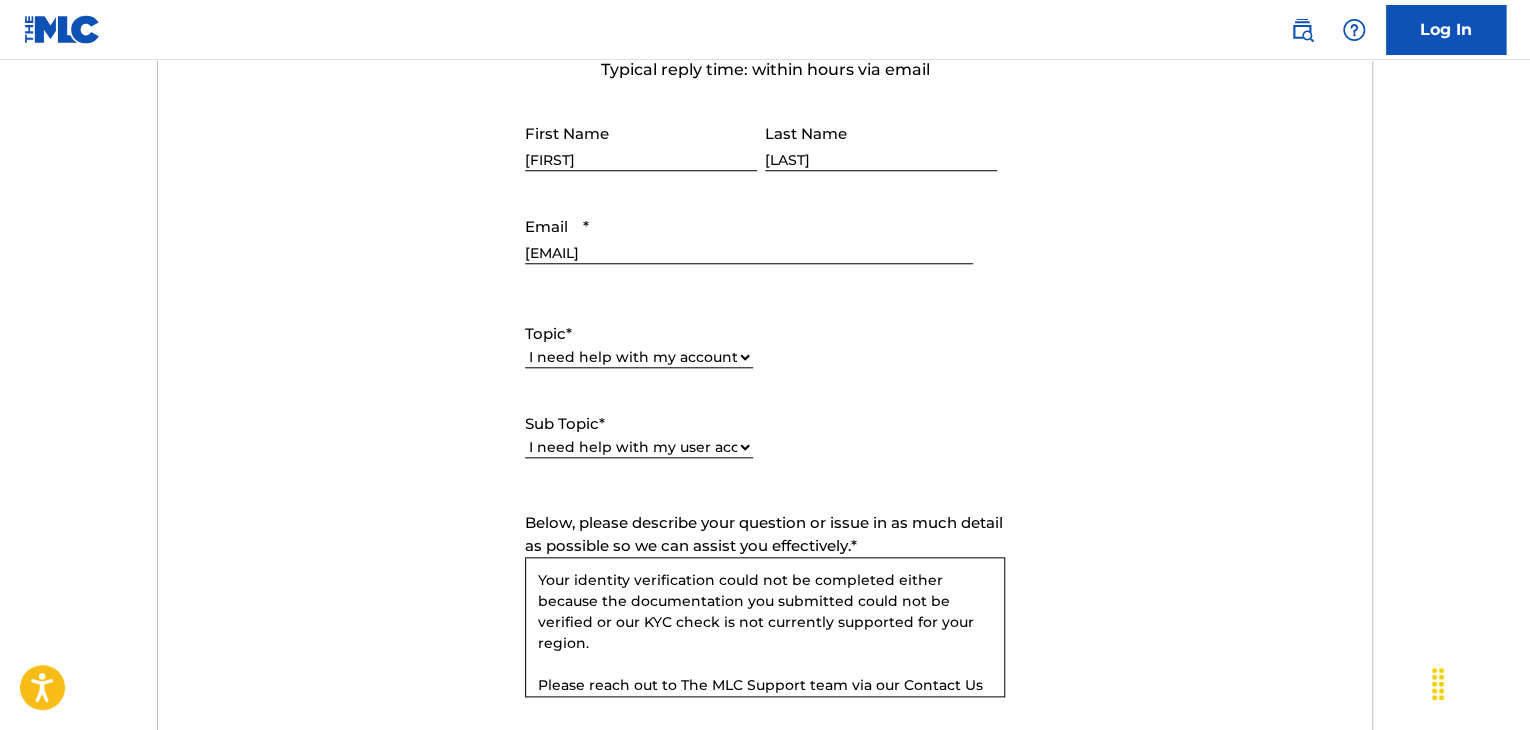 click on "Your identity verification could not be completed either because the documentation you submitted could not be verified or our KYC check is not currently supported for your region.
Please reach out to The MLC Support team via our Contact Us page here for additional help." at bounding box center [765, 627] 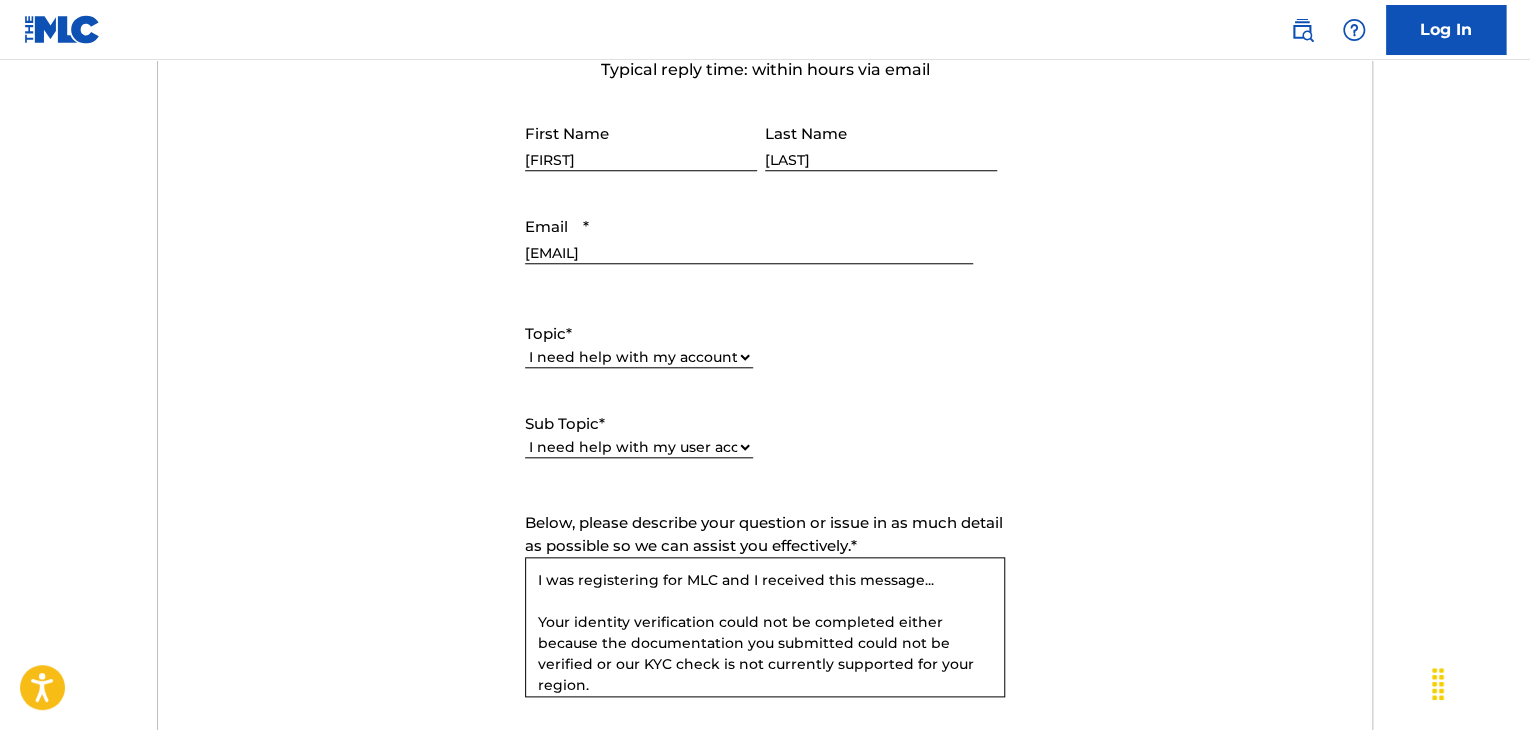 click on "I was registering for MLC and I received this message...
Your identity verification could not be completed either because the documentation you submitted could not be verified or our KYC check is not currently supported for your region.
Please reach out to The MLC Support team via our Contact Us page here for additional help." at bounding box center [765, 627] 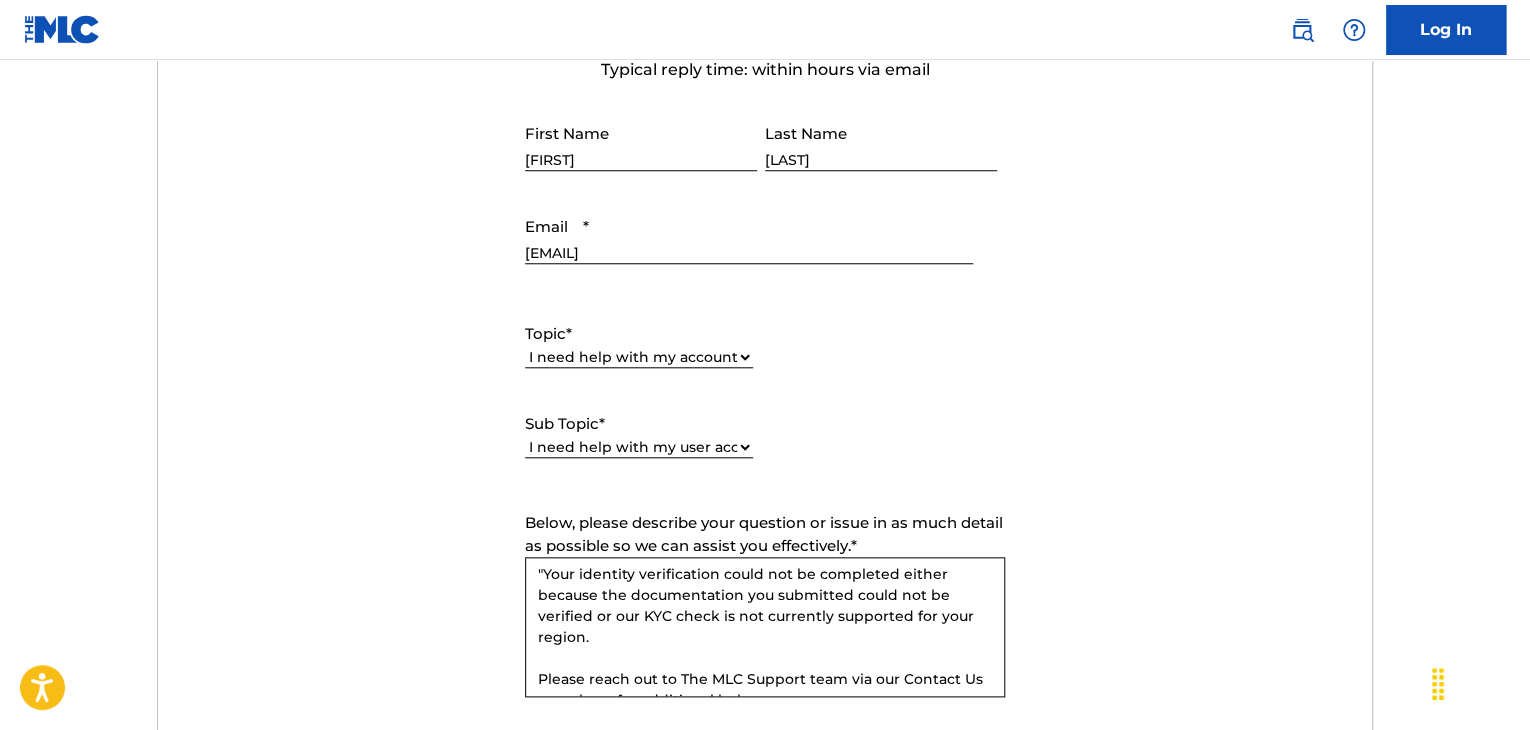 scroll, scrollTop: 74, scrollLeft: 0, axis: vertical 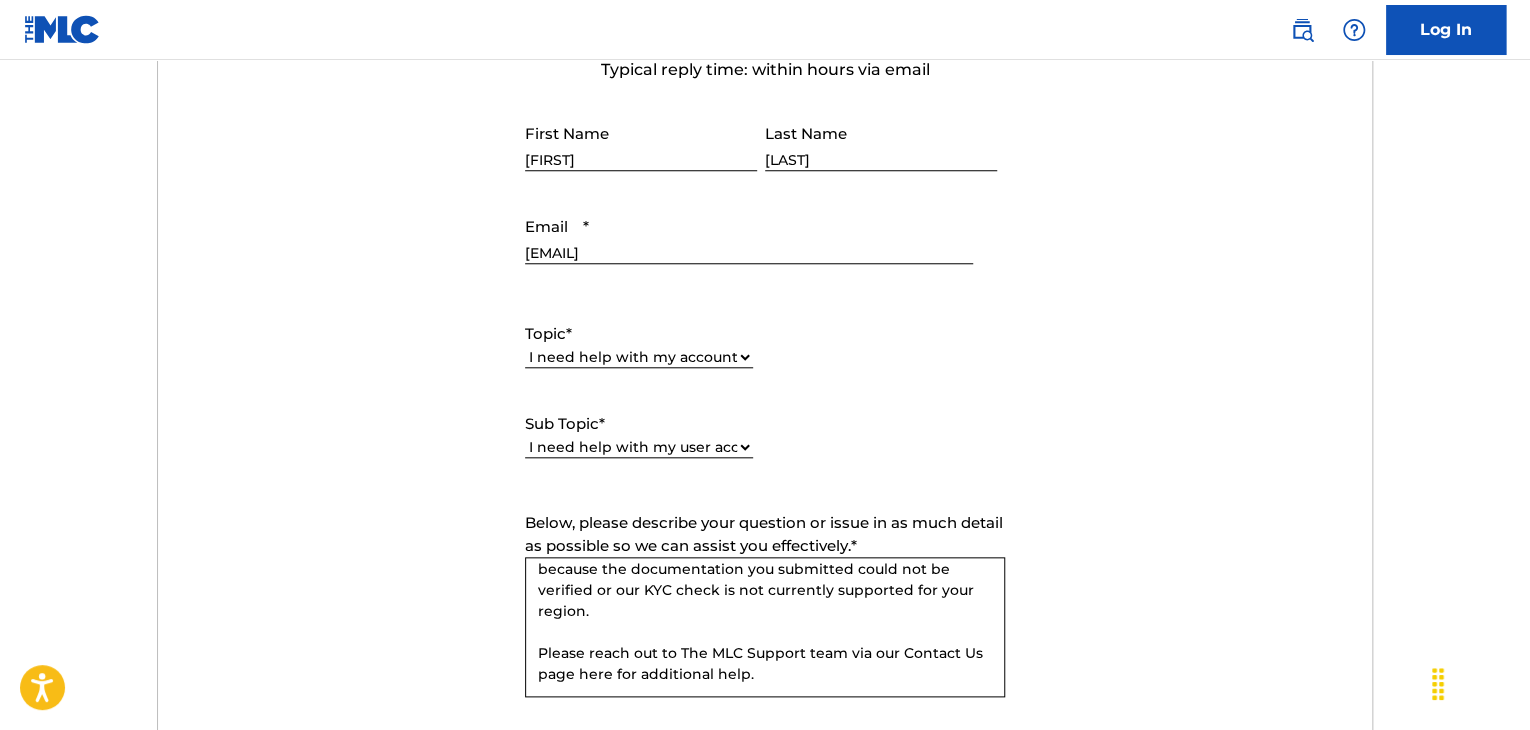 click on "I was registering for MLC and I received this message...
"Your identity verification could not be completed either because the documentation you submitted could not be verified or our KYC check is not currently supported for your region.
Please reach out to The MLC Support team via our Contact Us page here for additional help." at bounding box center [765, 627] 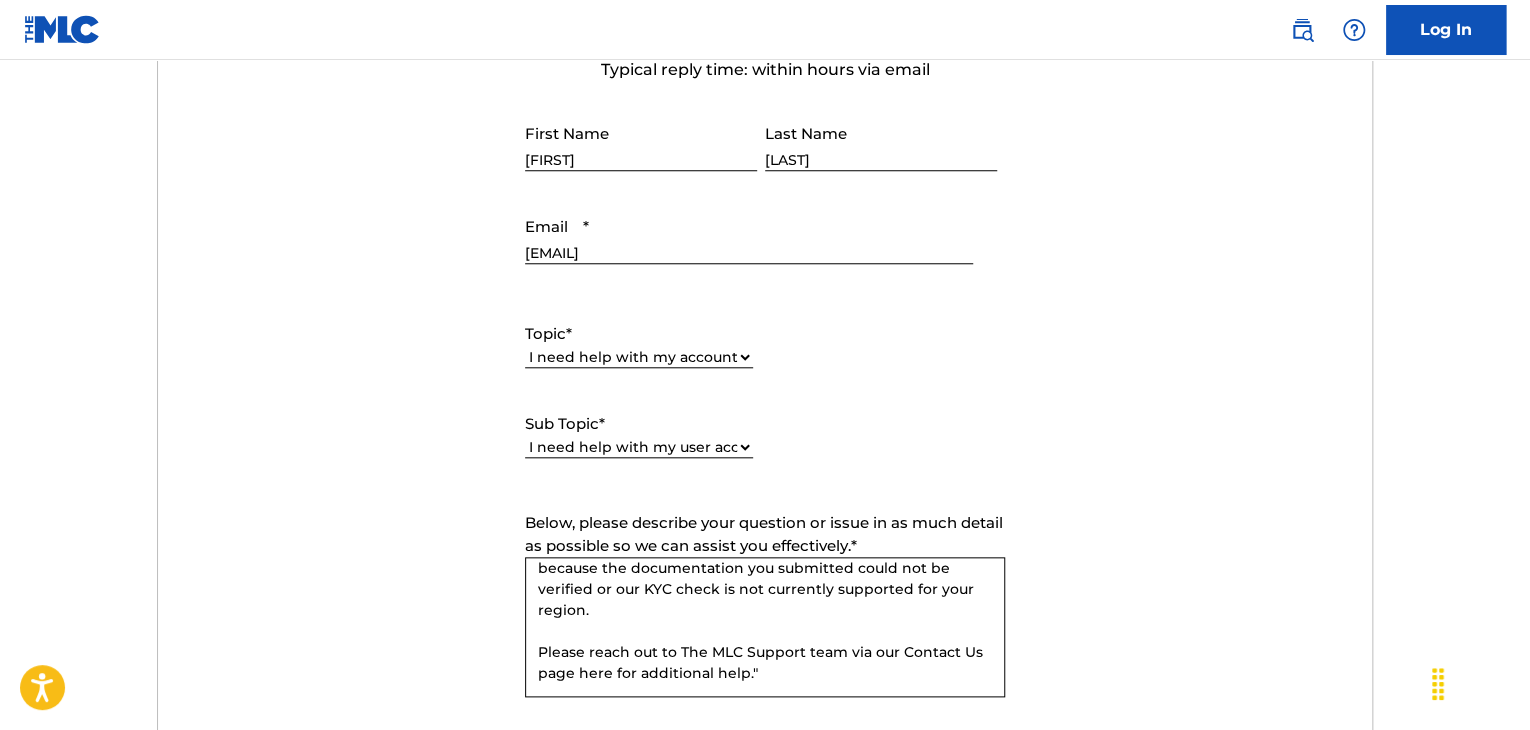 scroll, scrollTop: 102, scrollLeft: 0, axis: vertical 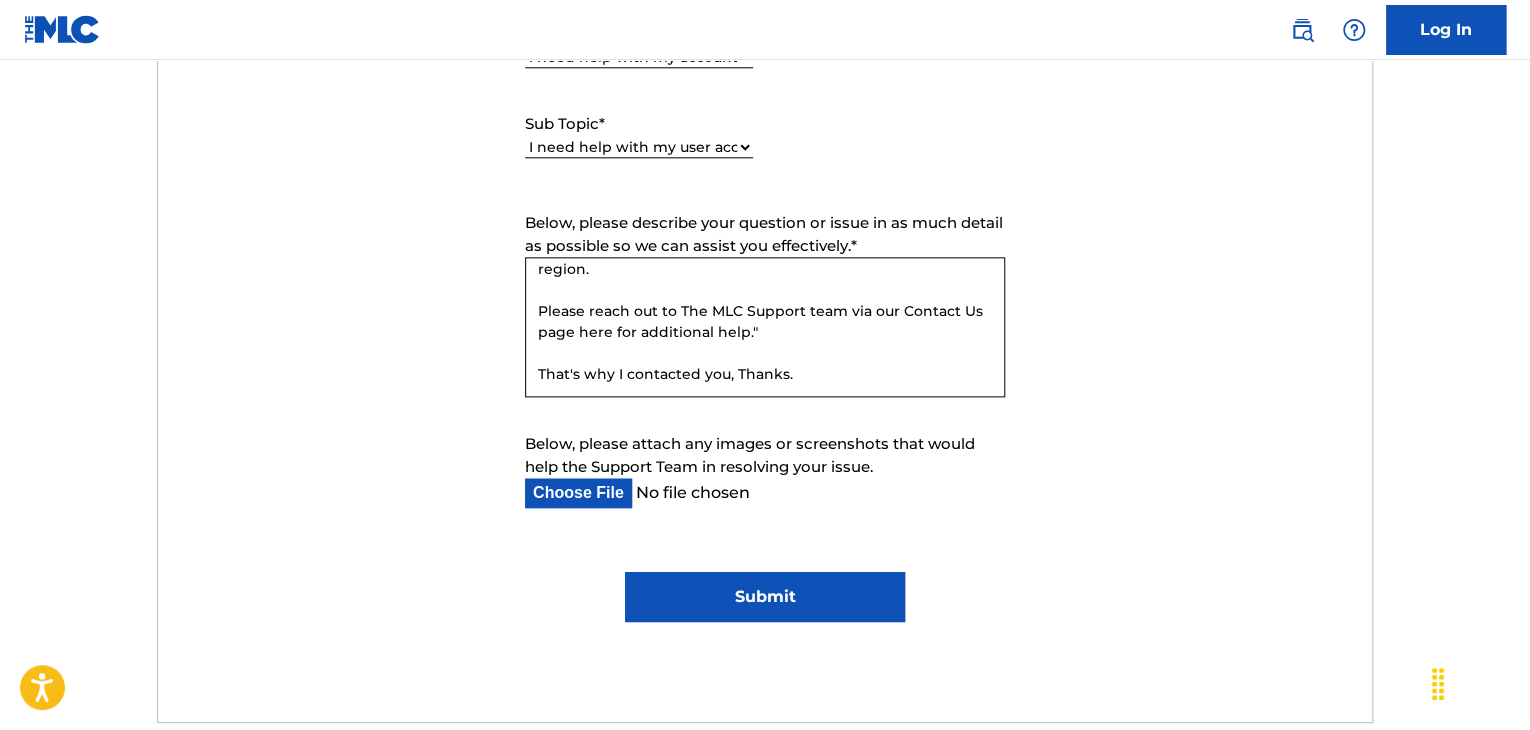 type on "I was registering for MLC and I received this message...
"Your identity verification could not be completed either because the documentation you submitted could not be verified or our KYC check is not currently supported for your region.
Please reach out to The MLC Support team via our Contact Us page here for additional help."
That's why I contacted you, Thanks." 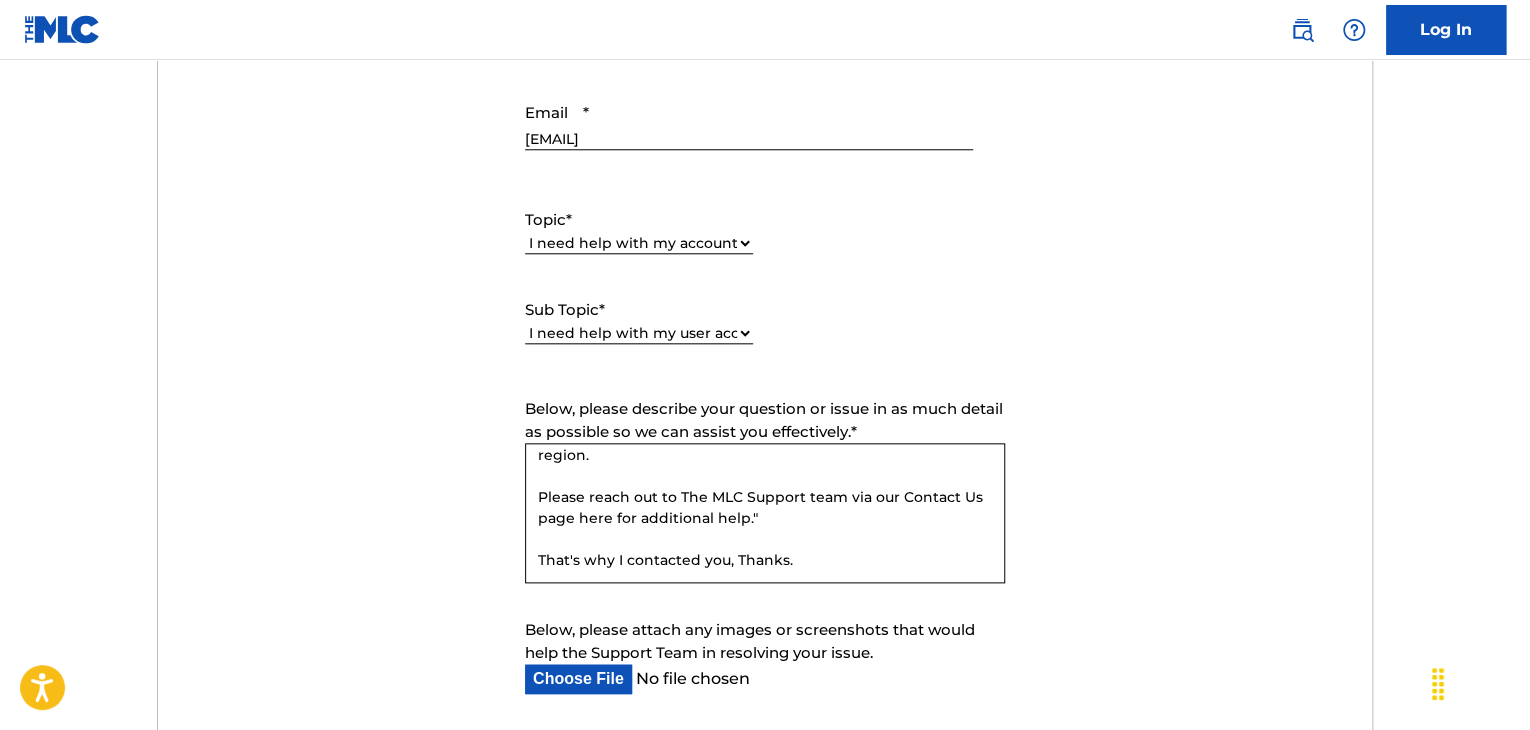 scroll, scrollTop: 1200, scrollLeft: 0, axis: vertical 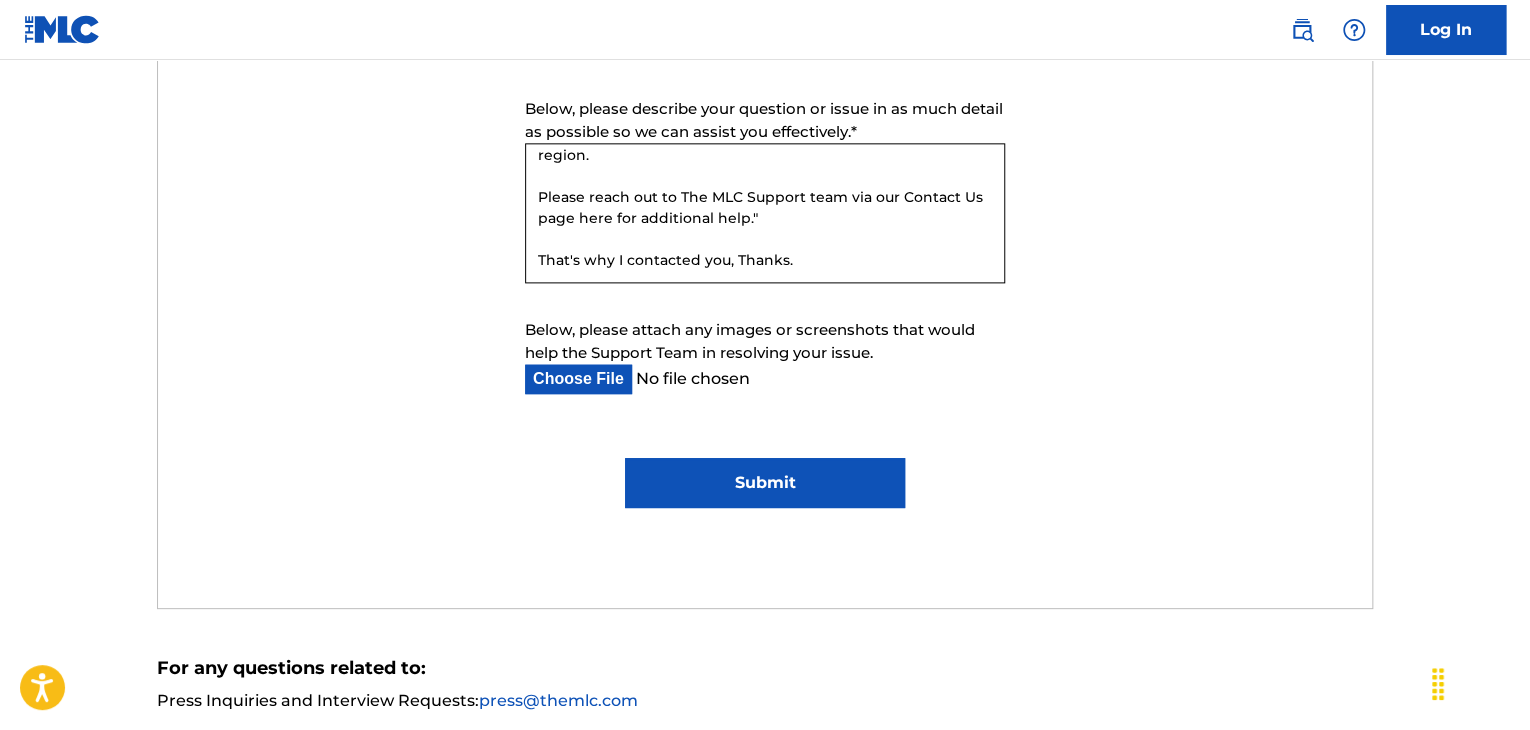 click on "Submit" at bounding box center [764, 483] 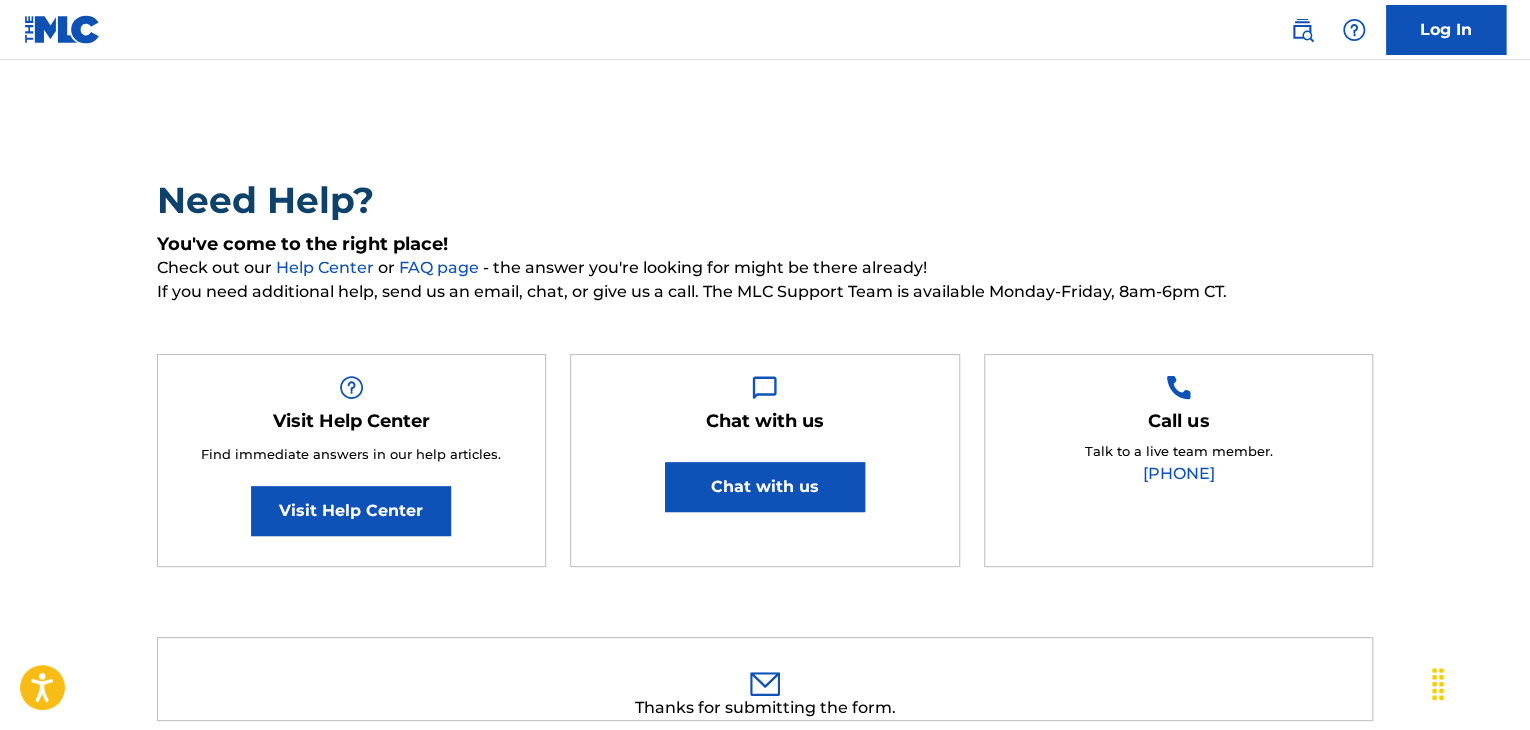 scroll, scrollTop: 0, scrollLeft: 0, axis: both 